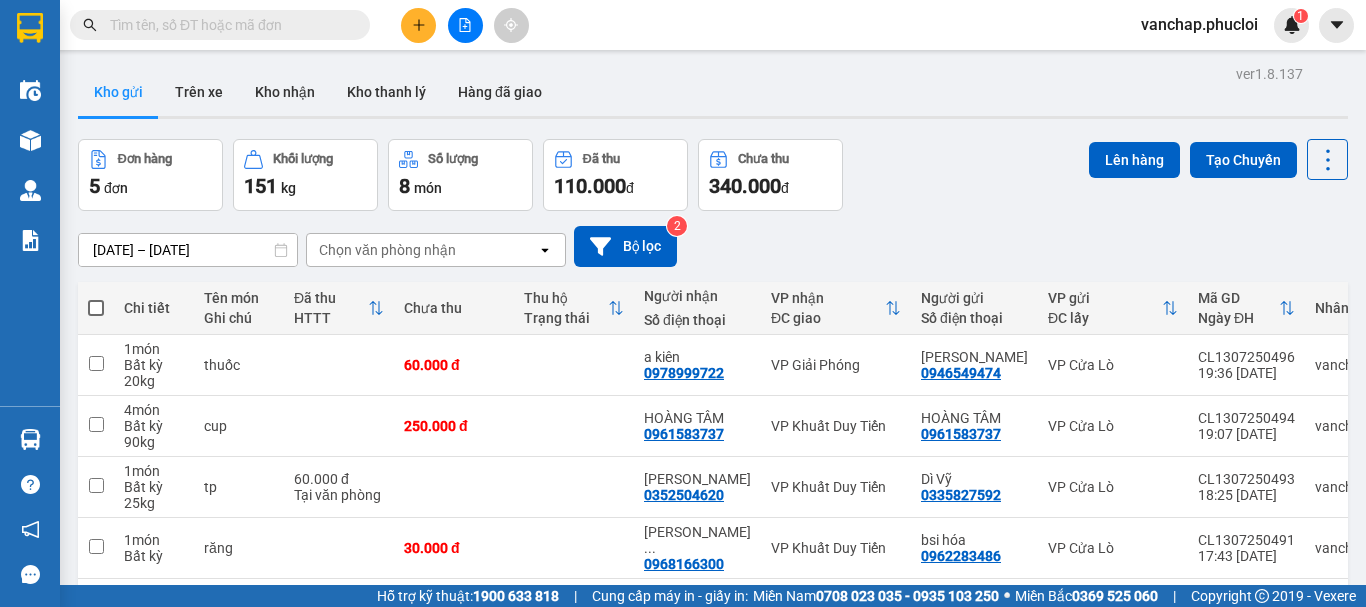 scroll, scrollTop: 0, scrollLeft: 0, axis: both 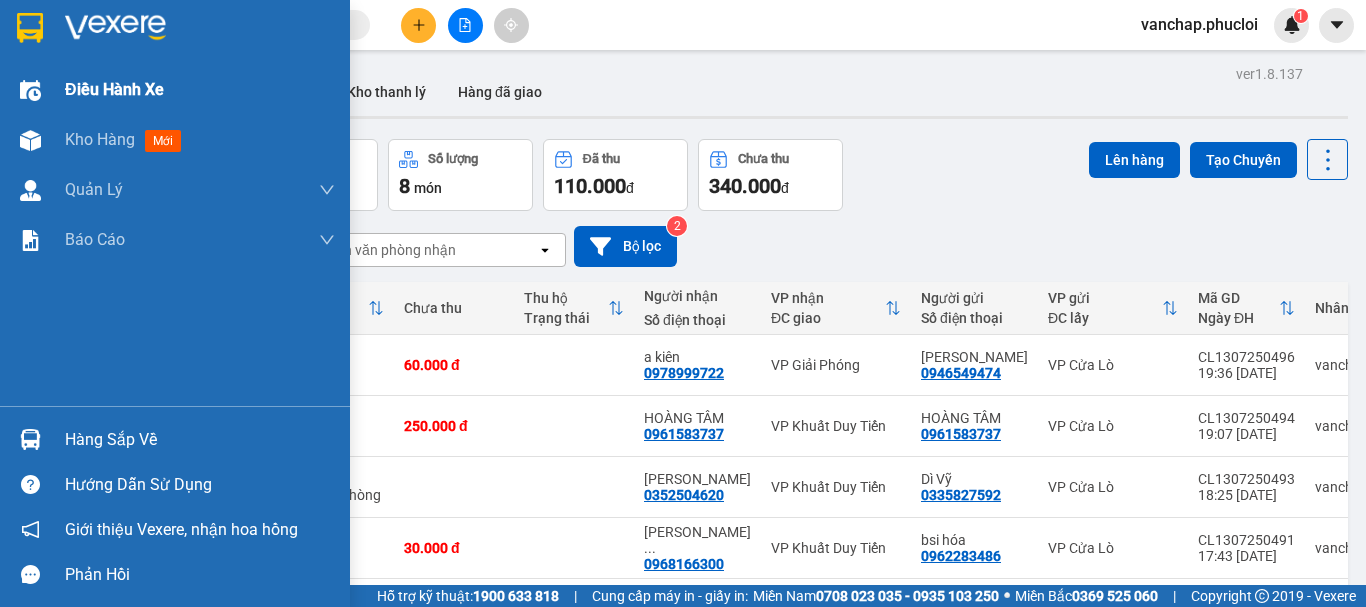 click on "Điều hành xe" at bounding box center [200, 90] 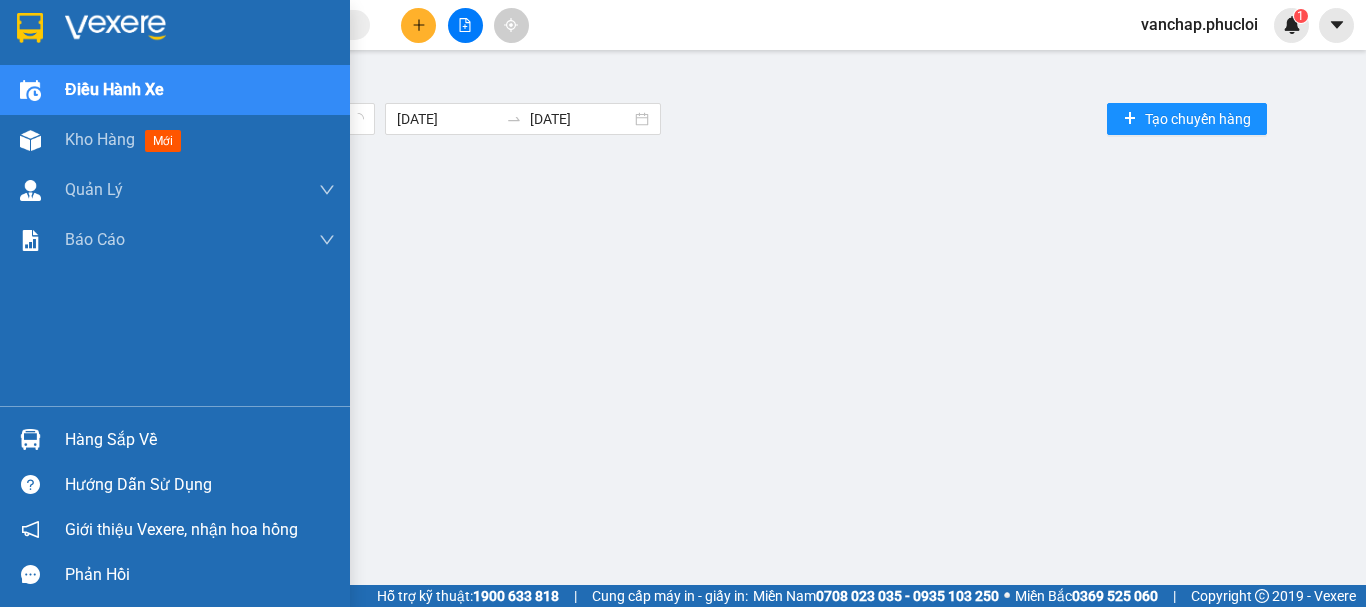 click on "Điều hành xe" at bounding box center [200, 90] 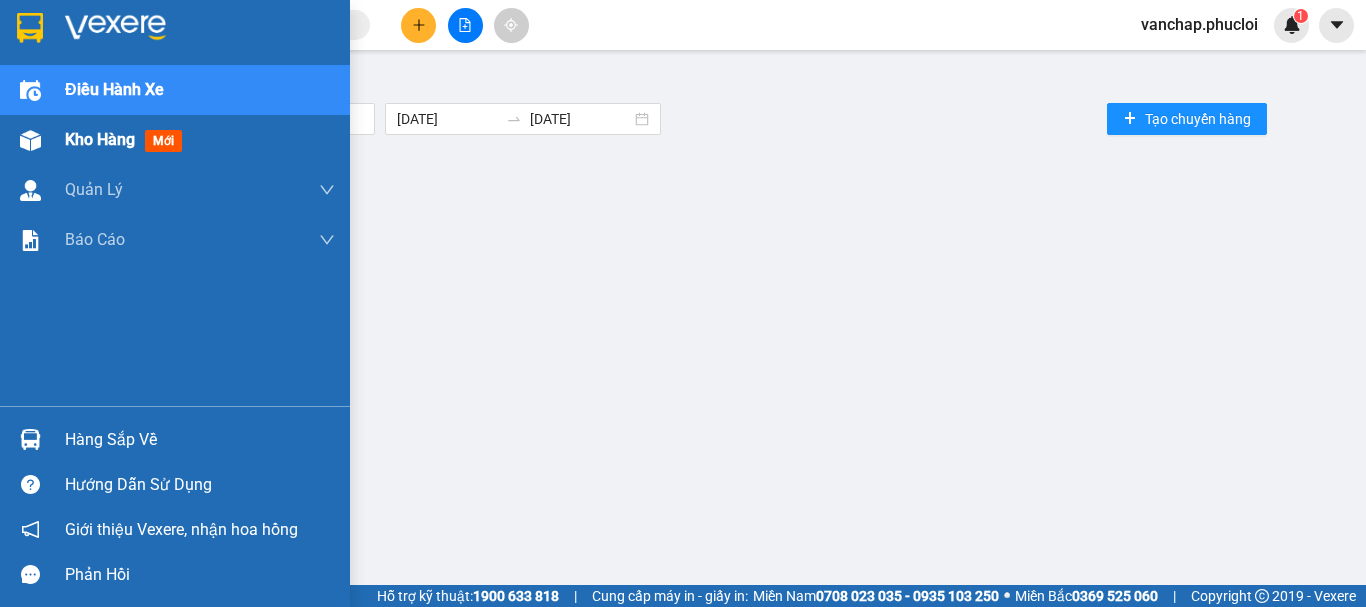 drag, startPoint x: 184, startPoint y: 137, endPoint x: 170, endPoint y: 158, distance: 25.23886 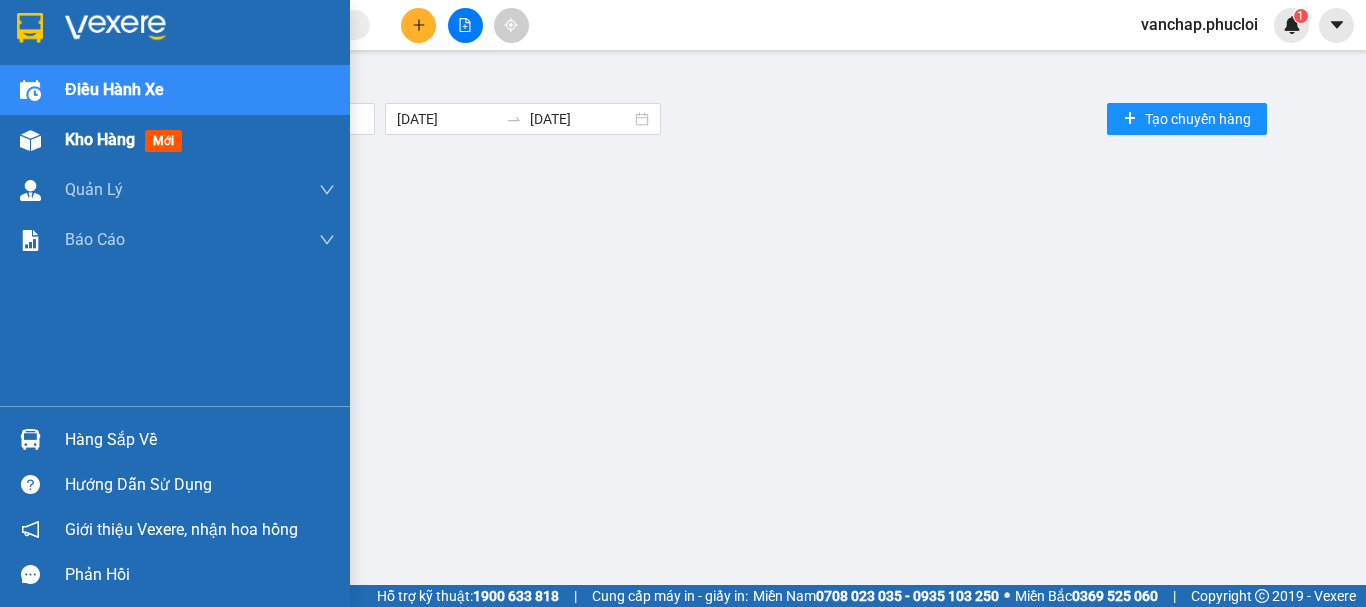 click on "Kho hàng mới" at bounding box center [200, 140] 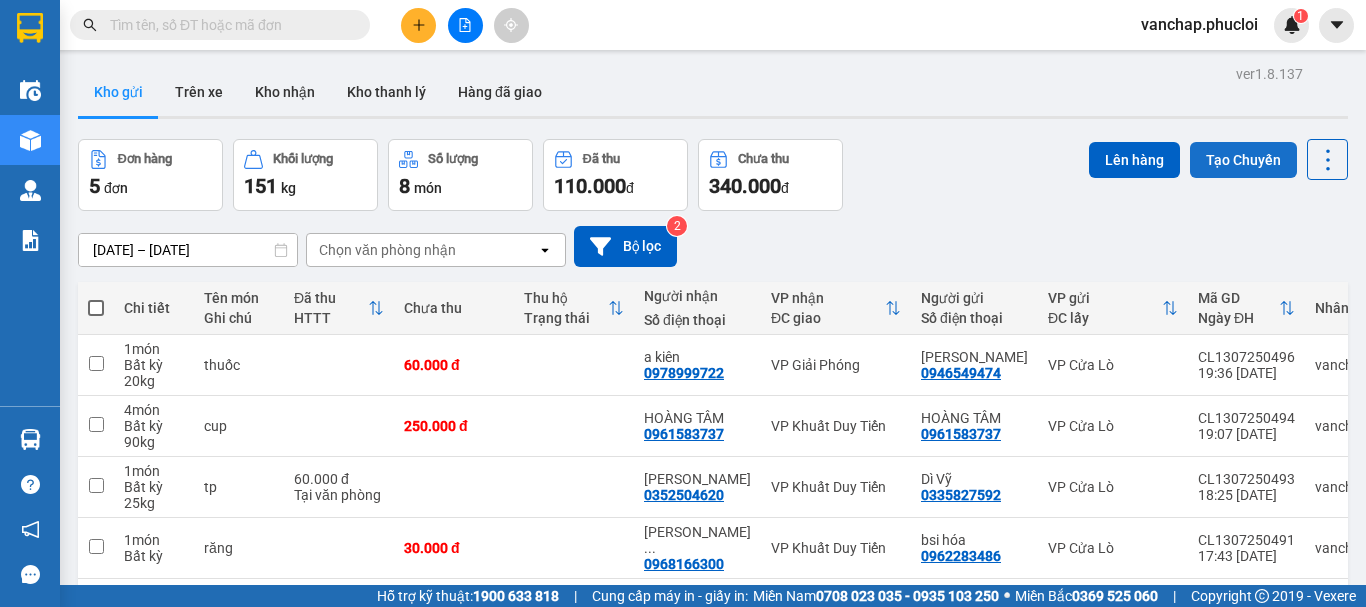 click on "Tạo Chuyến" at bounding box center (1243, 160) 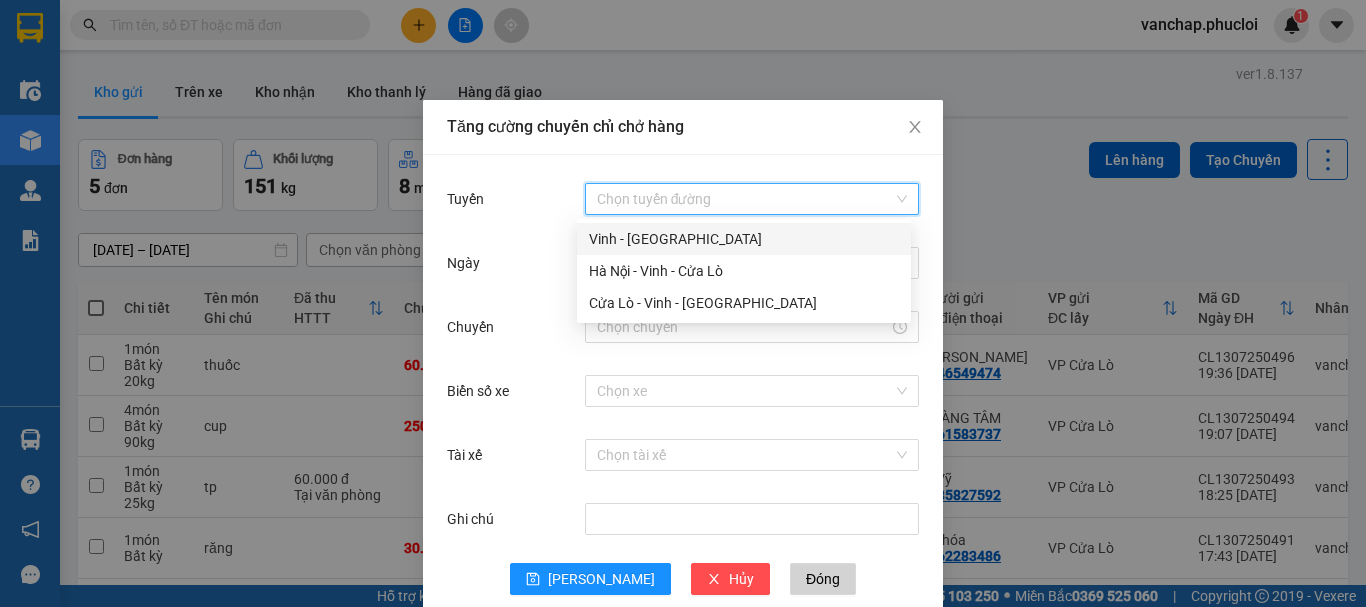 click on "Tuyến" at bounding box center [745, 199] 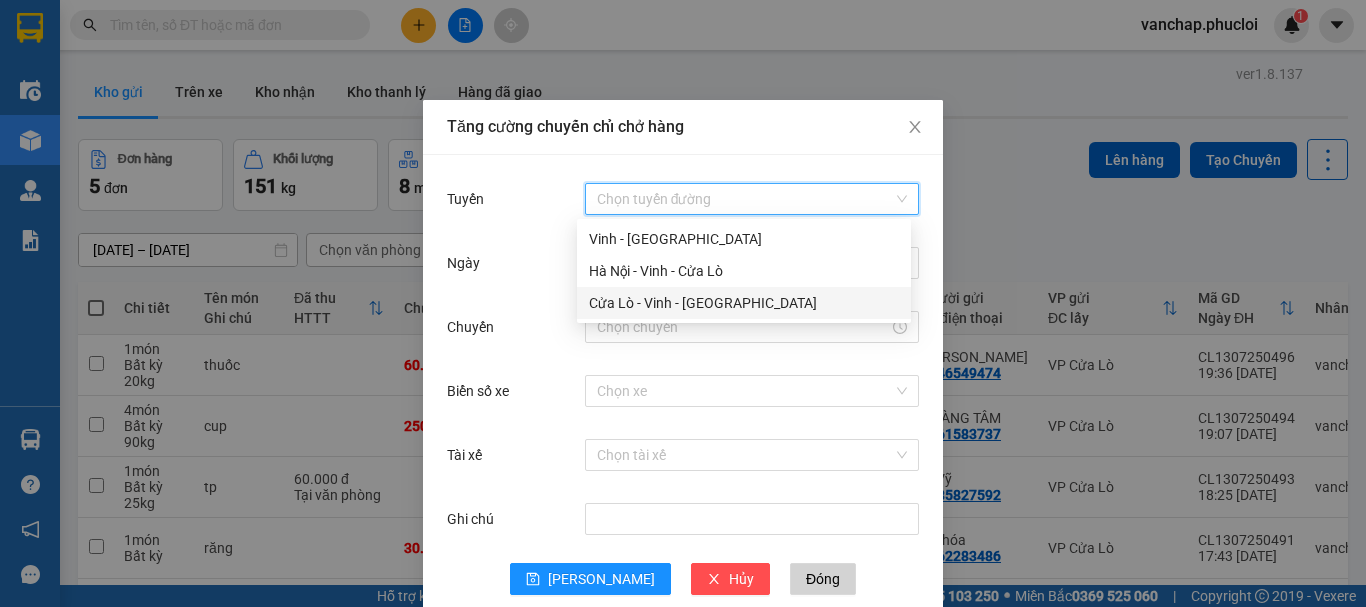 click on "Cửa Lò - Vinh - [GEOGRAPHIC_DATA]" at bounding box center (744, 303) 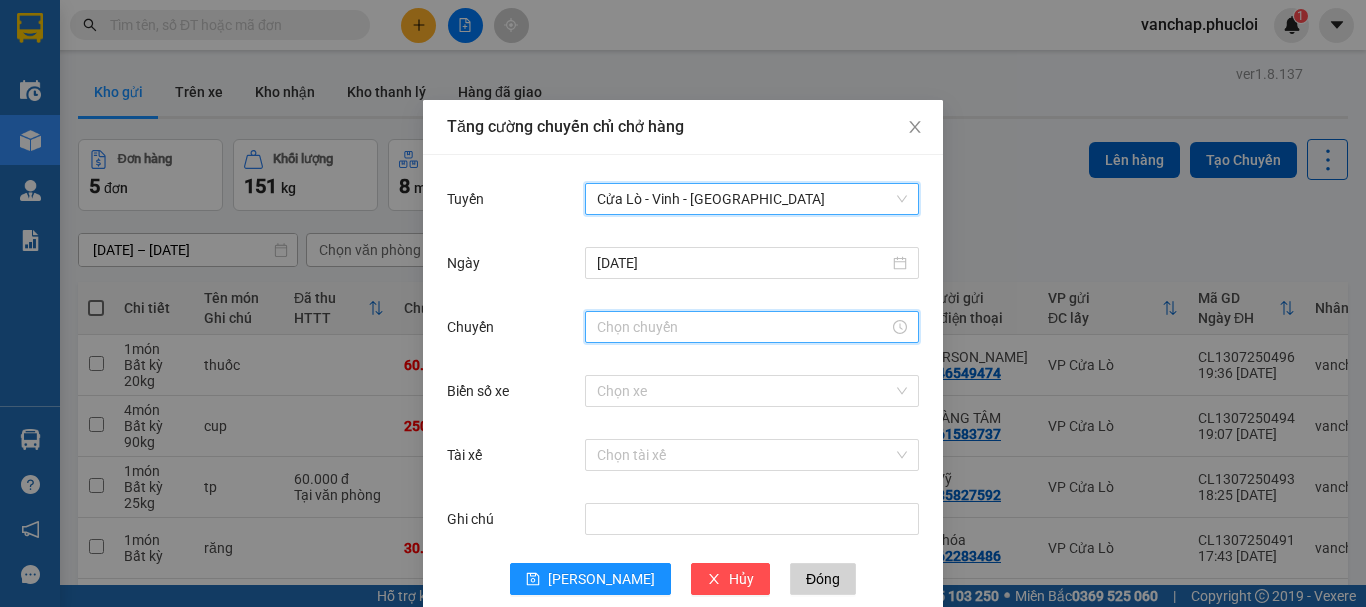 click on "Chuyến" at bounding box center [743, 327] 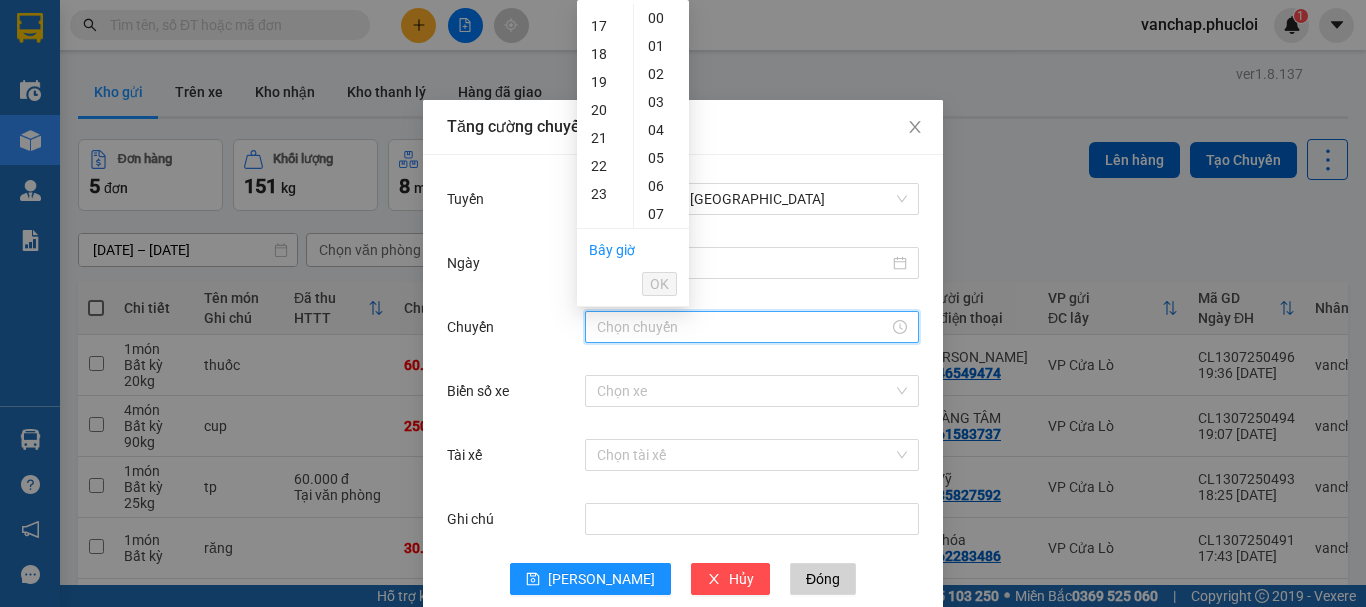 scroll, scrollTop: 549, scrollLeft: 0, axis: vertical 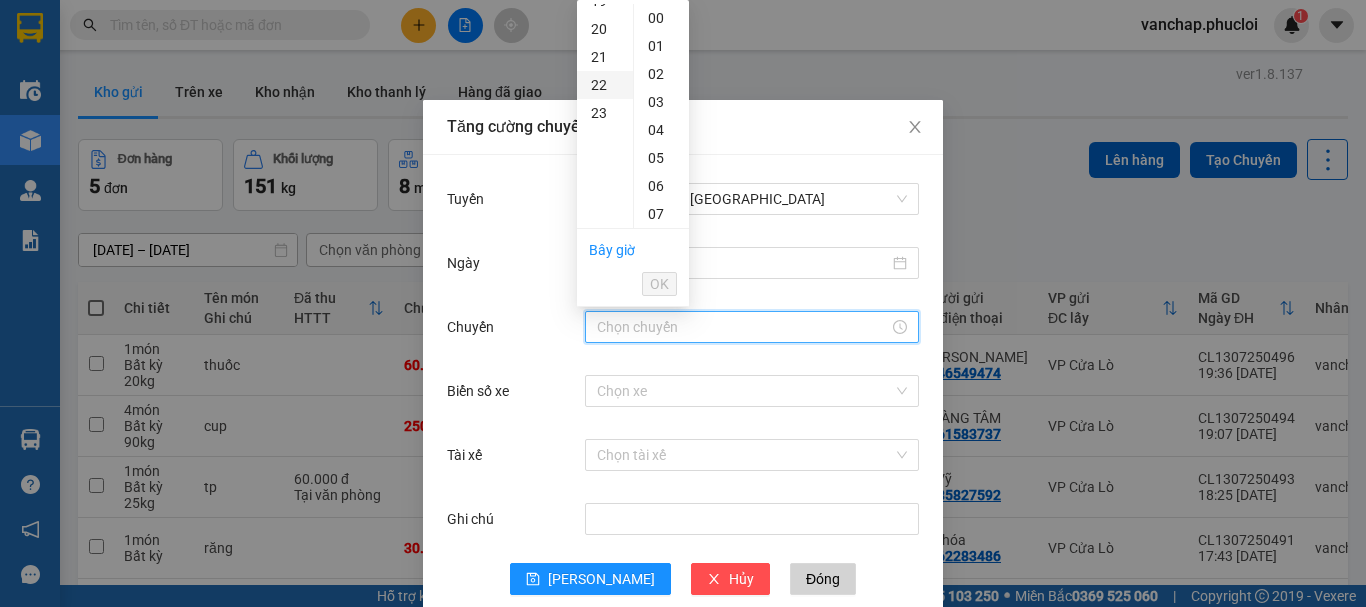 click on "22" at bounding box center [605, 85] 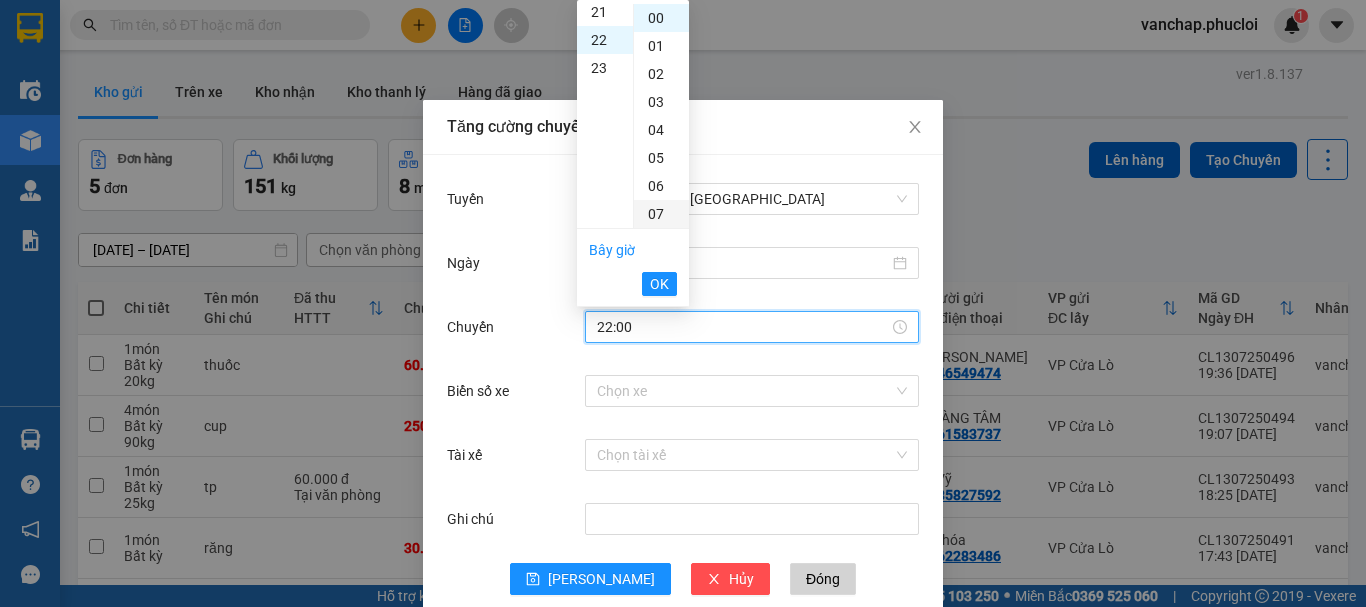 scroll, scrollTop: 616, scrollLeft: 0, axis: vertical 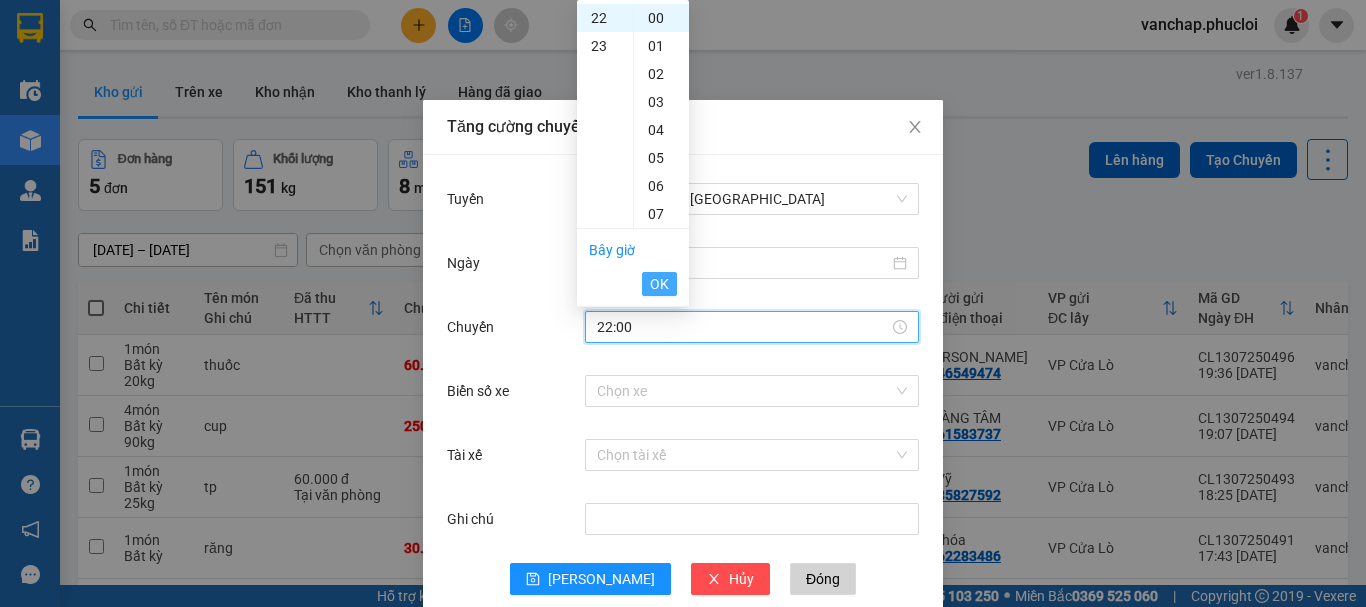click on "OK" at bounding box center [659, 284] 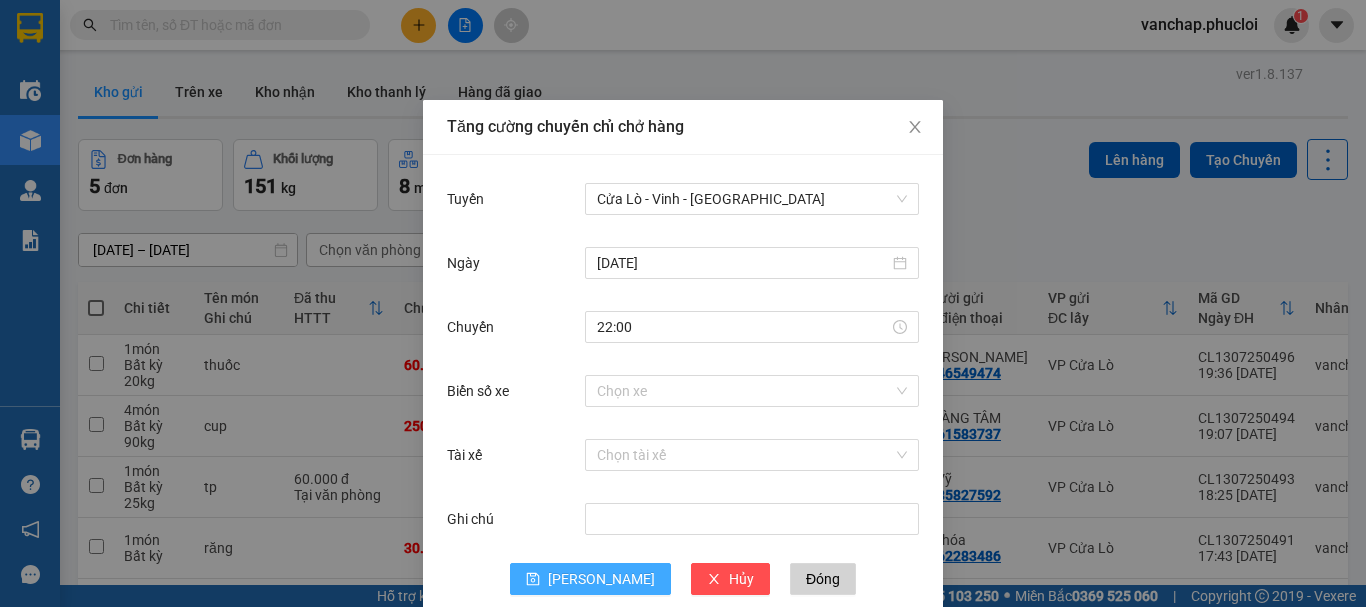 drag, startPoint x: 585, startPoint y: 580, endPoint x: 591, endPoint y: 564, distance: 17.088007 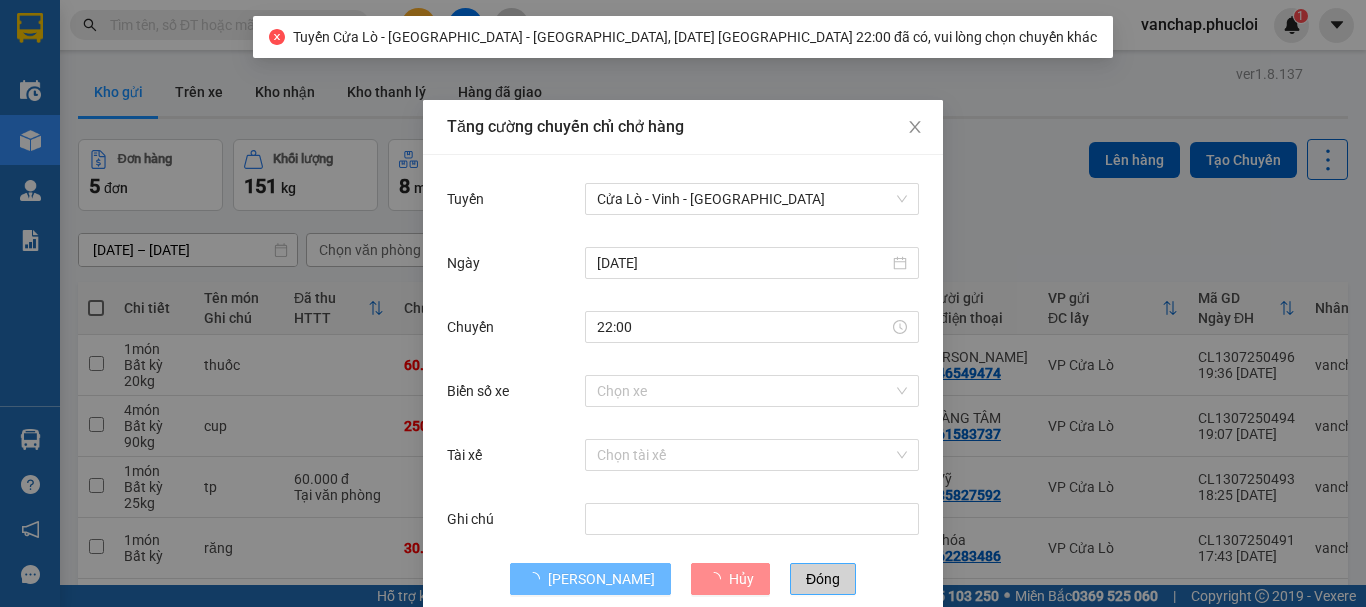 click on "Đóng" at bounding box center (823, 579) 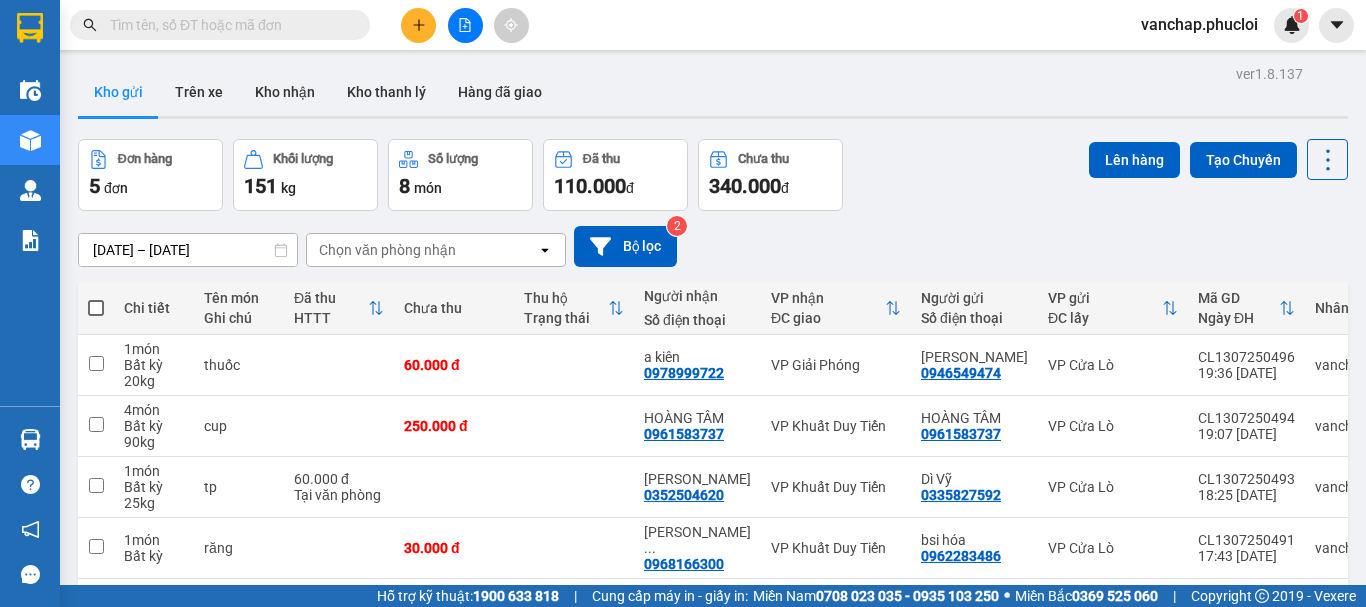 click at bounding box center [96, 308] 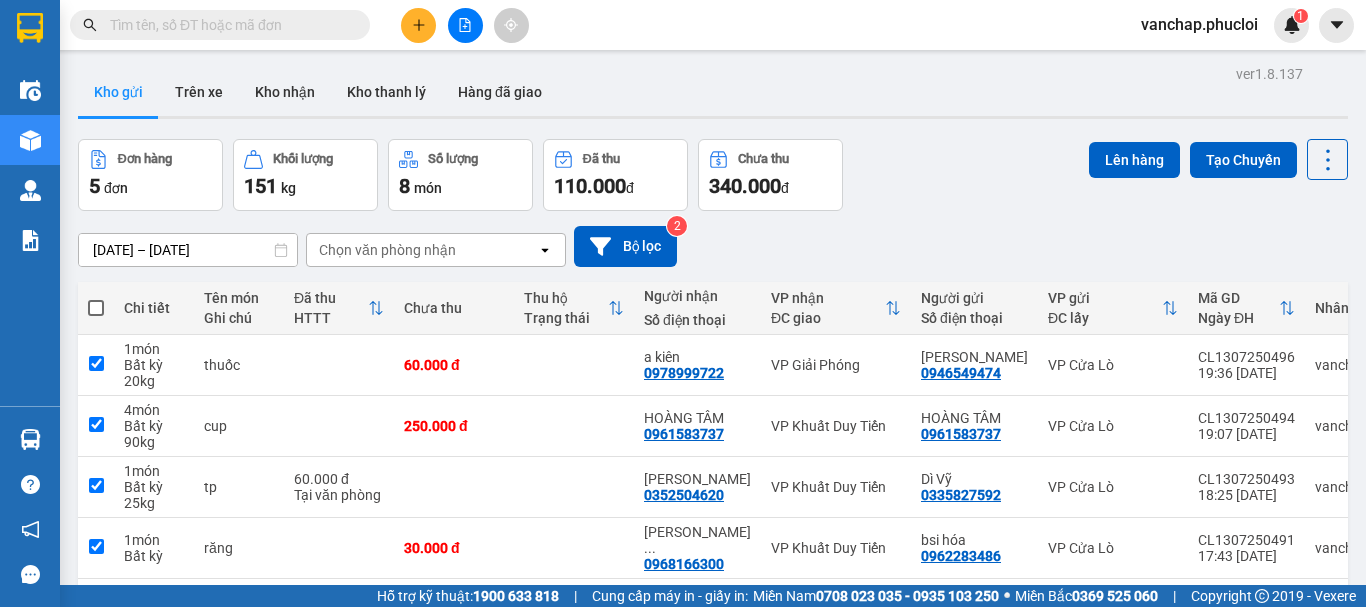 checkbox on "true" 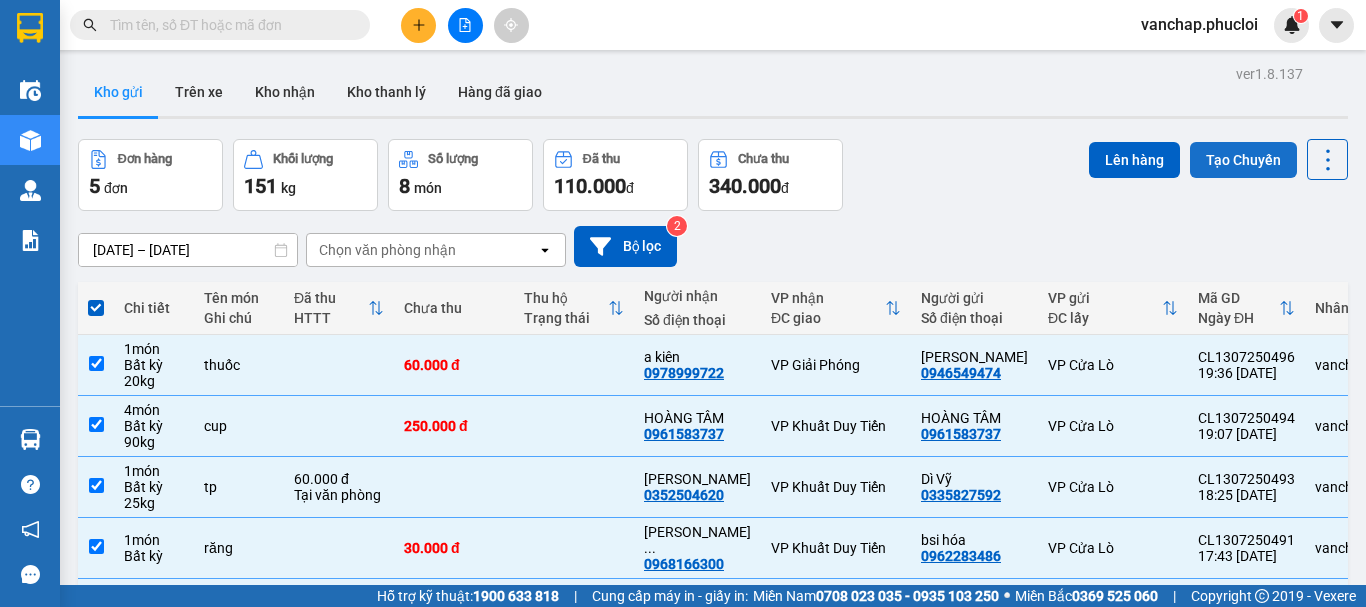 click on "Tạo Chuyến" at bounding box center [1243, 160] 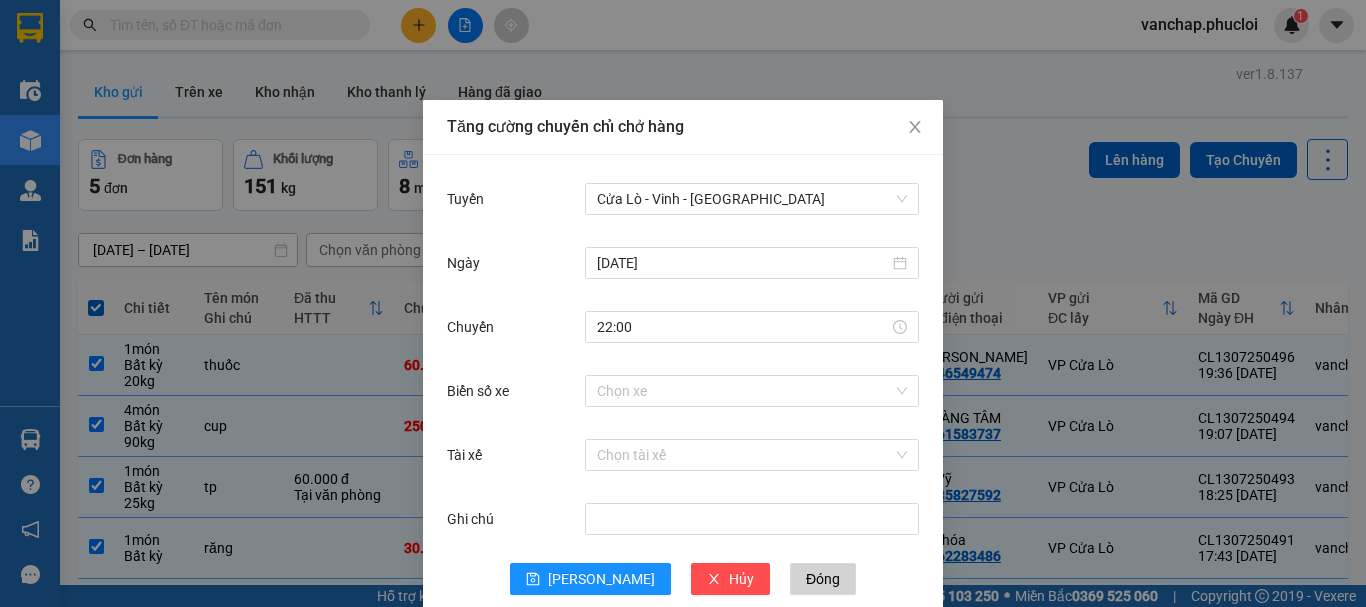 drag, startPoint x: 1097, startPoint y: 228, endPoint x: 1114, endPoint y: 214, distance: 22.022715 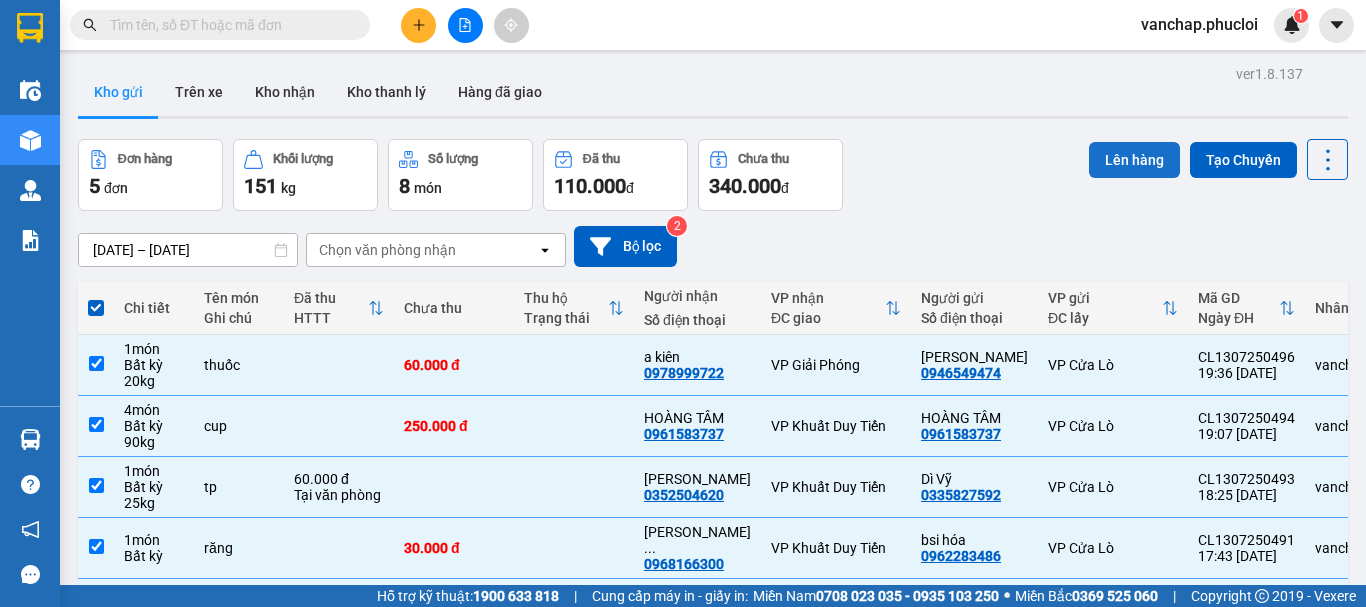 click on "Lên hàng" at bounding box center (1134, 160) 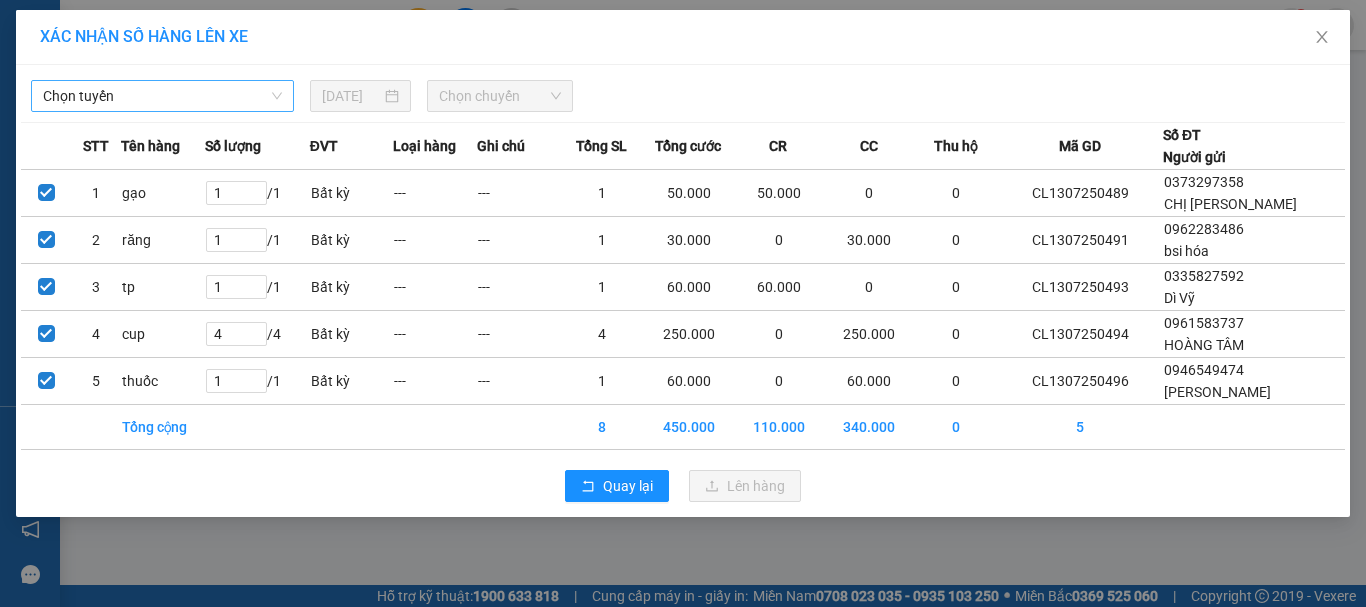 click on "Chọn tuyến" at bounding box center (162, 96) 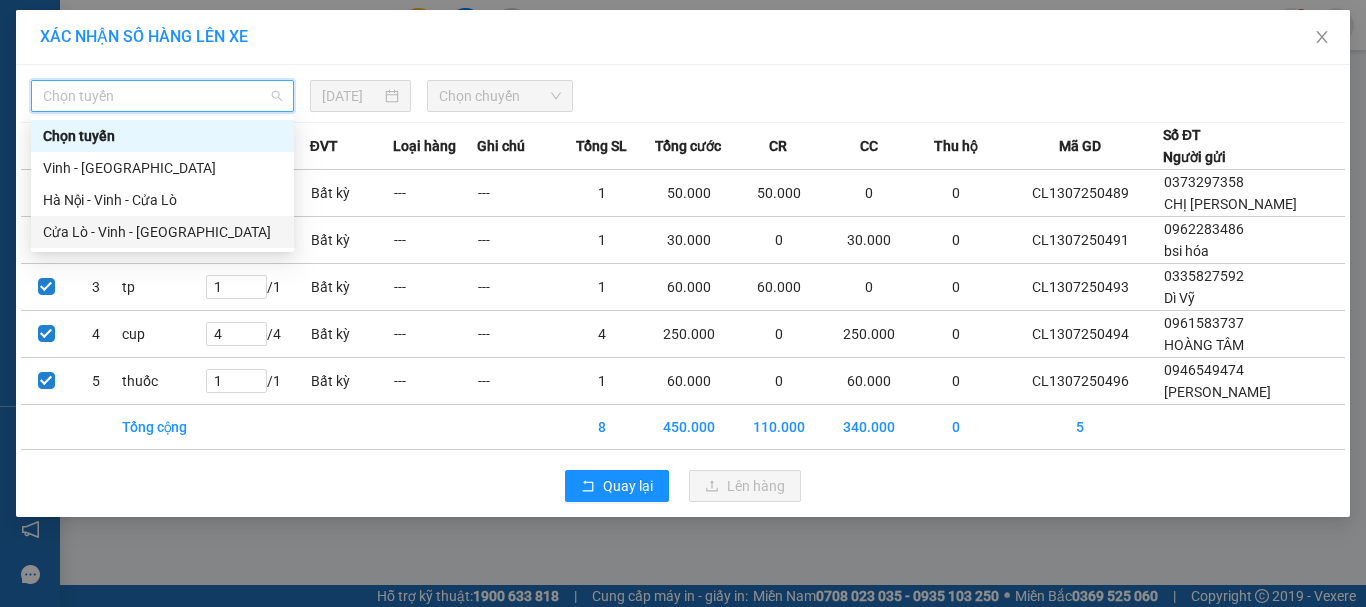 click on "Cửa Lò - Vinh - [GEOGRAPHIC_DATA]" at bounding box center [162, 232] 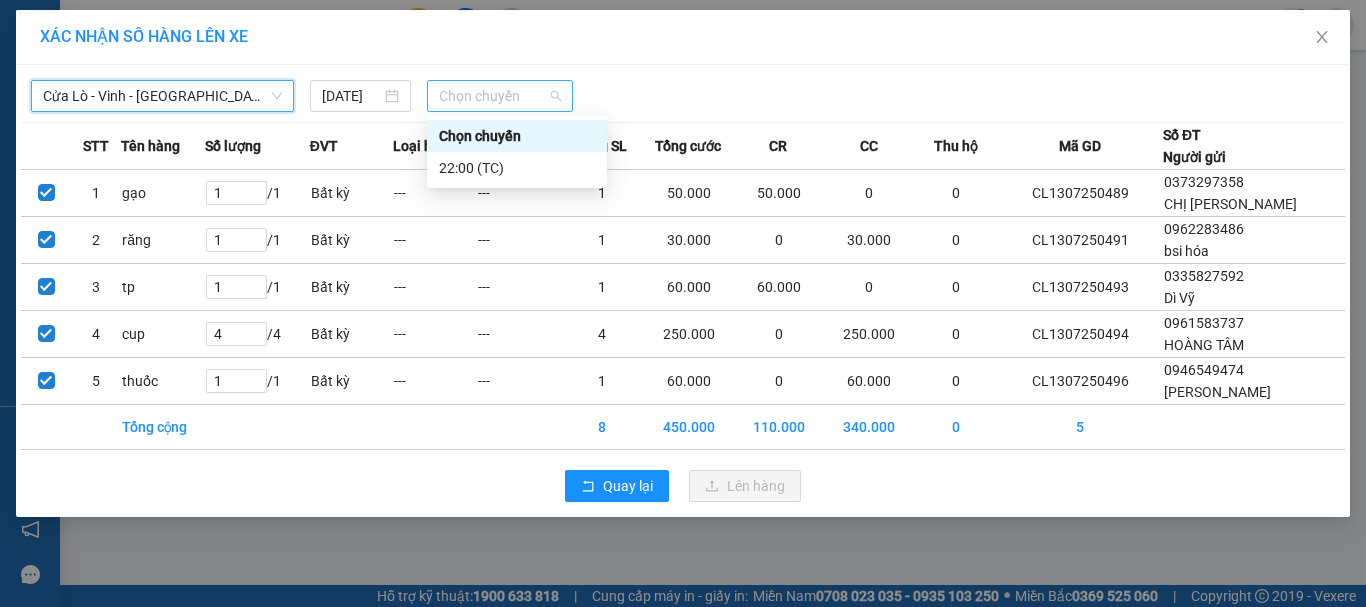 click on "Chọn chuyến" at bounding box center (500, 96) 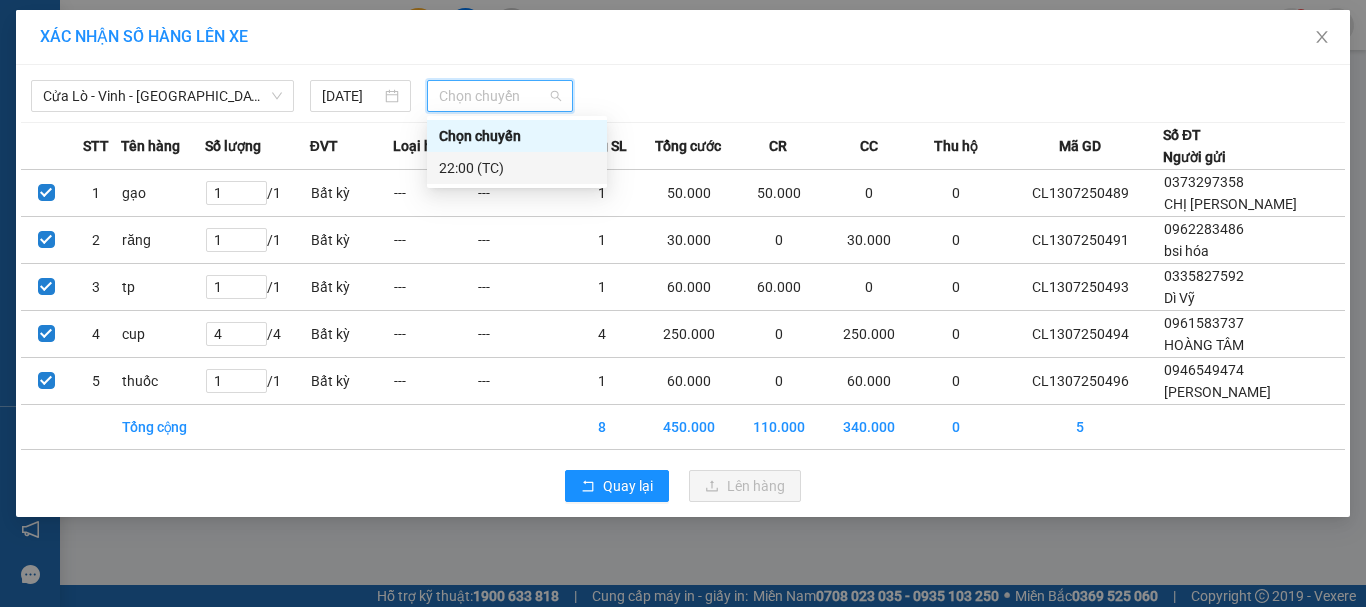 click on "22:00   (TC)" at bounding box center [517, 168] 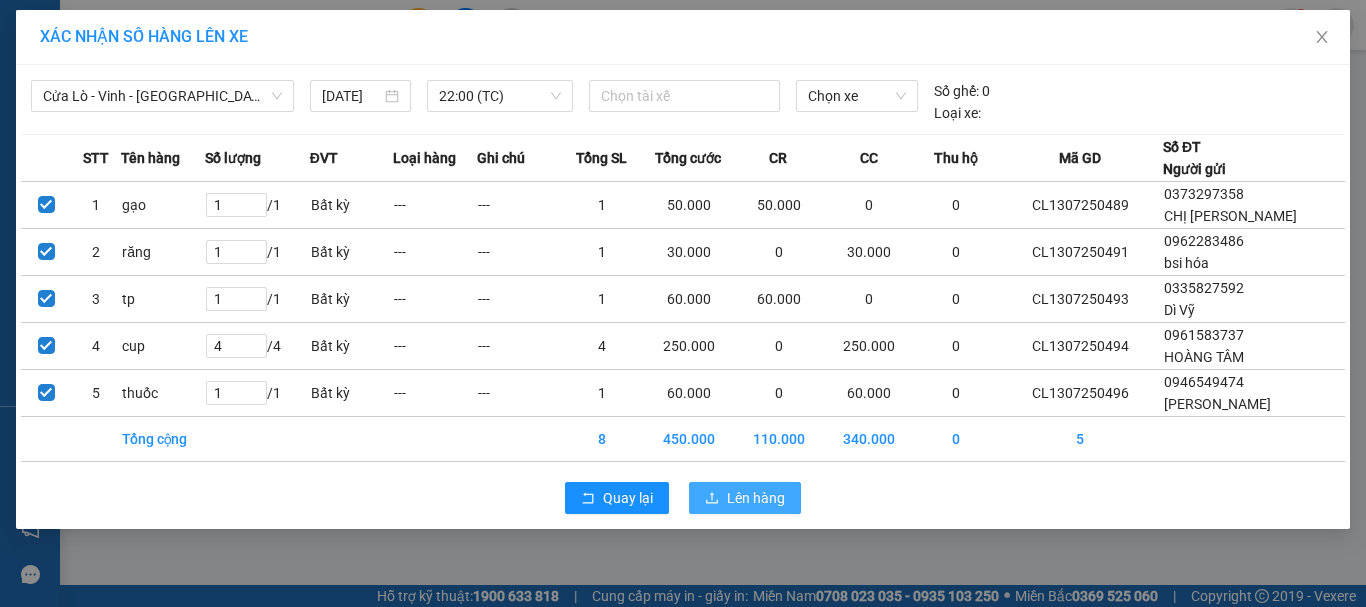 click on "Lên hàng" at bounding box center [745, 498] 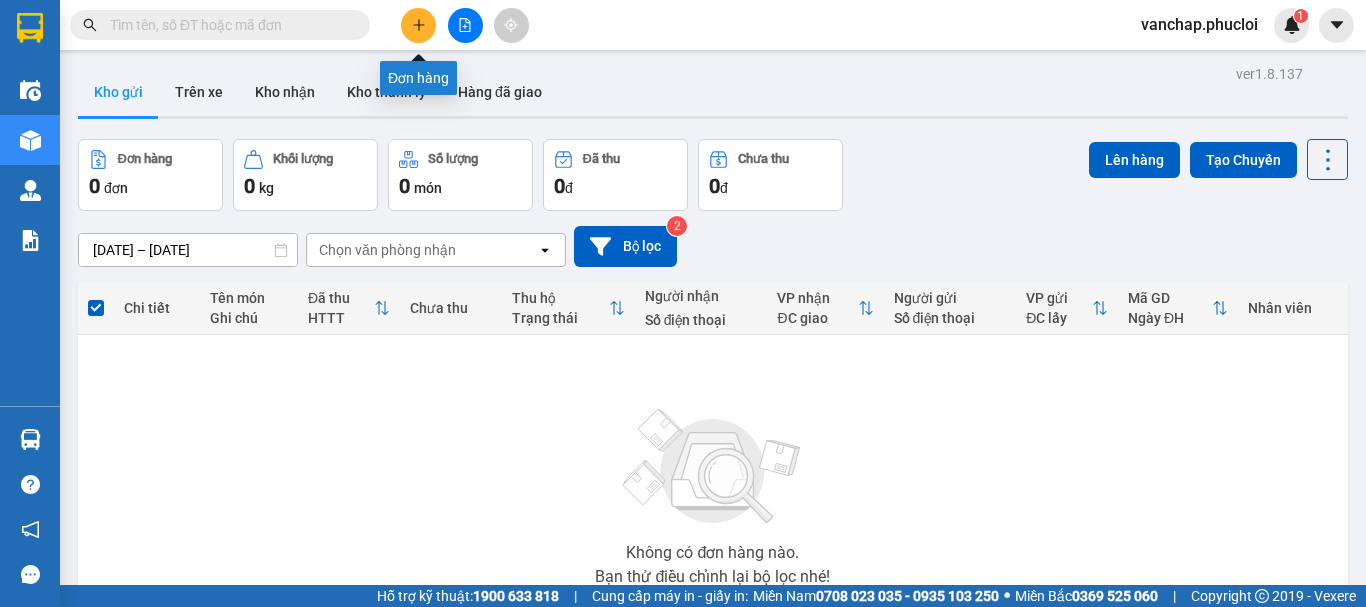 click 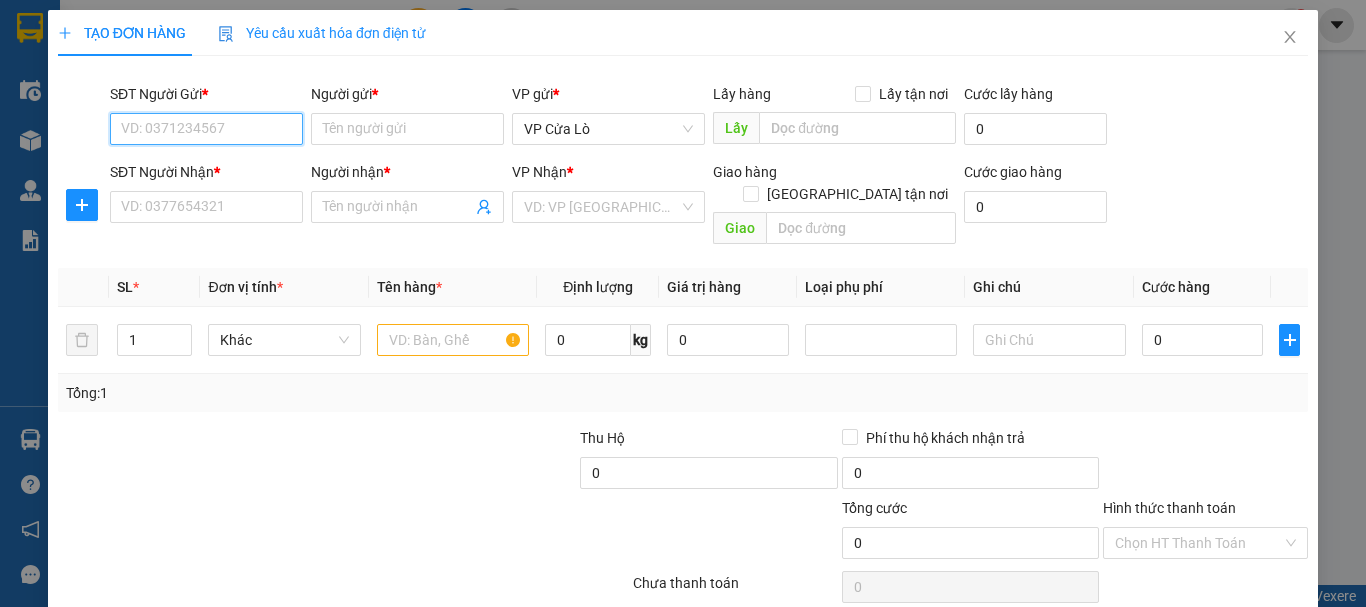 click on "SĐT Người Gửi  *" at bounding box center (206, 129) 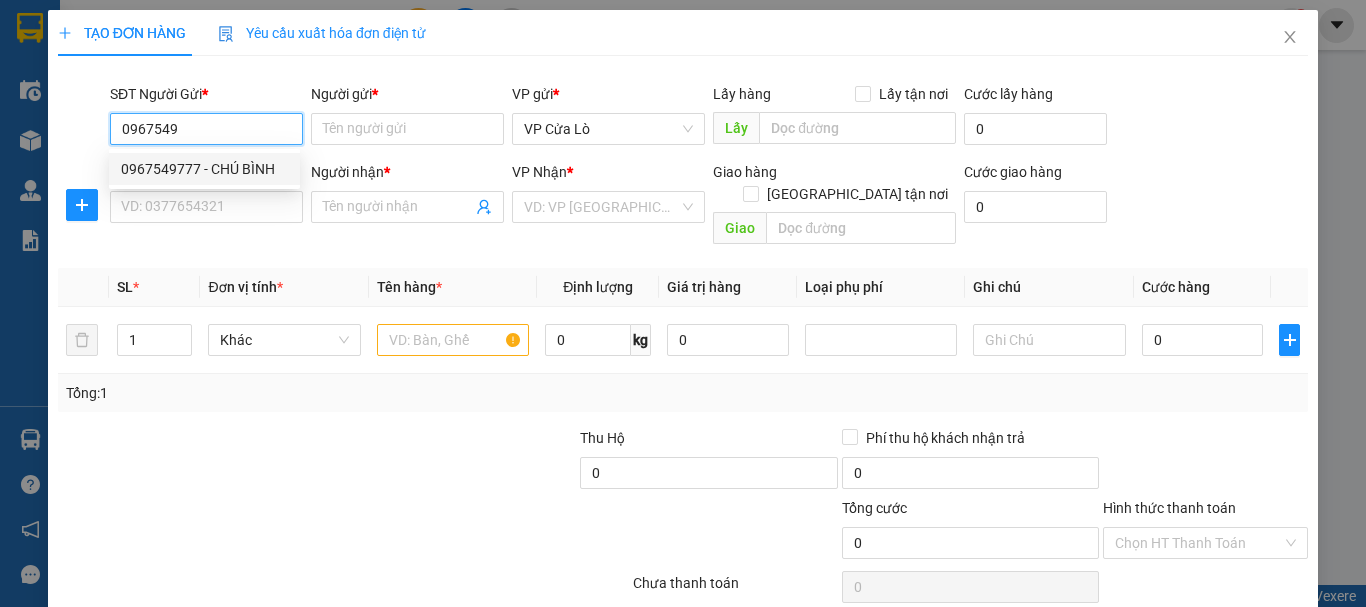 click on "0967549777 - CHÚ BÌNH" at bounding box center (204, 169) 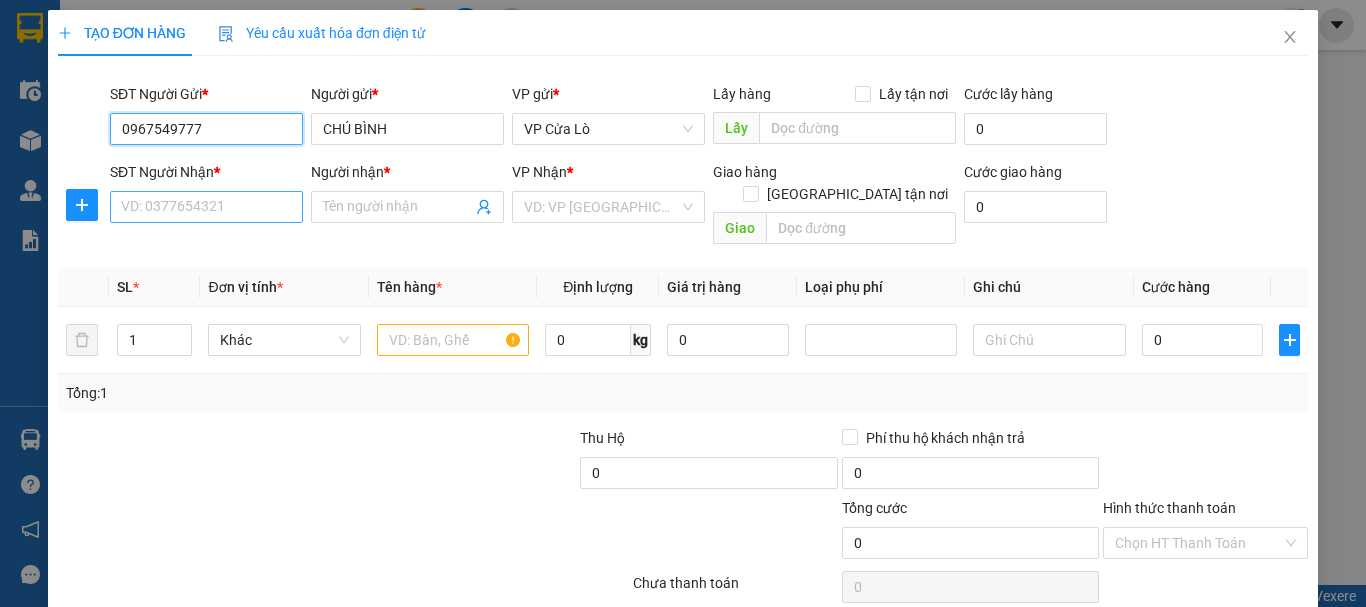 type on "0967549777" 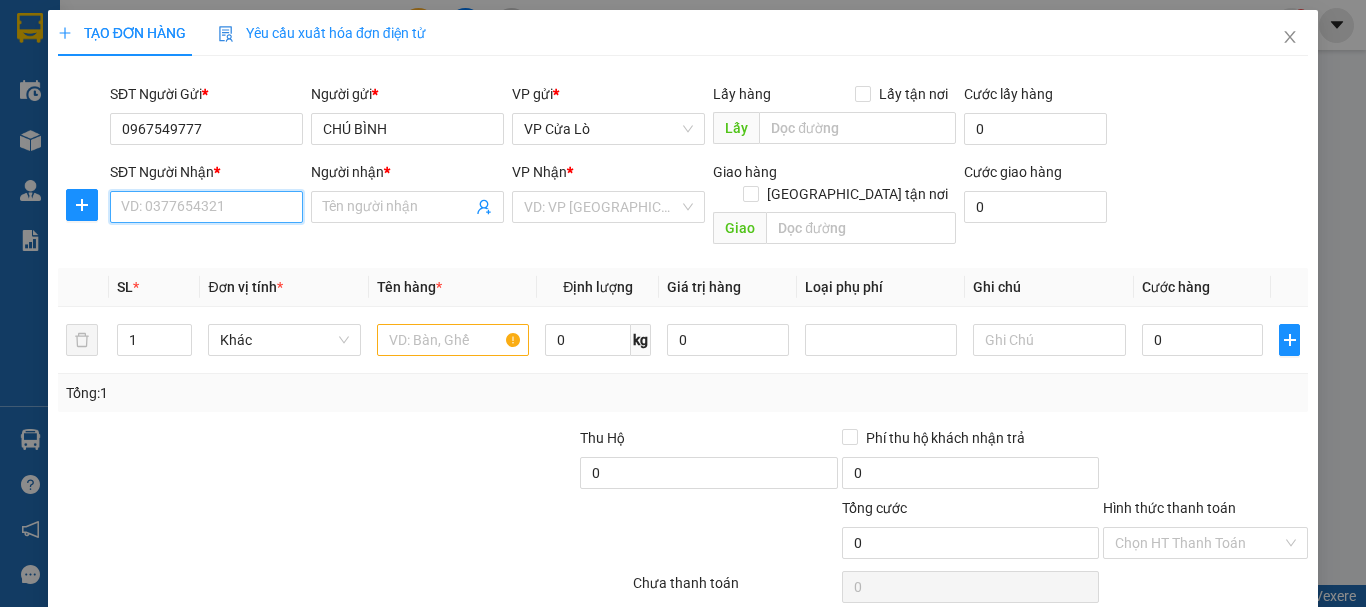 click on "SĐT Người Nhận  *" at bounding box center (206, 207) 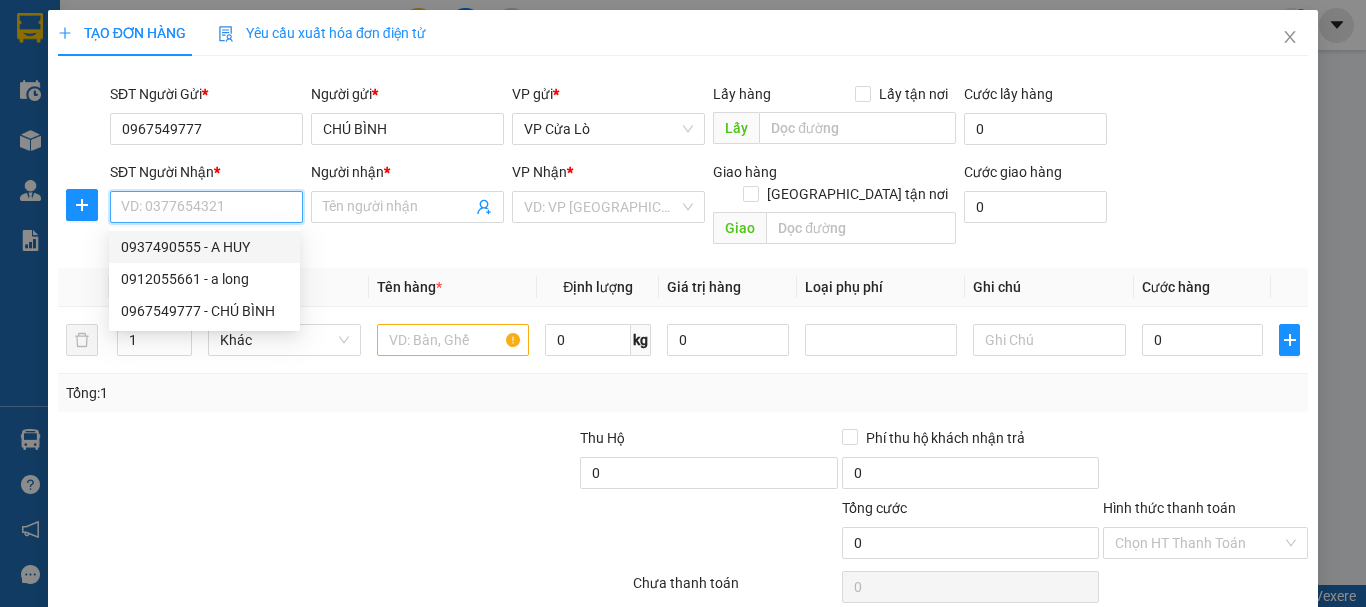 click on "0937490555 - A HUY" at bounding box center [204, 247] 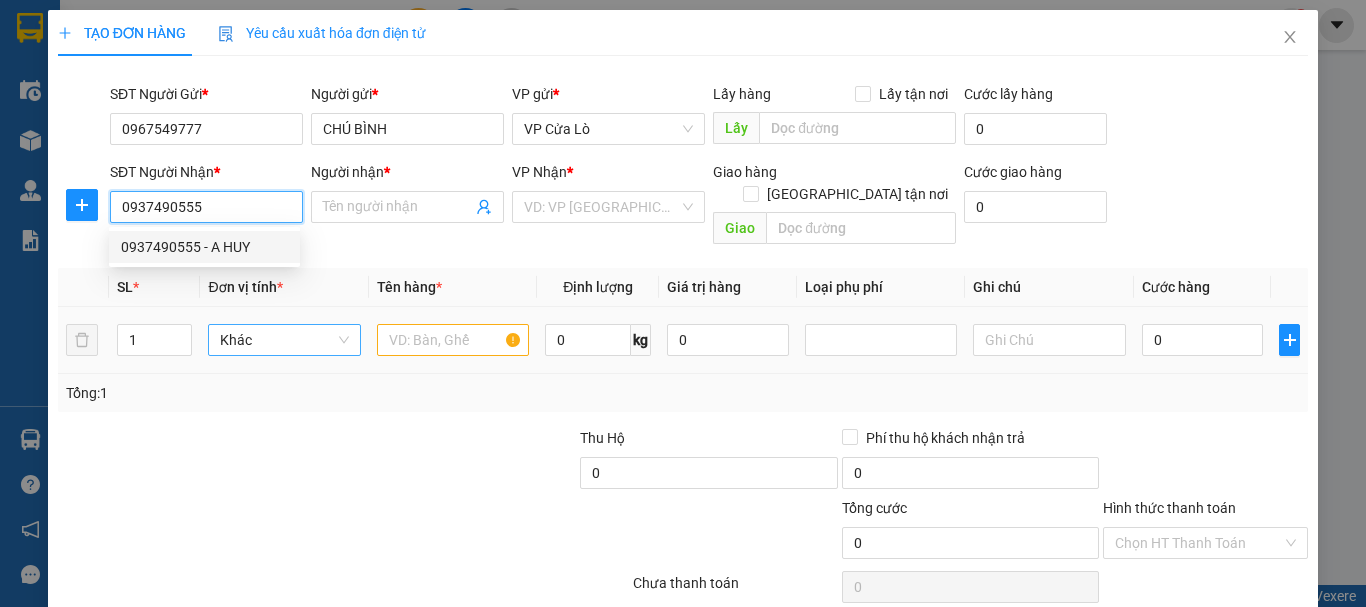 type on "A HUY" 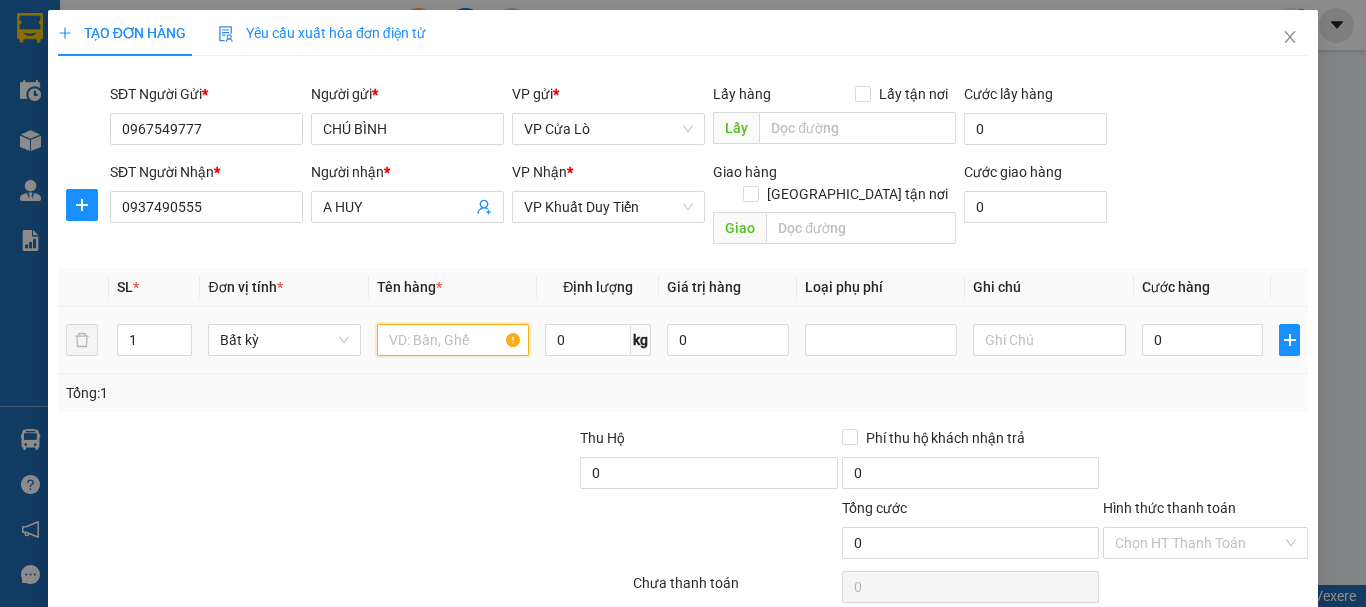 drag, startPoint x: 400, startPoint y: 330, endPoint x: 380, endPoint y: 321, distance: 21.931713 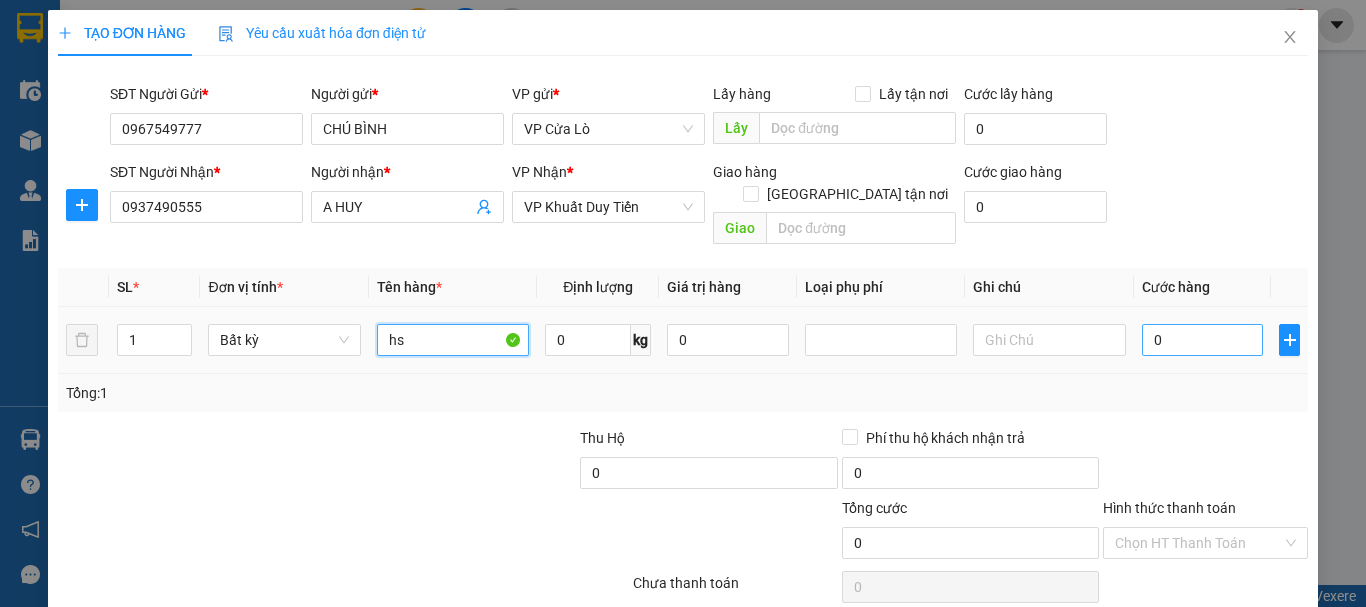 type on "hs" 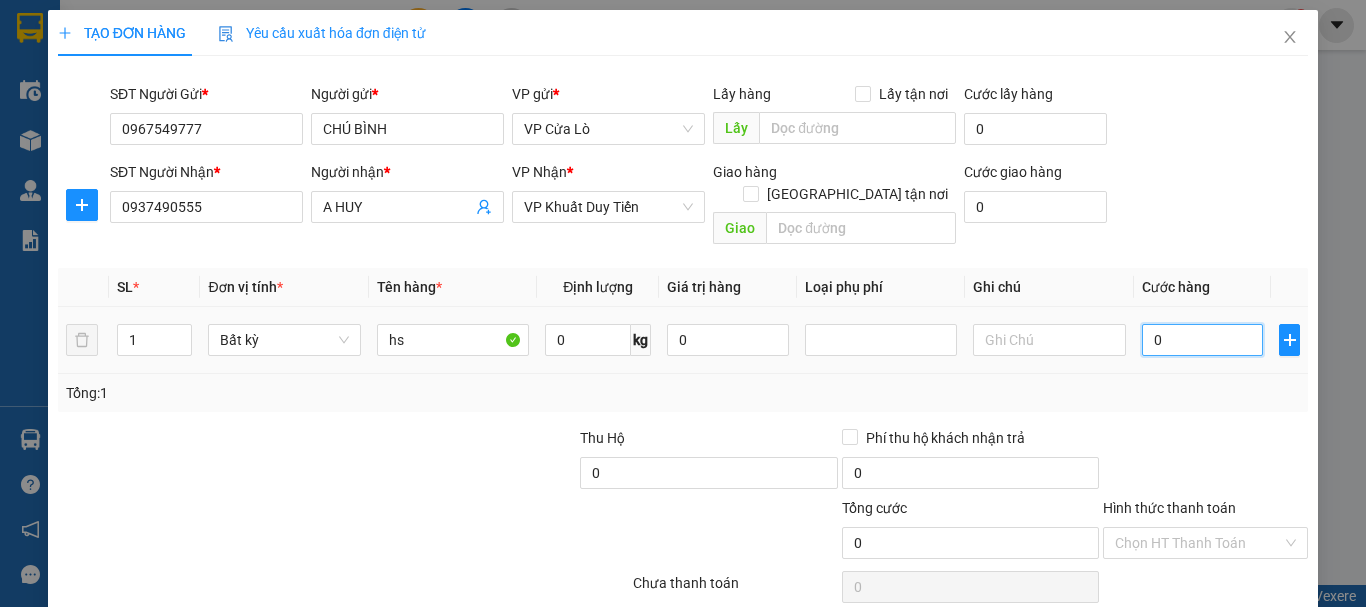 type on "4" 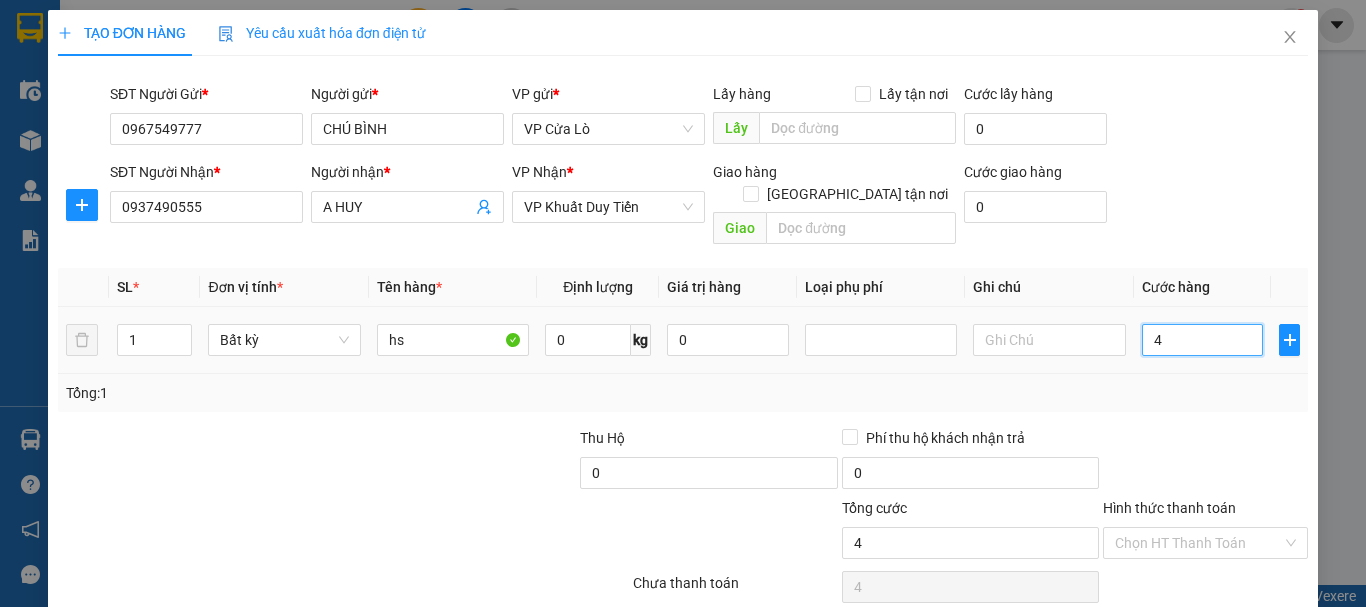 type on "40" 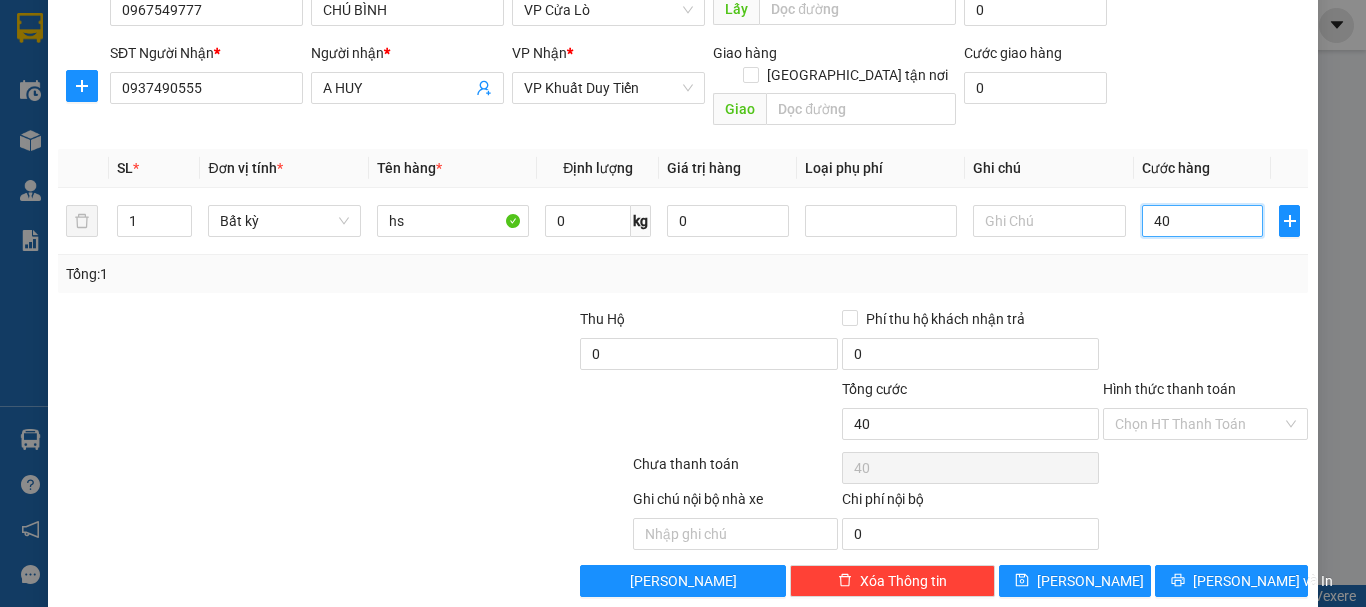 scroll, scrollTop: 126, scrollLeft: 0, axis: vertical 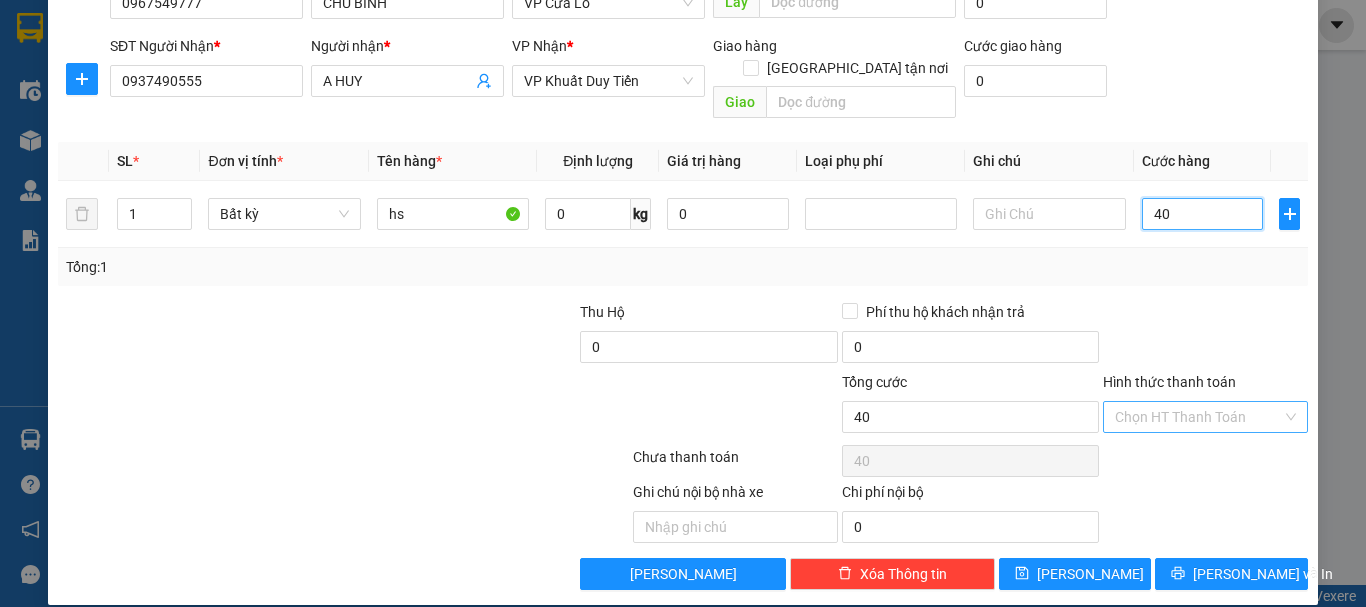 click on "Chọn HT Thanh Toán" at bounding box center [1205, 417] 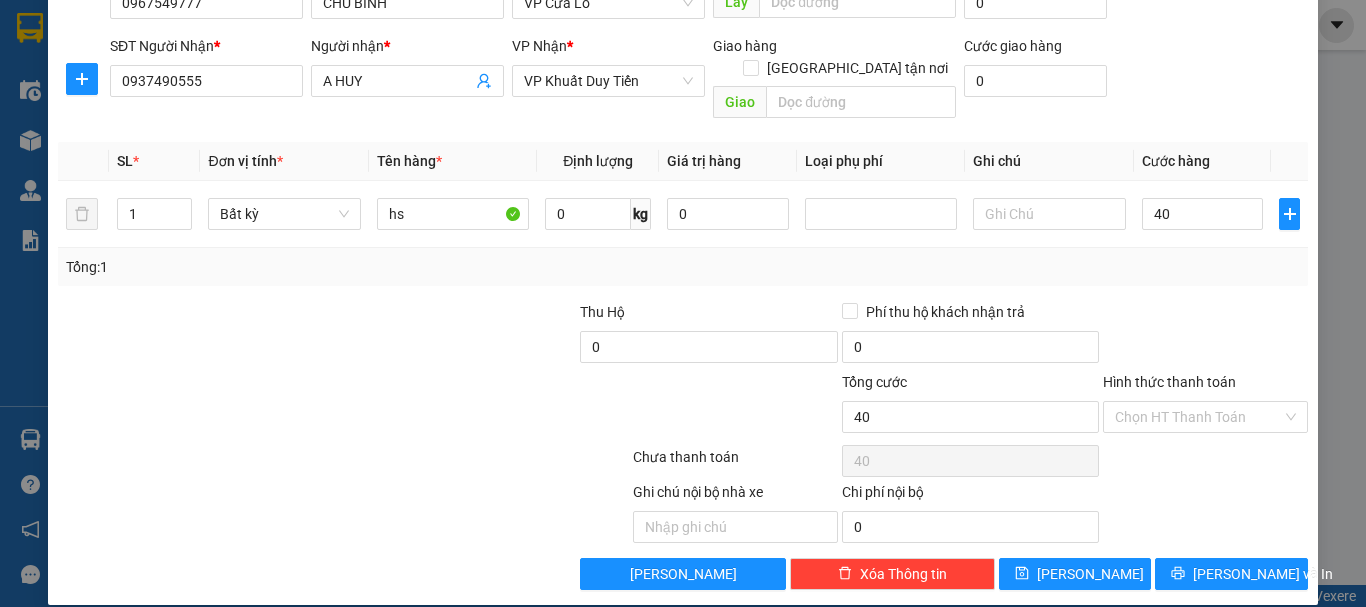 type on "40.000" 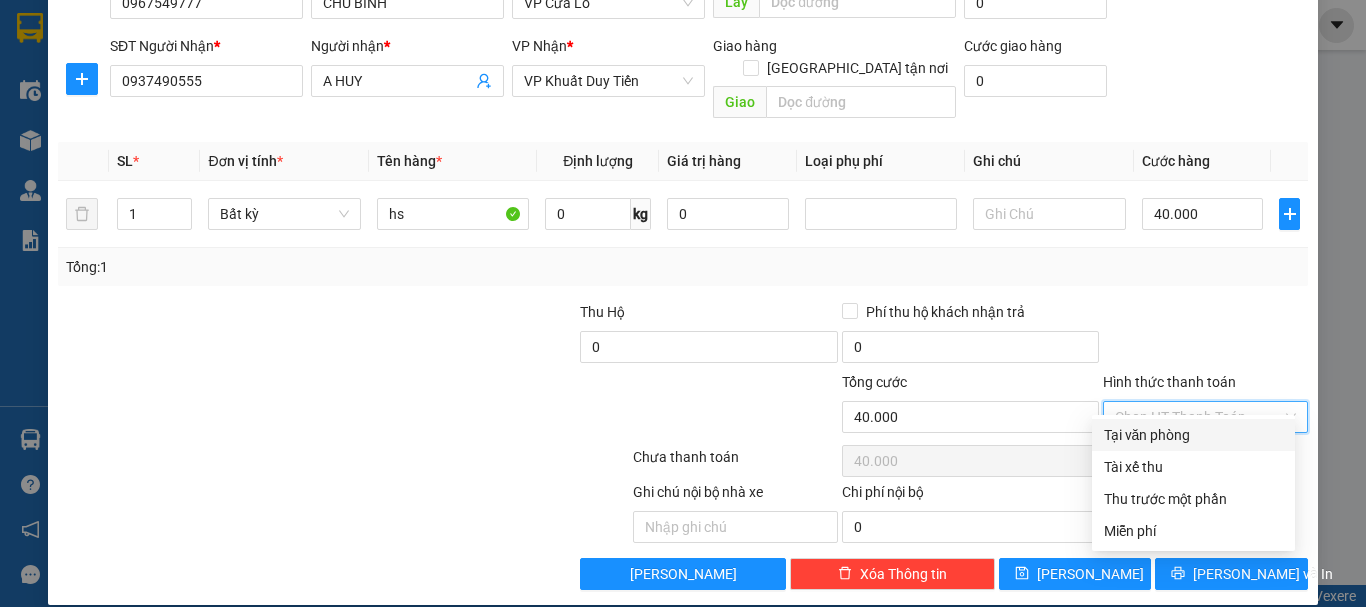 click on "Tại văn phòng" at bounding box center (1193, 435) 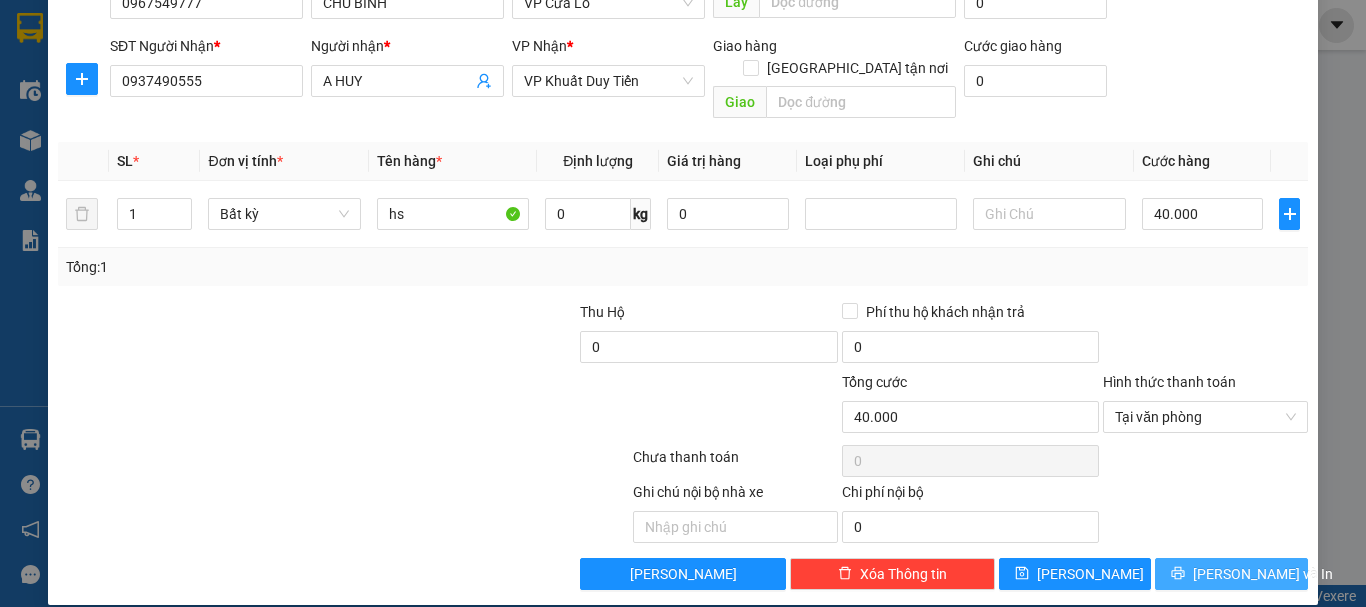 click on "[PERSON_NAME] và In" at bounding box center [1231, 574] 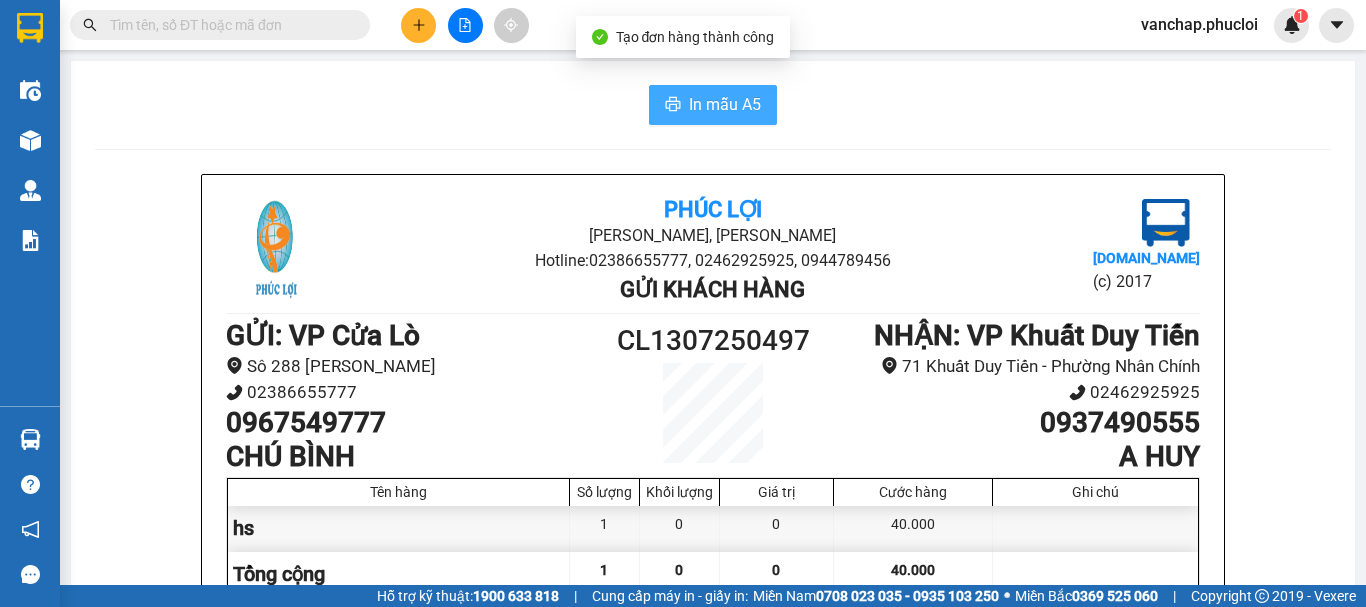 drag, startPoint x: 718, startPoint y: 105, endPoint x: 926, endPoint y: 246, distance: 251.28668 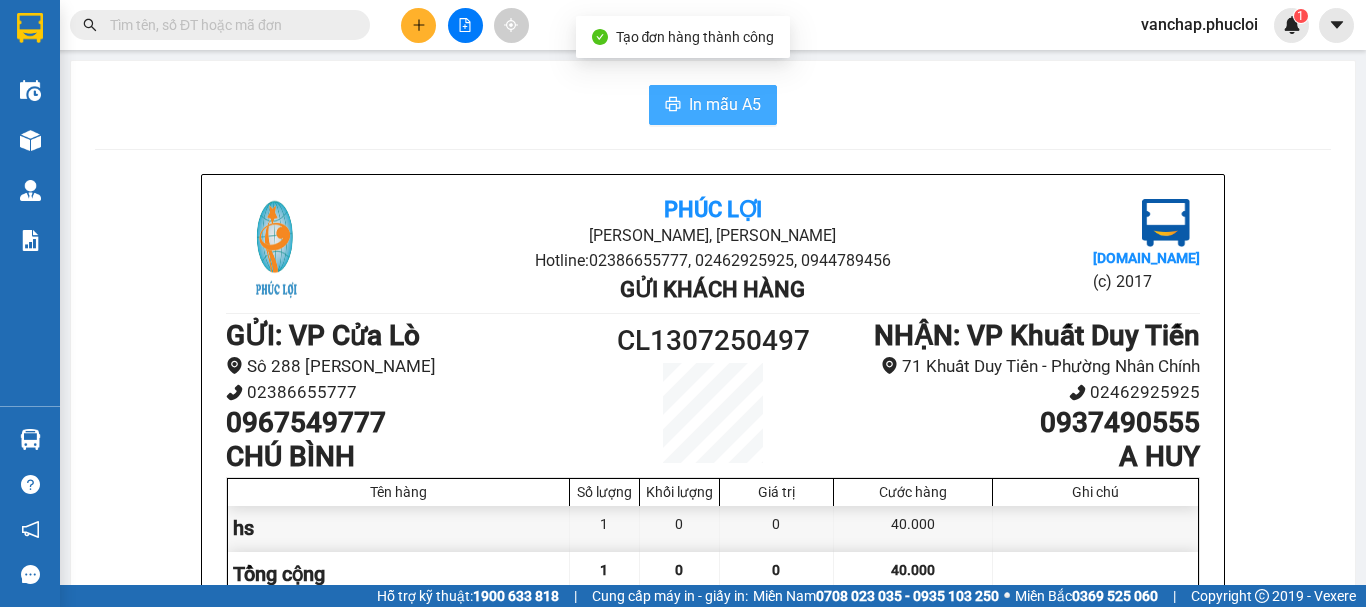 scroll, scrollTop: 0, scrollLeft: 0, axis: both 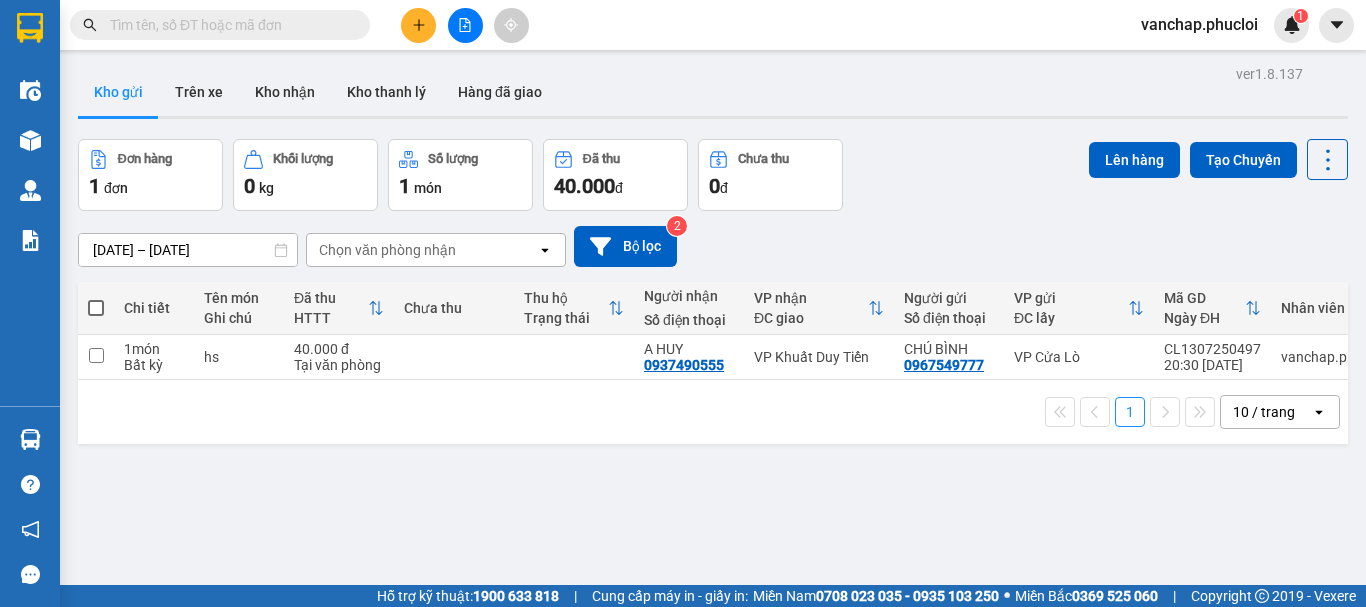 drag, startPoint x: 99, startPoint y: 308, endPoint x: 111, endPoint y: 320, distance: 16.970562 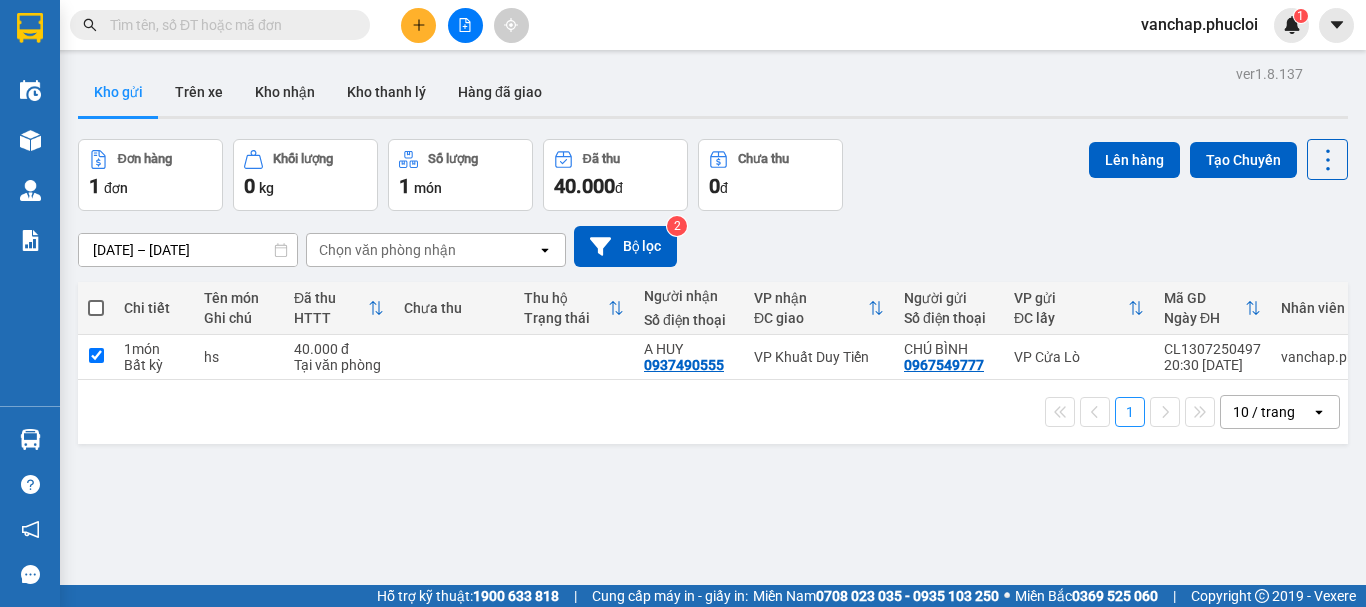 checkbox on "true" 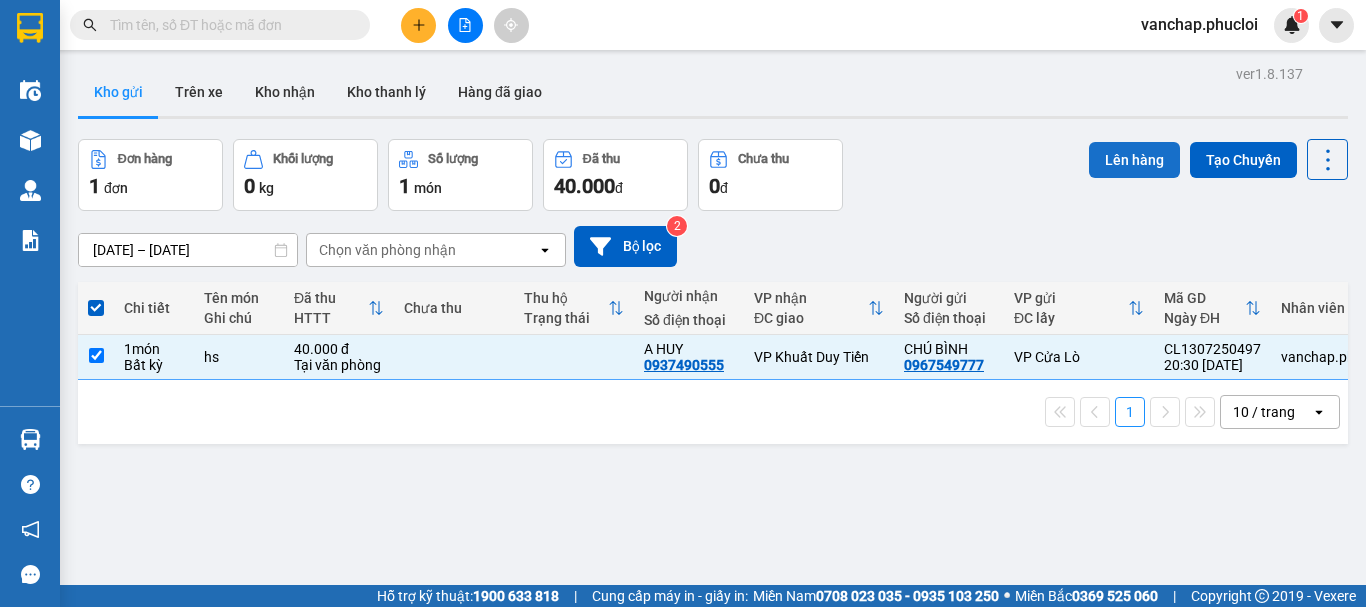drag, startPoint x: 1127, startPoint y: 173, endPoint x: 1116, endPoint y: 174, distance: 11.045361 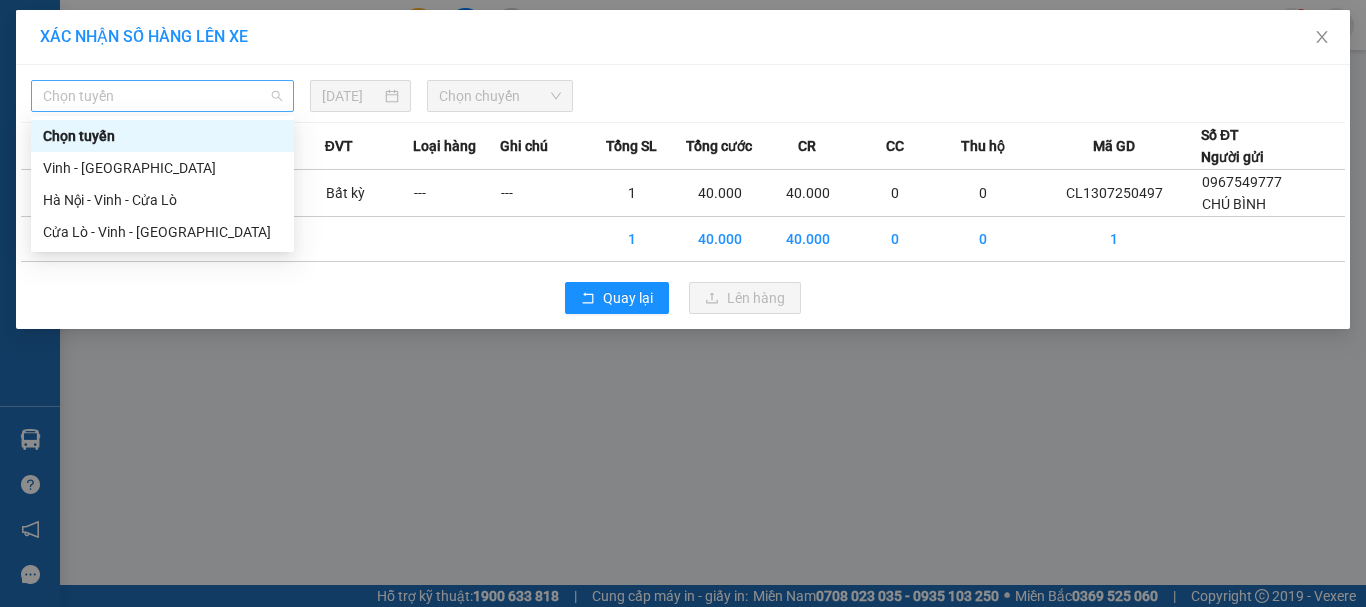 drag, startPoint x: 262, startPoint y: 92, endPoint x: 264, endPoint y: 163, distance: 71.02816 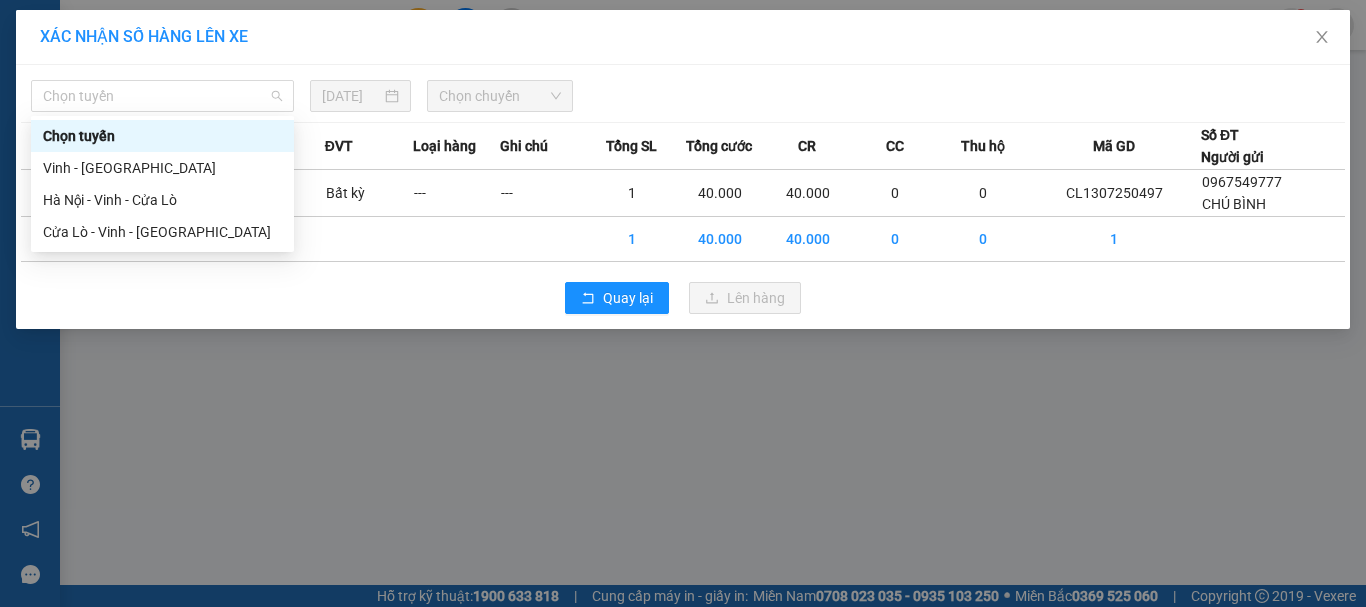 click on "Chọn tuyến" at bounding box center (162, 96) 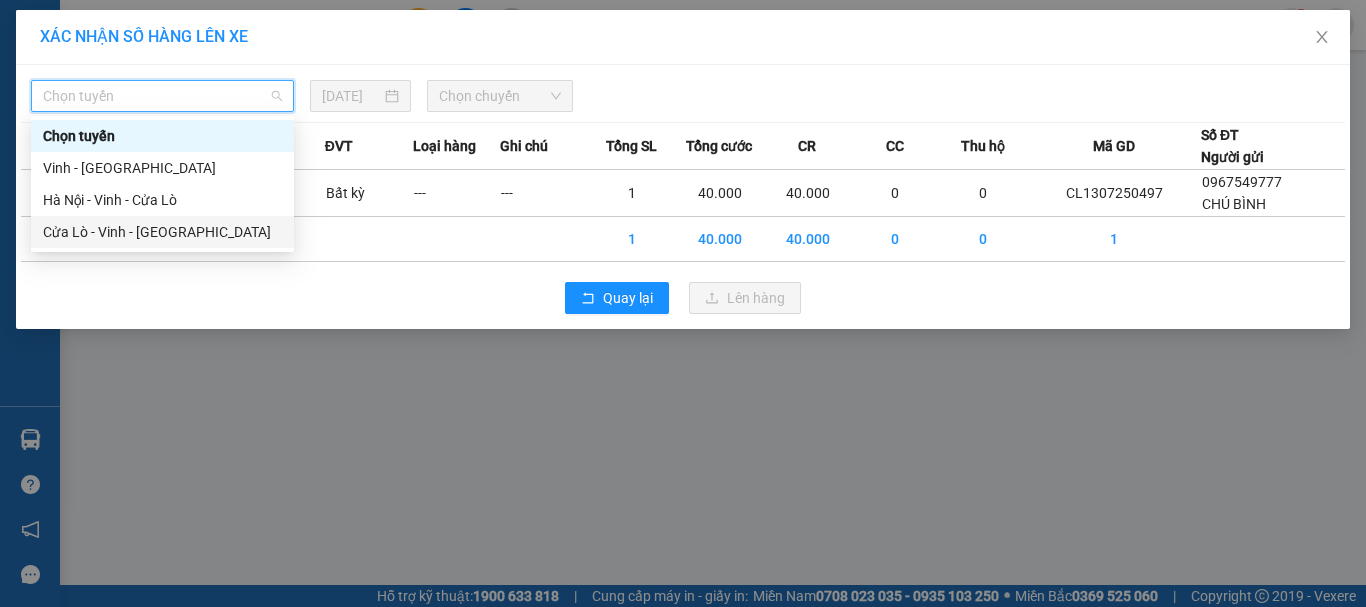 click on "Cửa Lò - Vinh - [GEOGRAPHIC_DATA]" at bounding box center [162, 232] 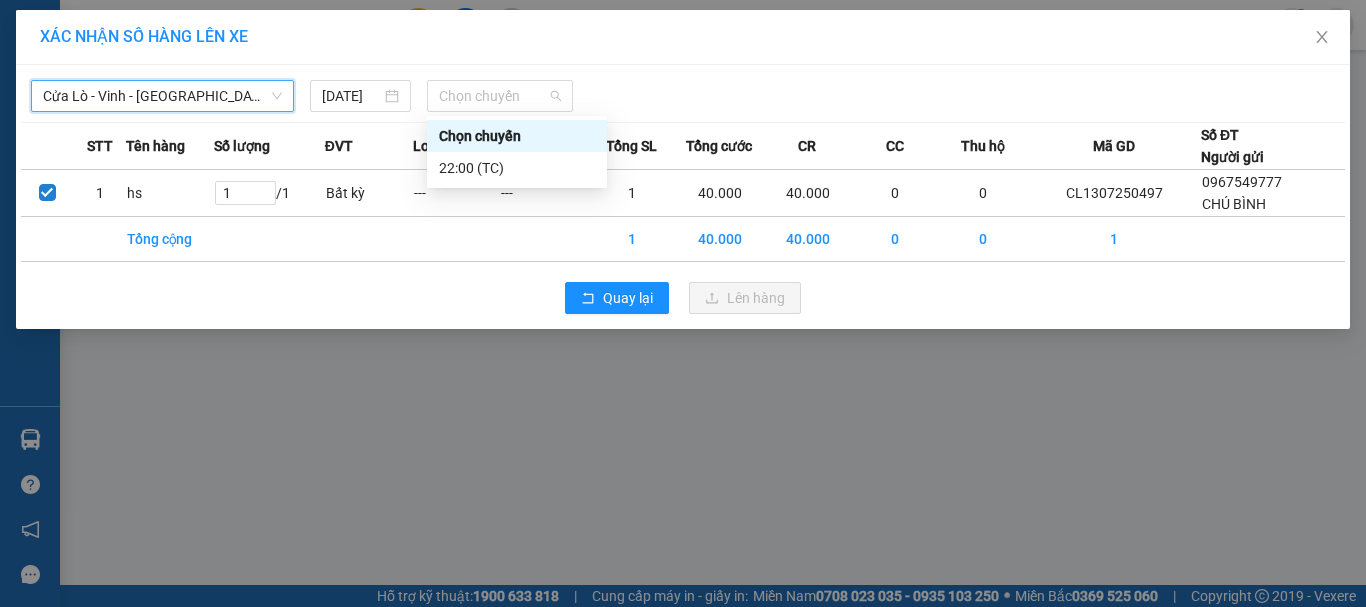 drag, startPoint x: 472, startPoint y: 91, endPoint x: 473, endPoint y: 181, distance: 90.005554 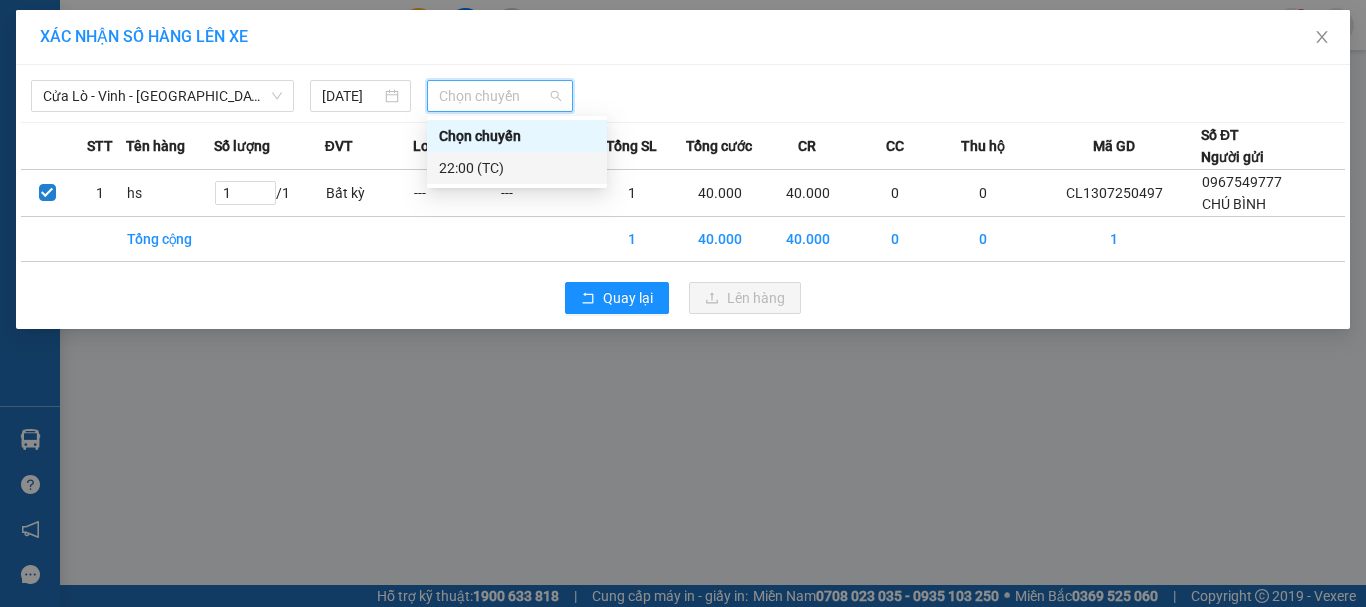 click on "22:00   (TC)" at bounding box center [517, 168] 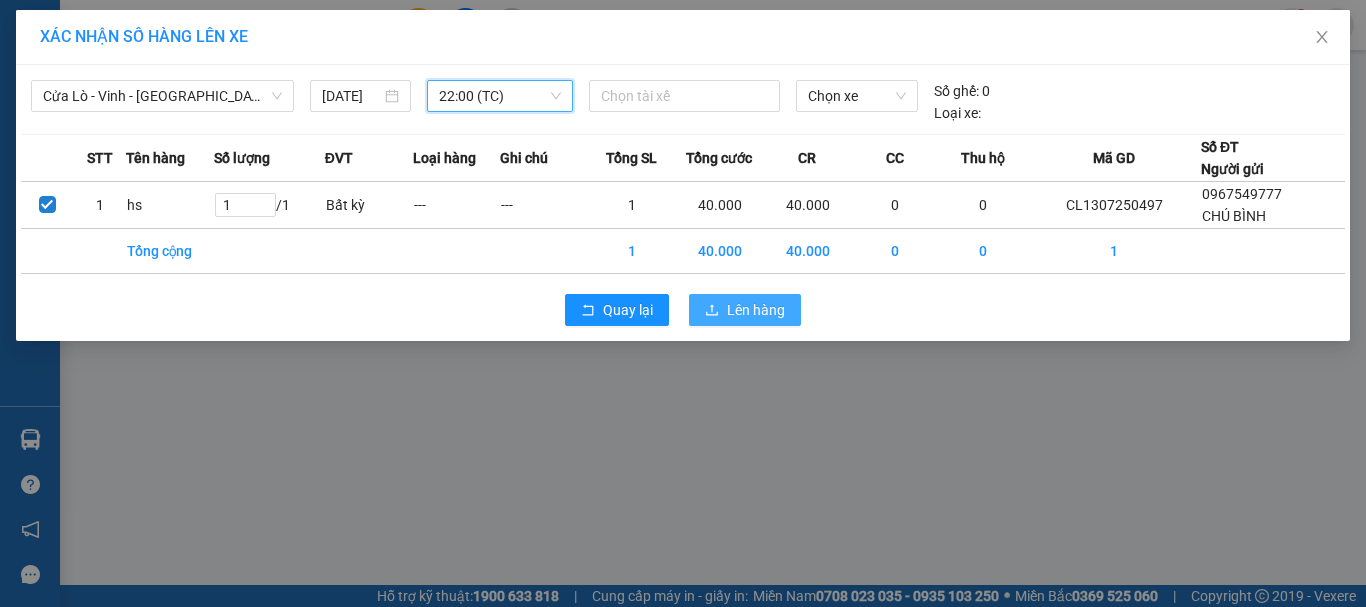 click 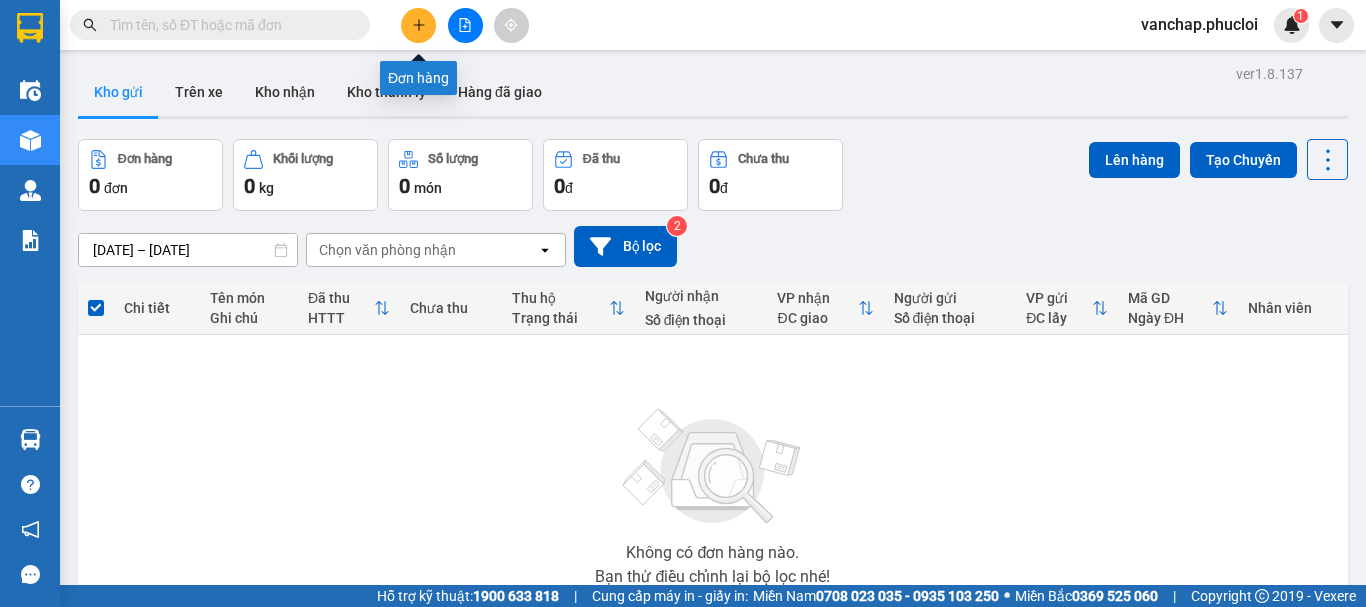click 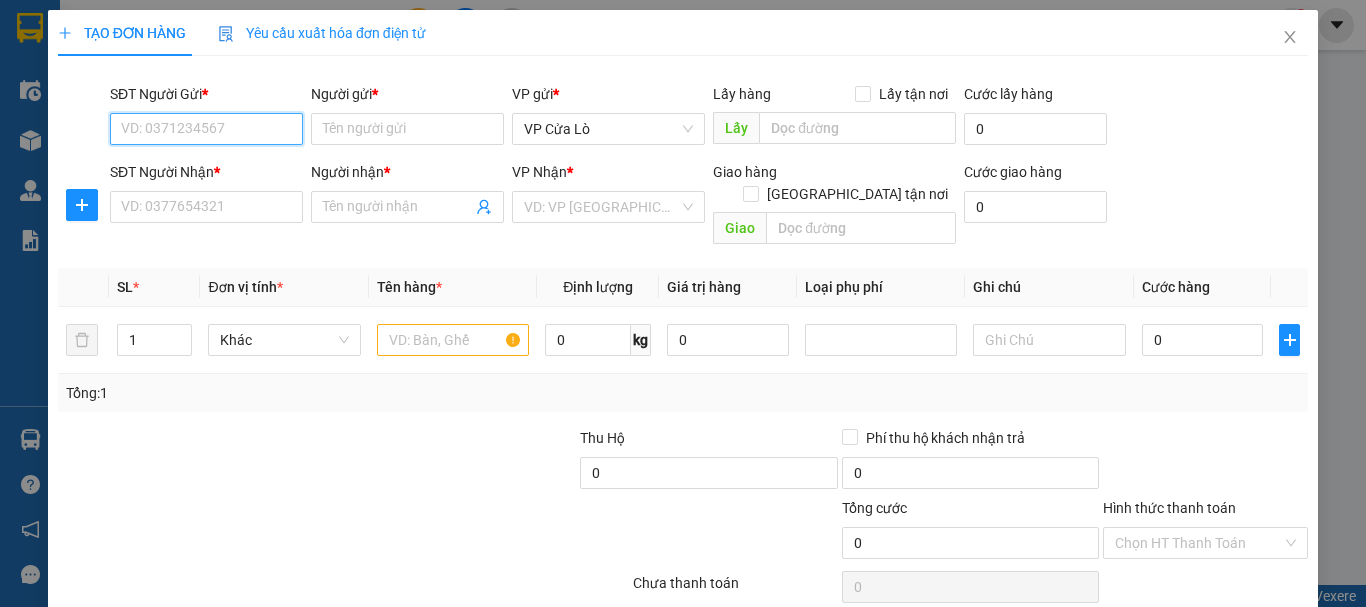click on "SĐT Người Gửi  *" at bounding box center (206, 129) 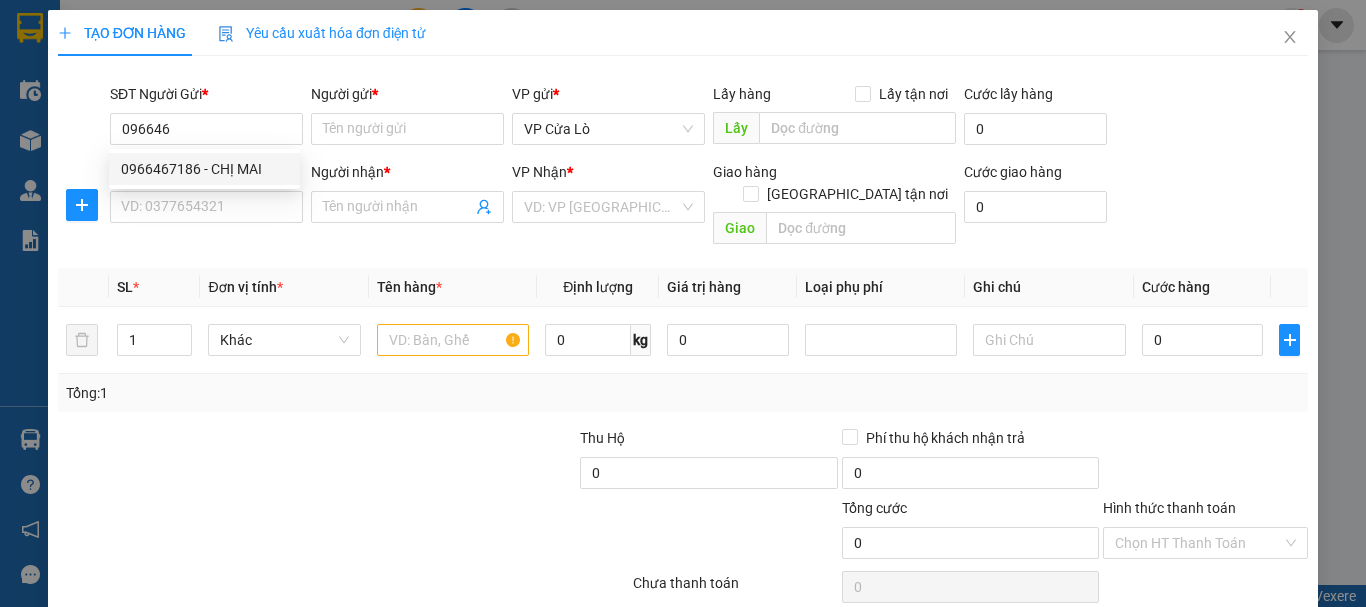 click on "0966467186 0966467186 - CHỊ MAI" at bounding box center (204, 169) 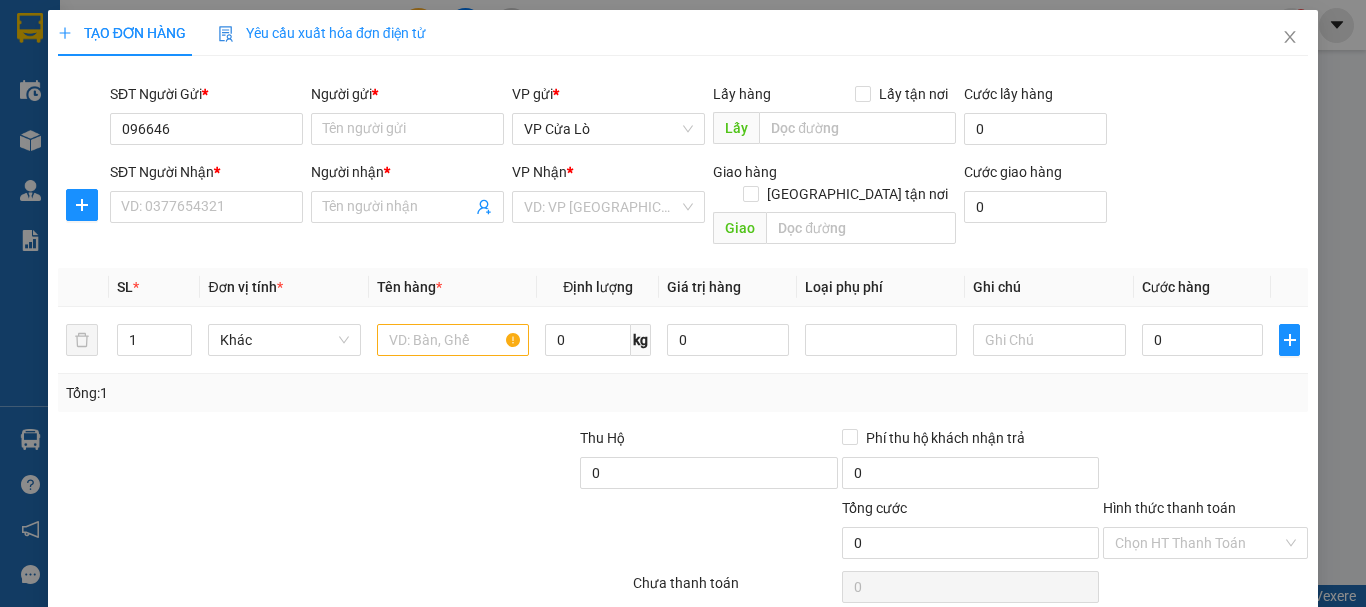 click on "SĐT Người Gửi  * 096646 Người gửi  * Tên người gửi VP gửi  * VP Cửa Lò Lấy hàng Lấy tận nơi Lấy Cước lấy hàng 0 SĐT Người Nhận  * VD: 0377654321 Người nhận  * Tên người nhận VP Nhận  * VD: VP Sài Gòn Giao hàng Giao tận nơi Giao Cước giao hàng 0" at bounding box center [683, 168] 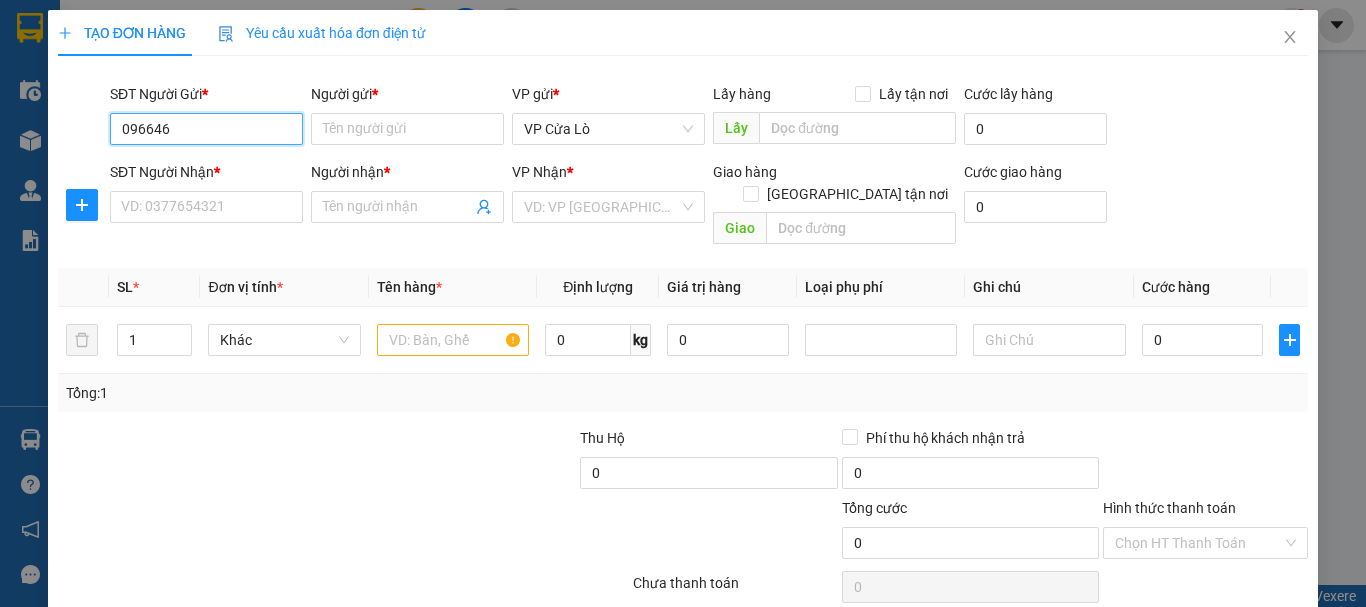 click on "096646" at bounding box center (206, 129) 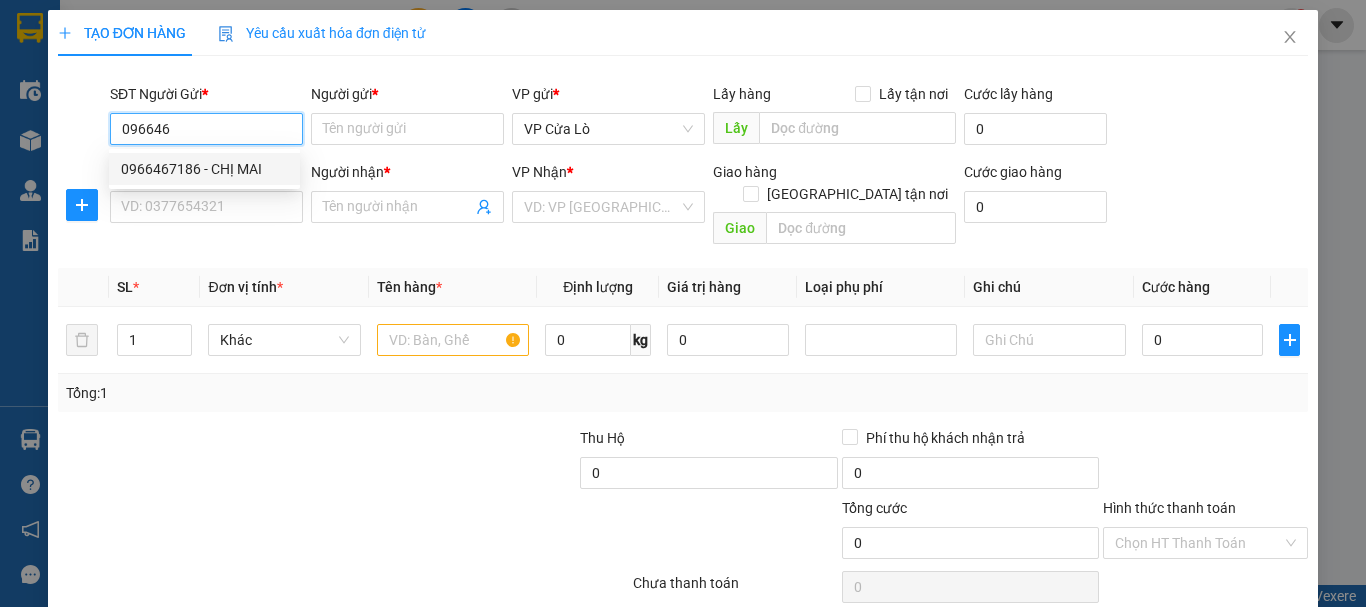 click on "0966467186 - CHỊ MAI" at bounding box center [204, 169] 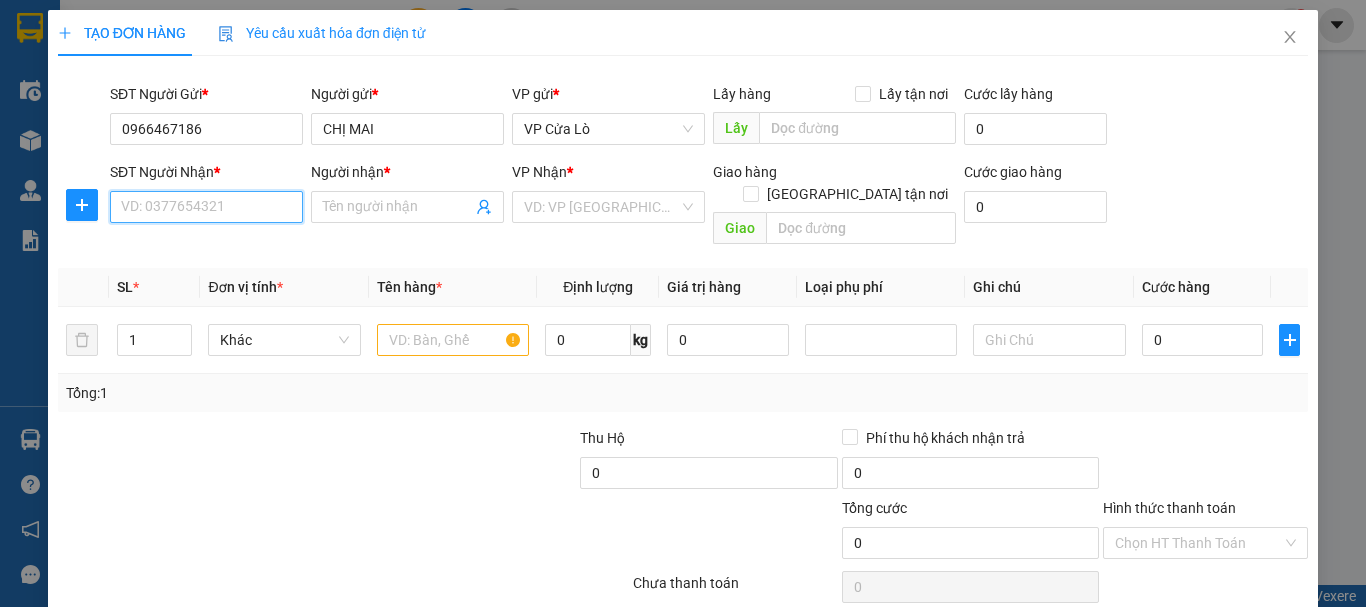 click on "SĐT Người Nhận  *" at bounding box center [206, 207] 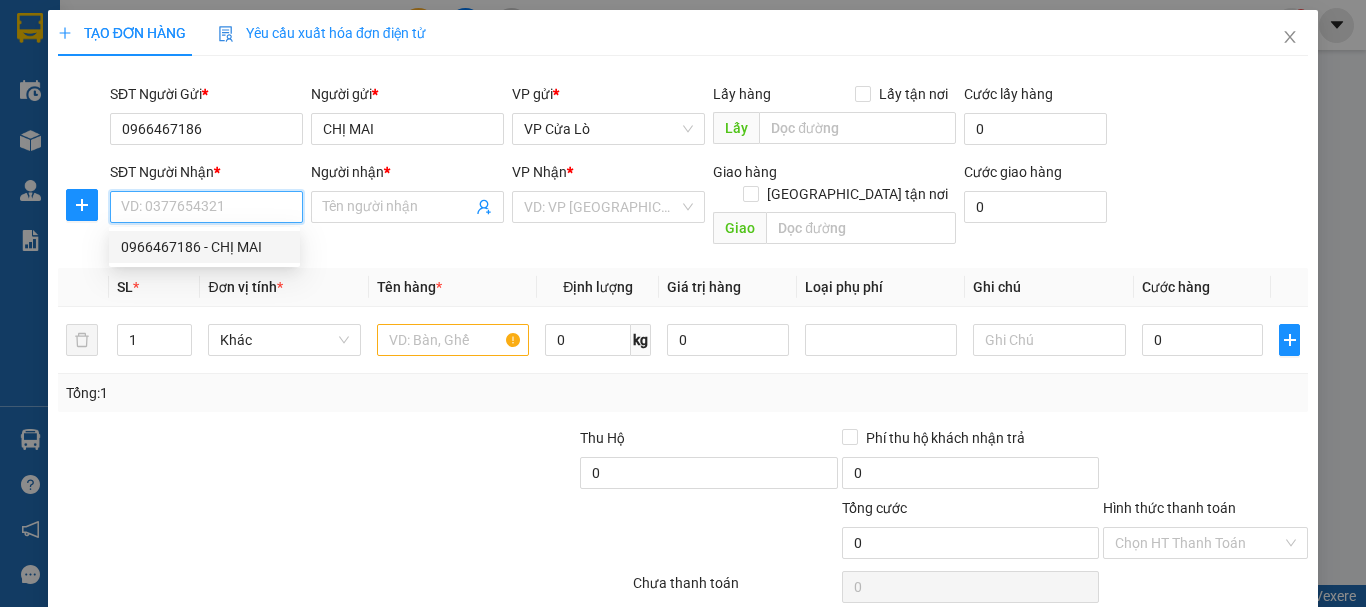 click on "0966467186 0966467186 - CHỊ MAI" at bounding box center [204, 247] 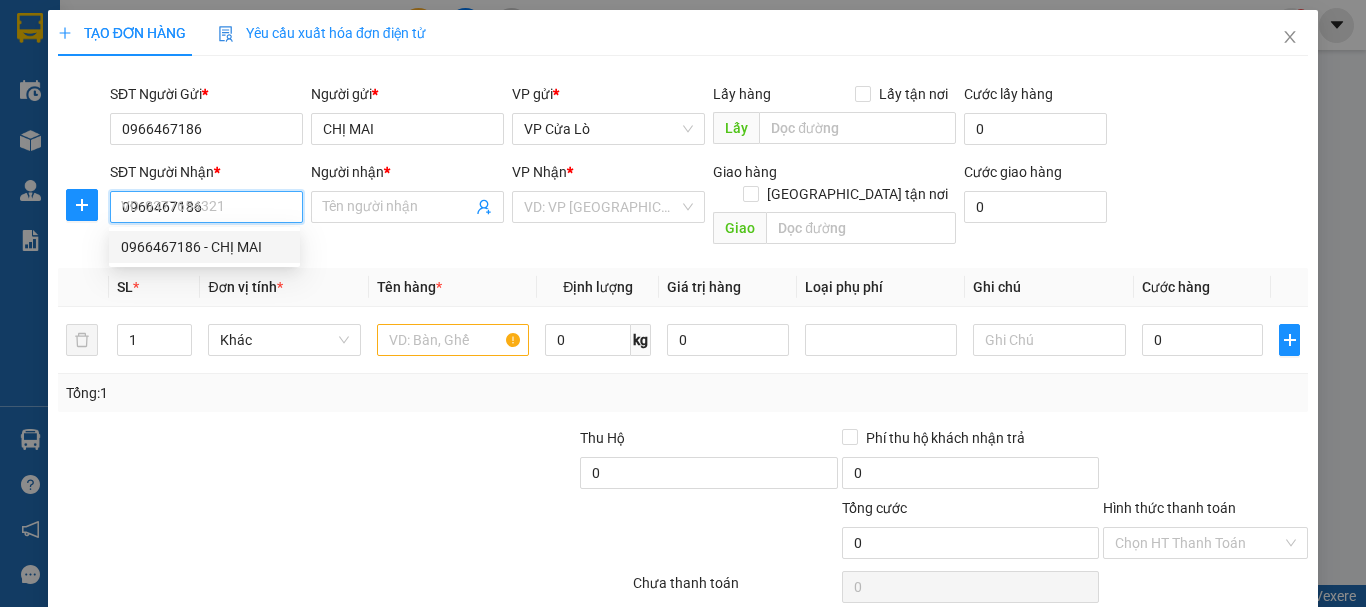 type on "CHỊ MAI" 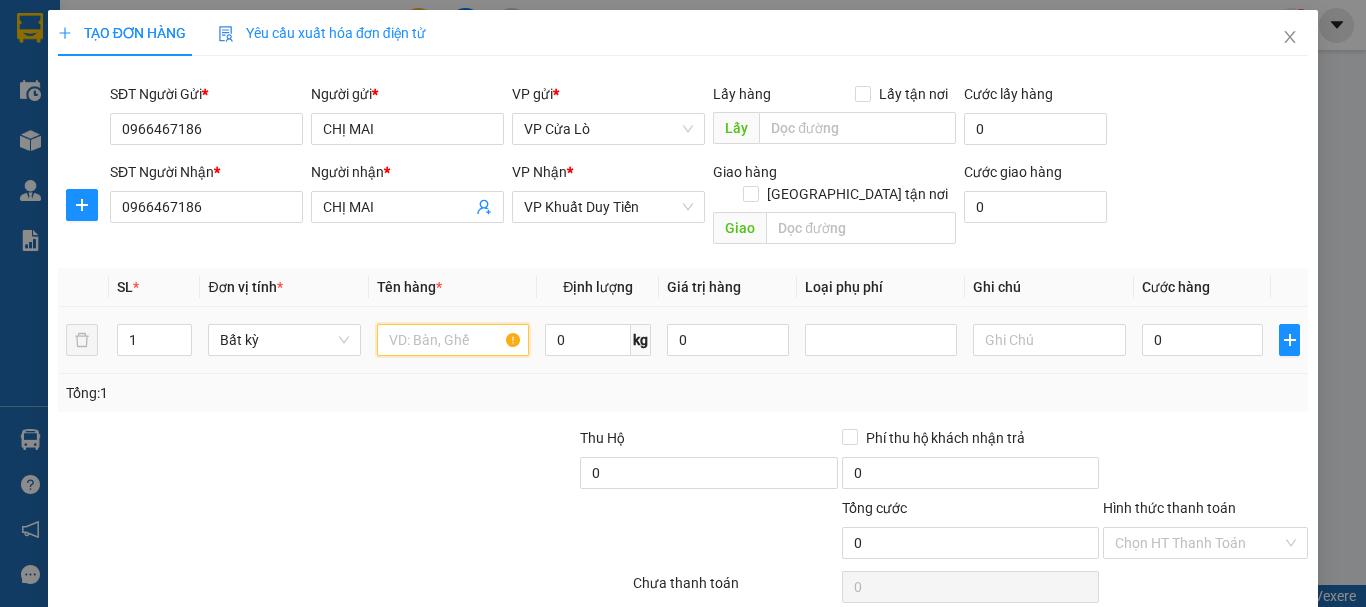 drag, startPoint x: 415, startPoint y: 309, endPoint x: 373, endPoint y: 283, distance: 49.396355 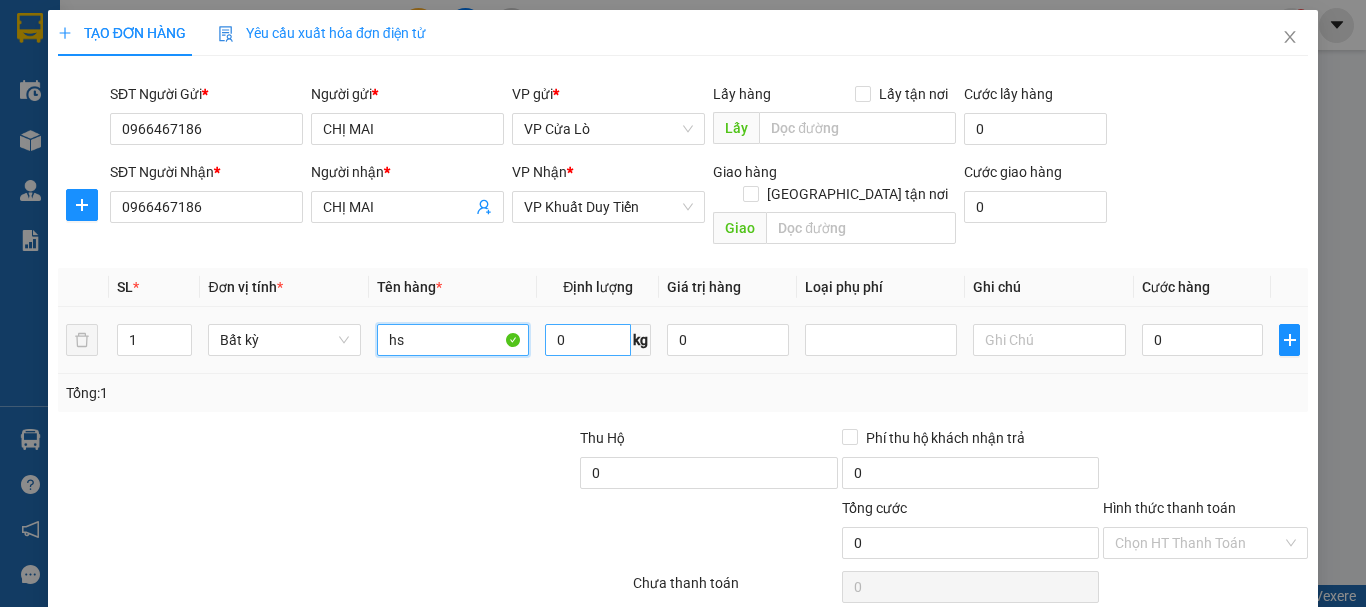 type on "hs" 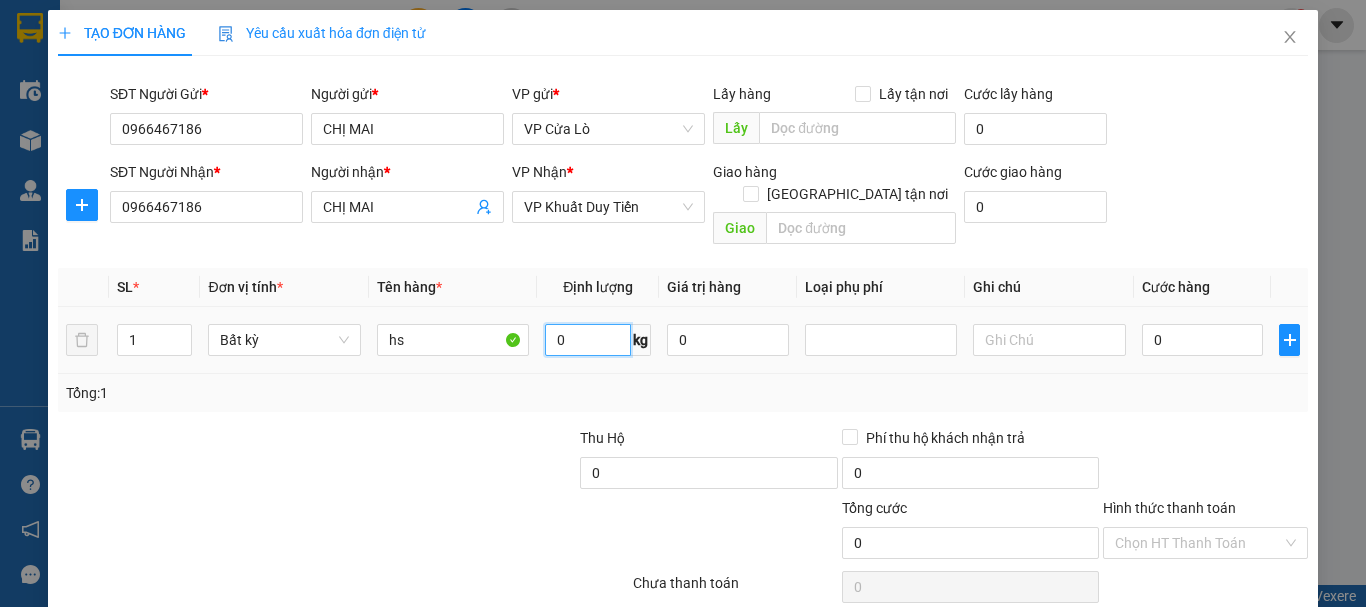 click on "0" at bounding box center [588, 340] 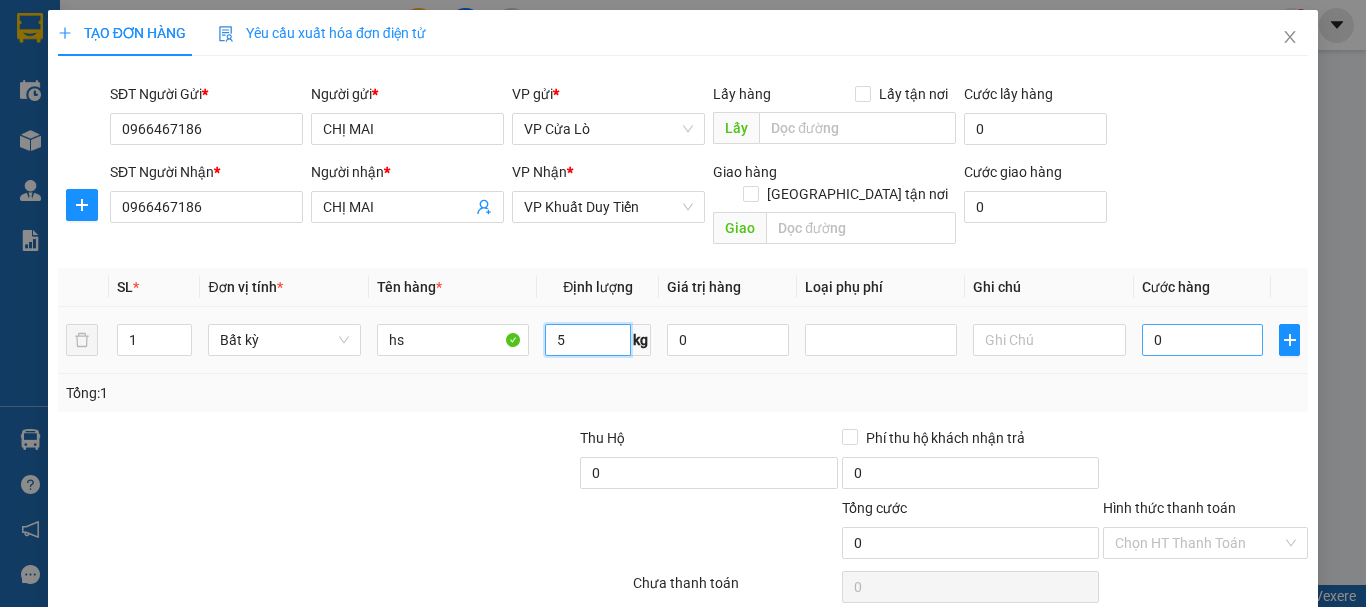 type on "5" 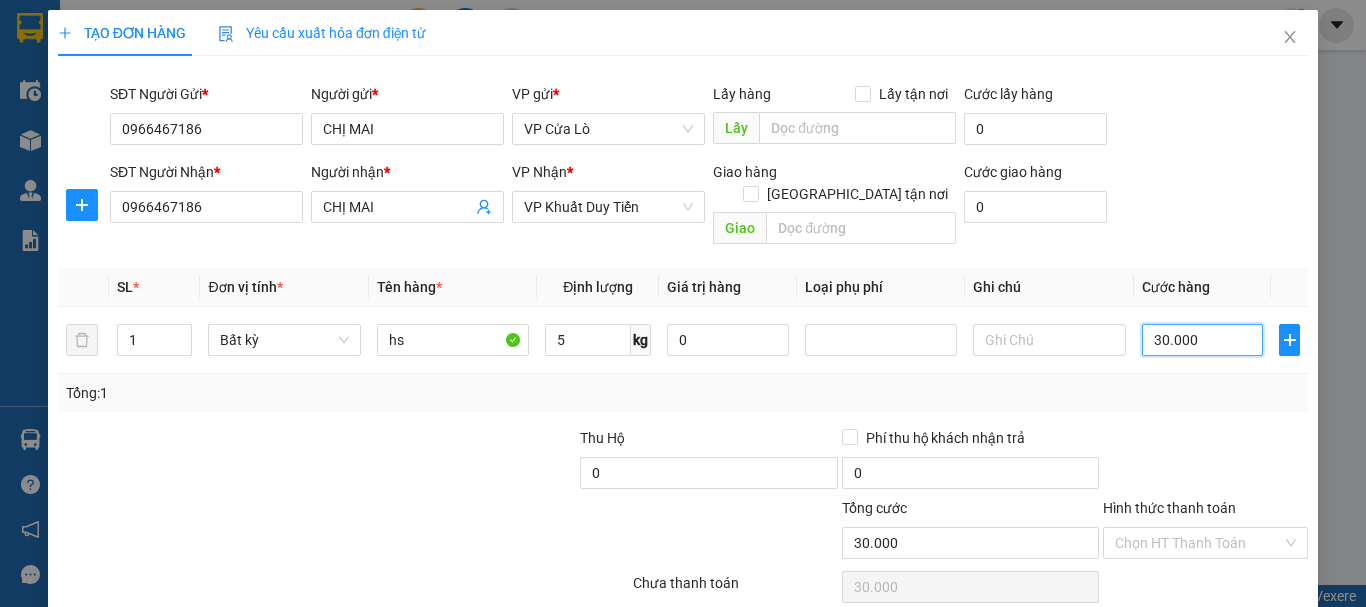 type on "30.000" 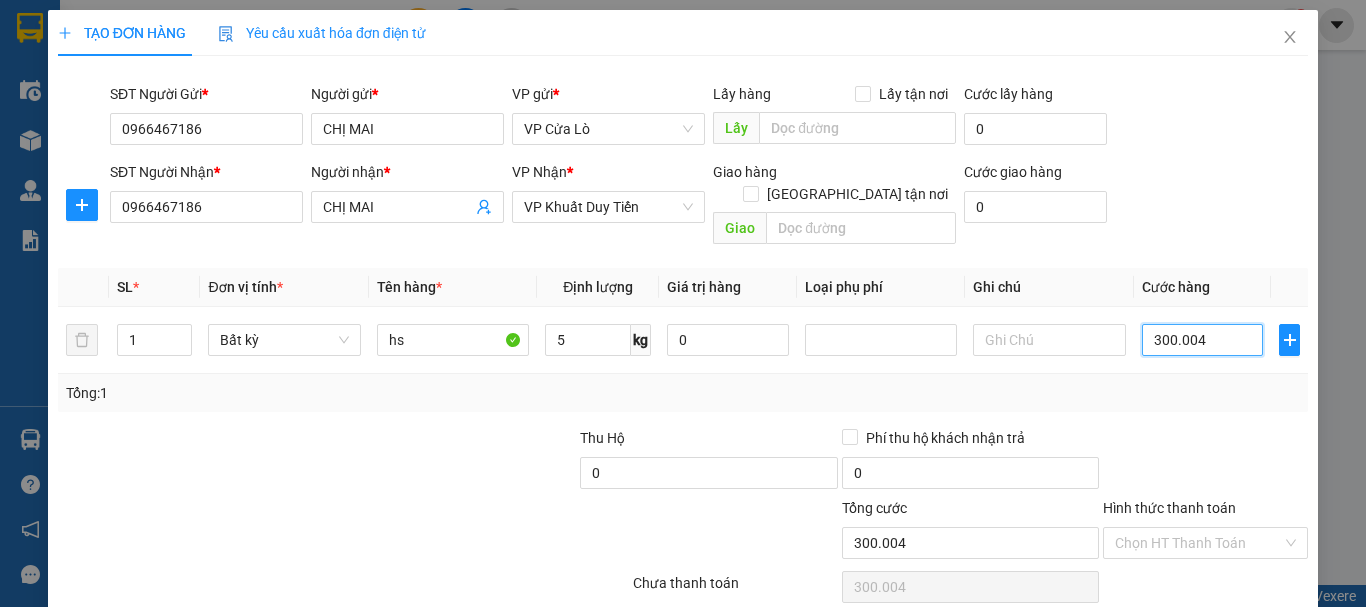 type on "3.000.040" 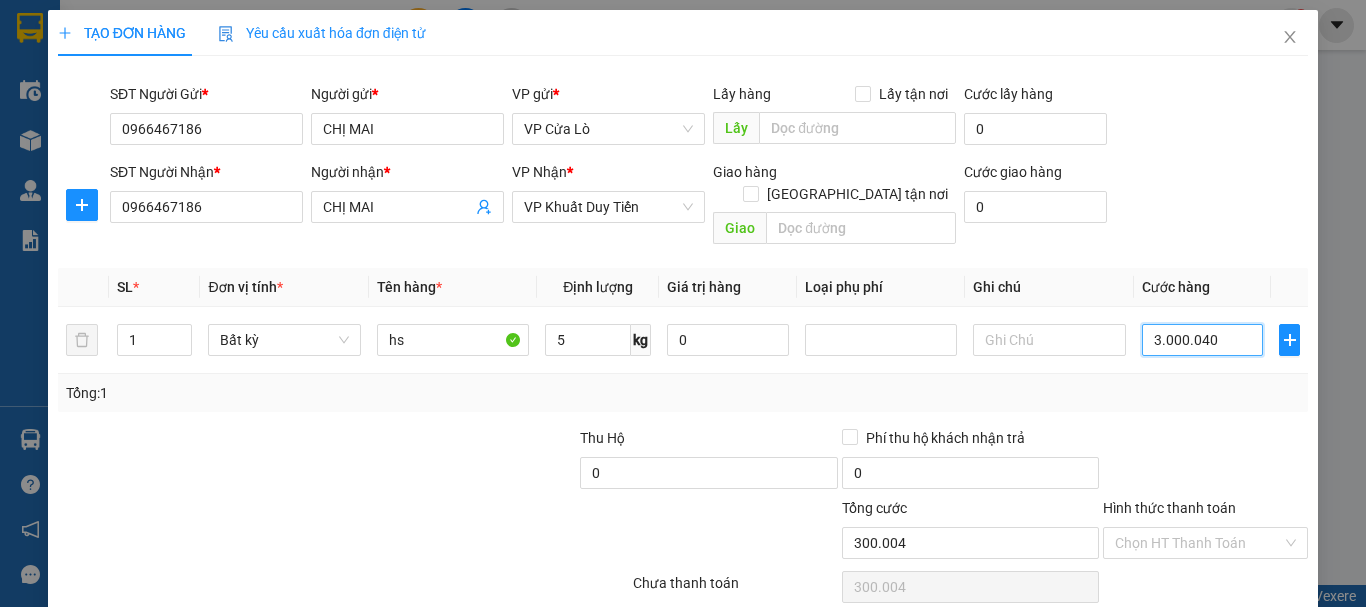 type on "3.000.040" 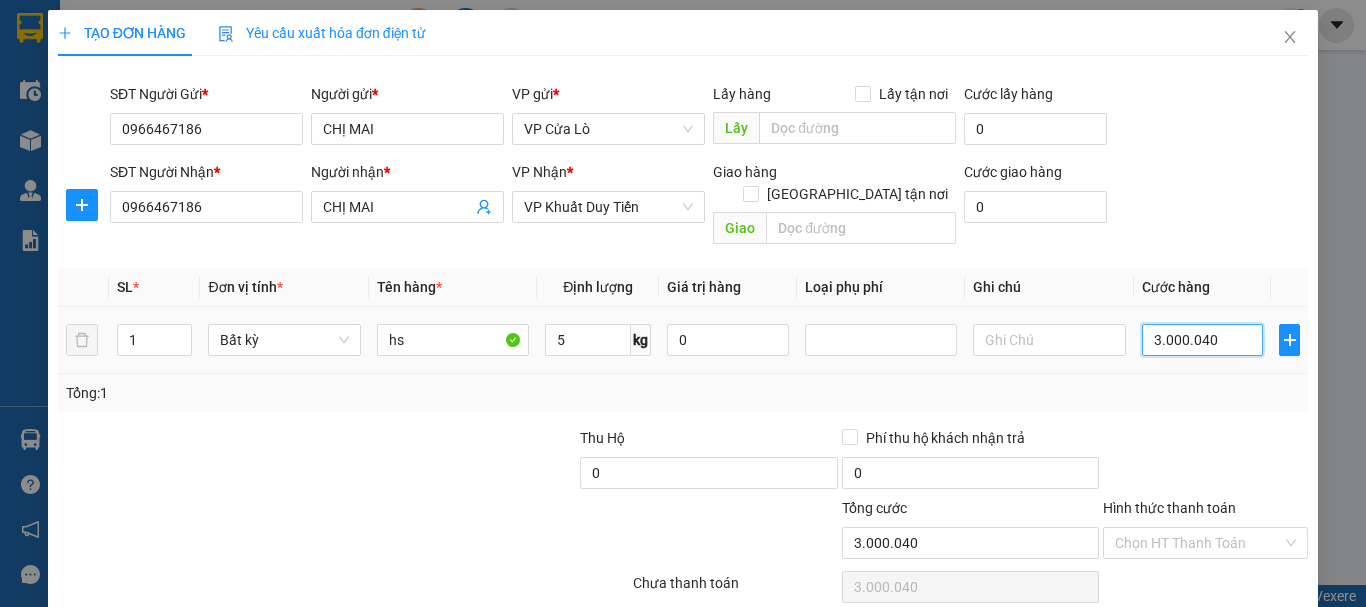 drag, startPoint x: 1148, startPoint y: 314, endPoint x: 1118, endPoint y: 92, distance: 224.01785 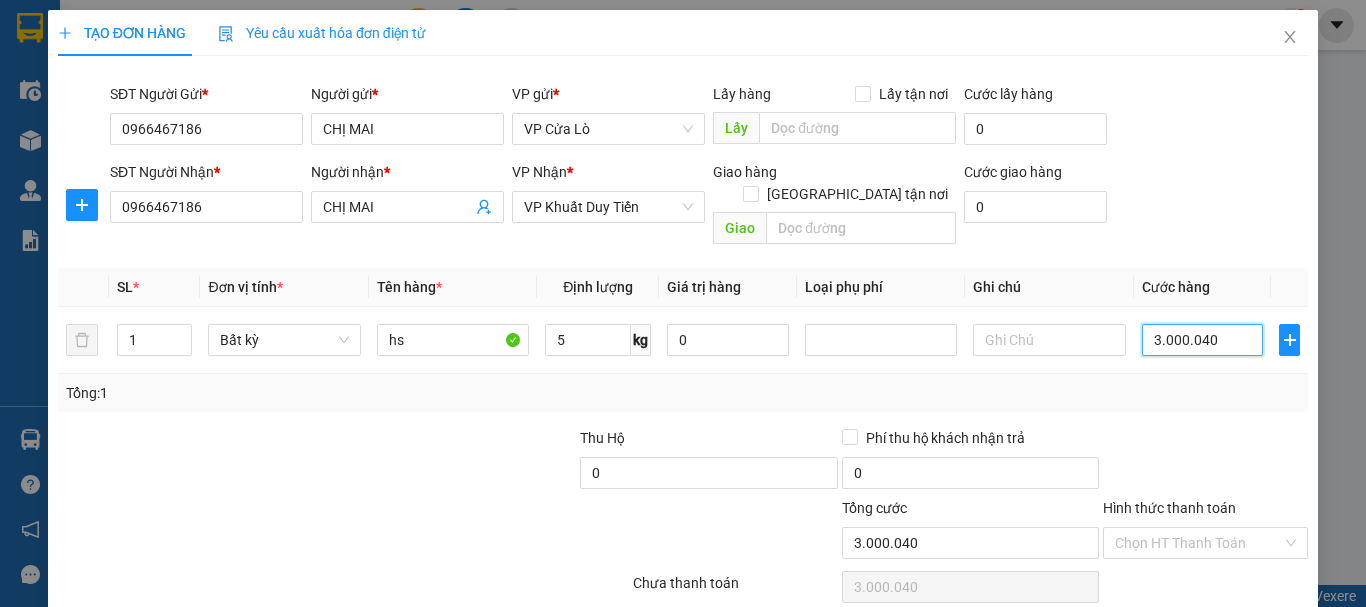 type on "000.040" 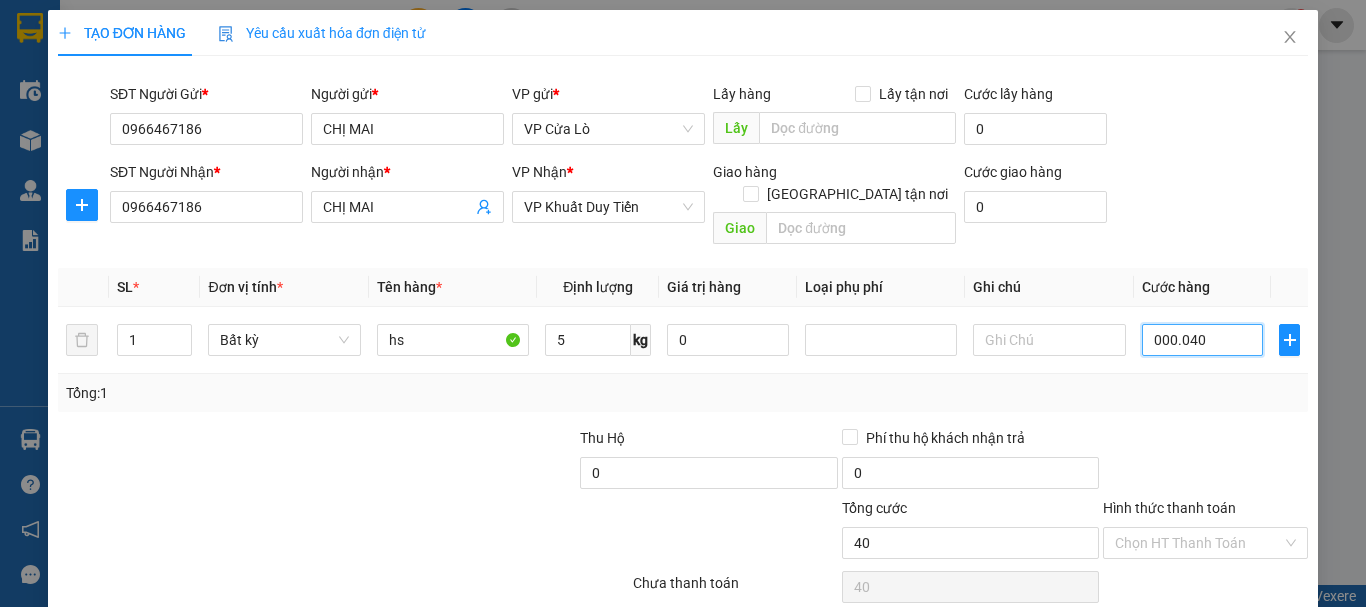 type on "0.000.404" 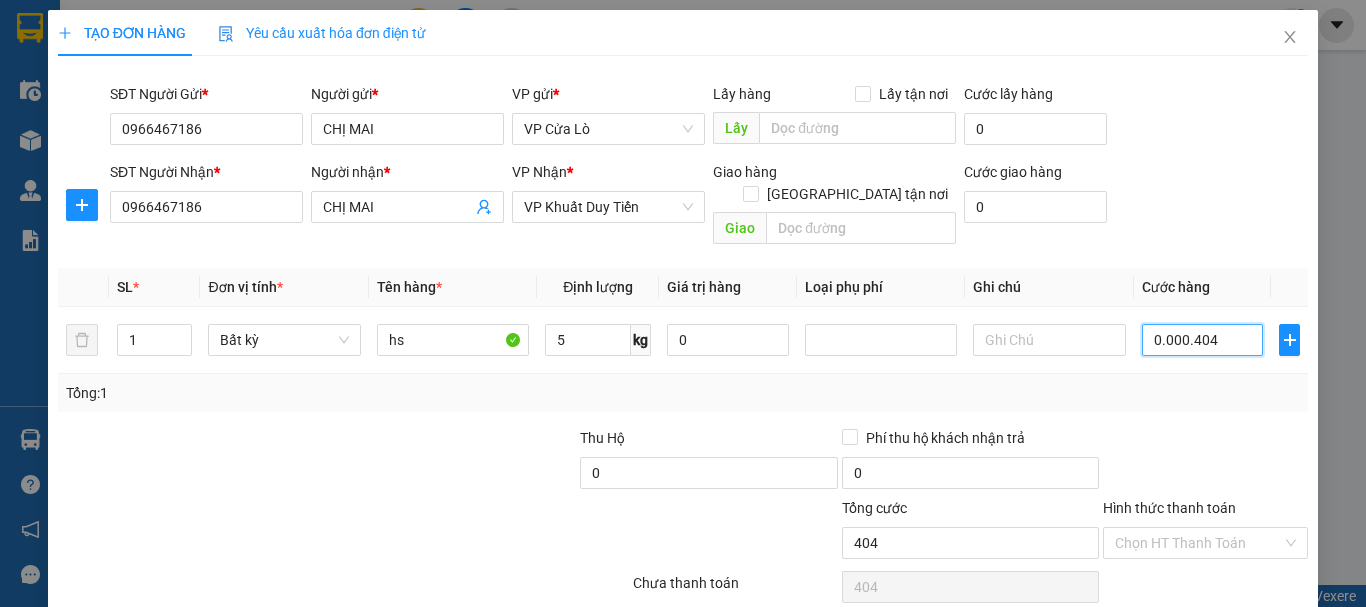 type on "000.040" 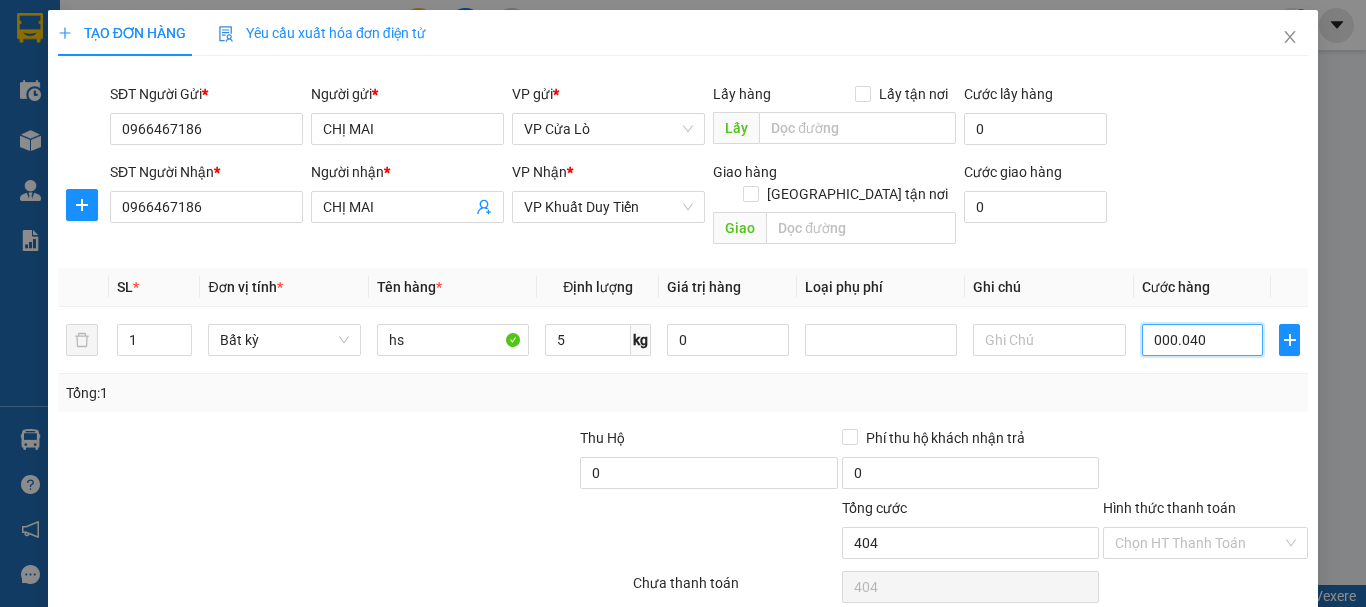 type on "40" 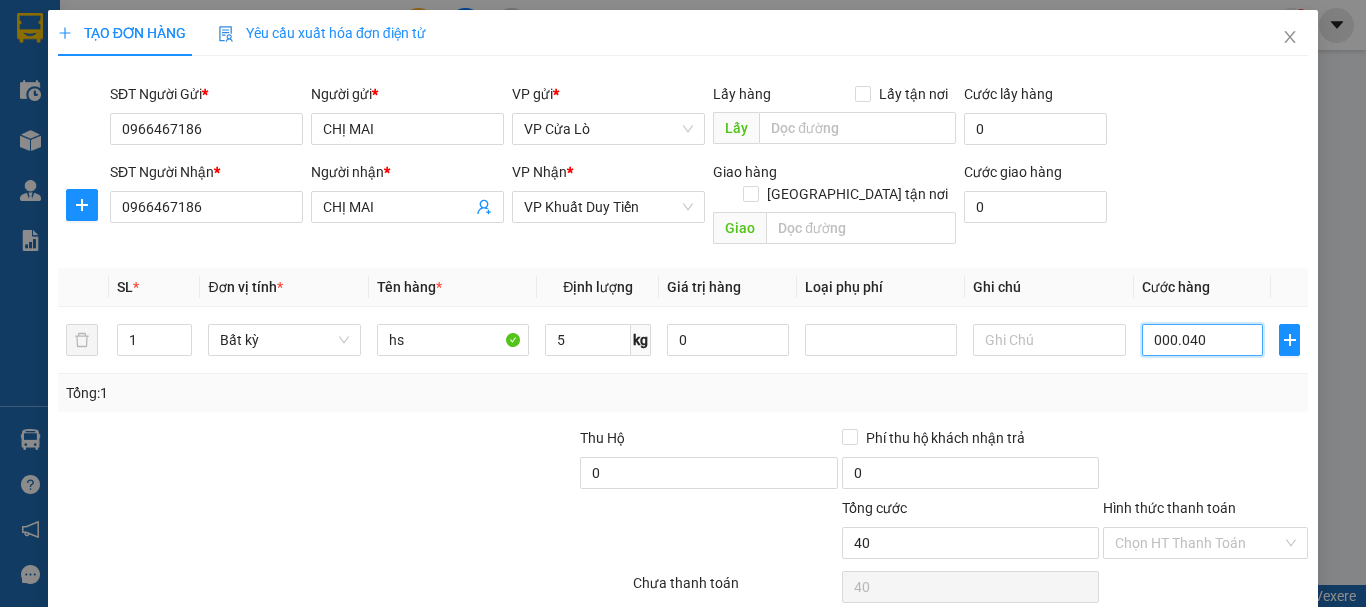 type on "00.004" 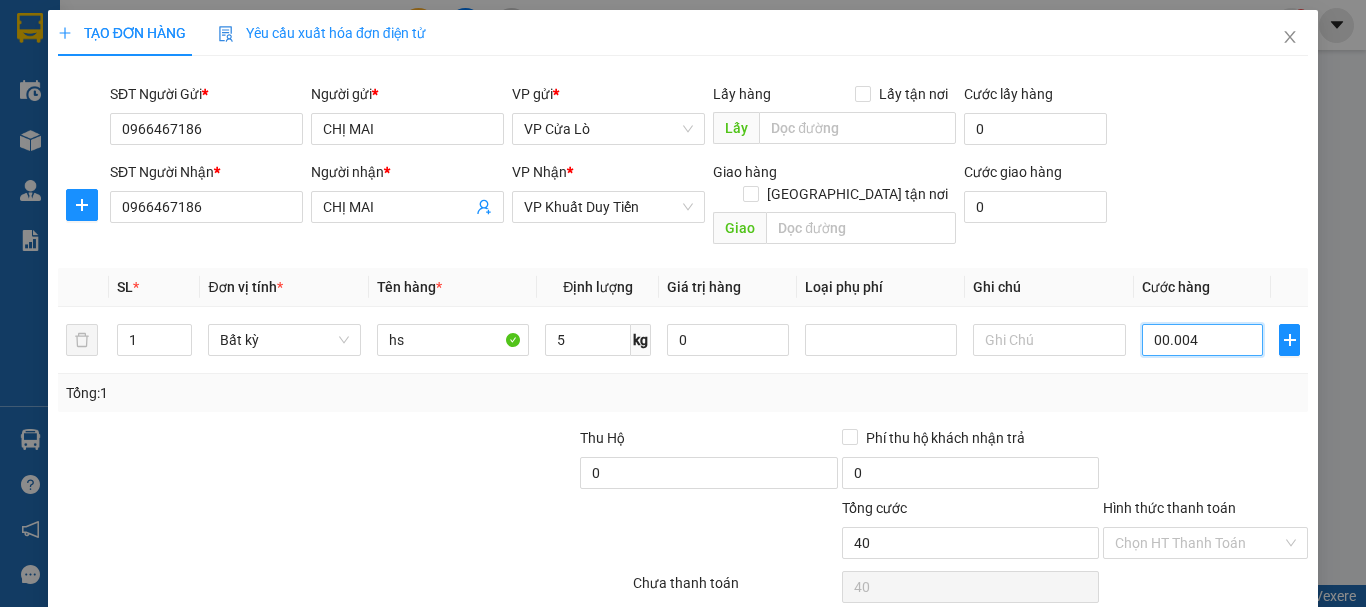 type on "4" 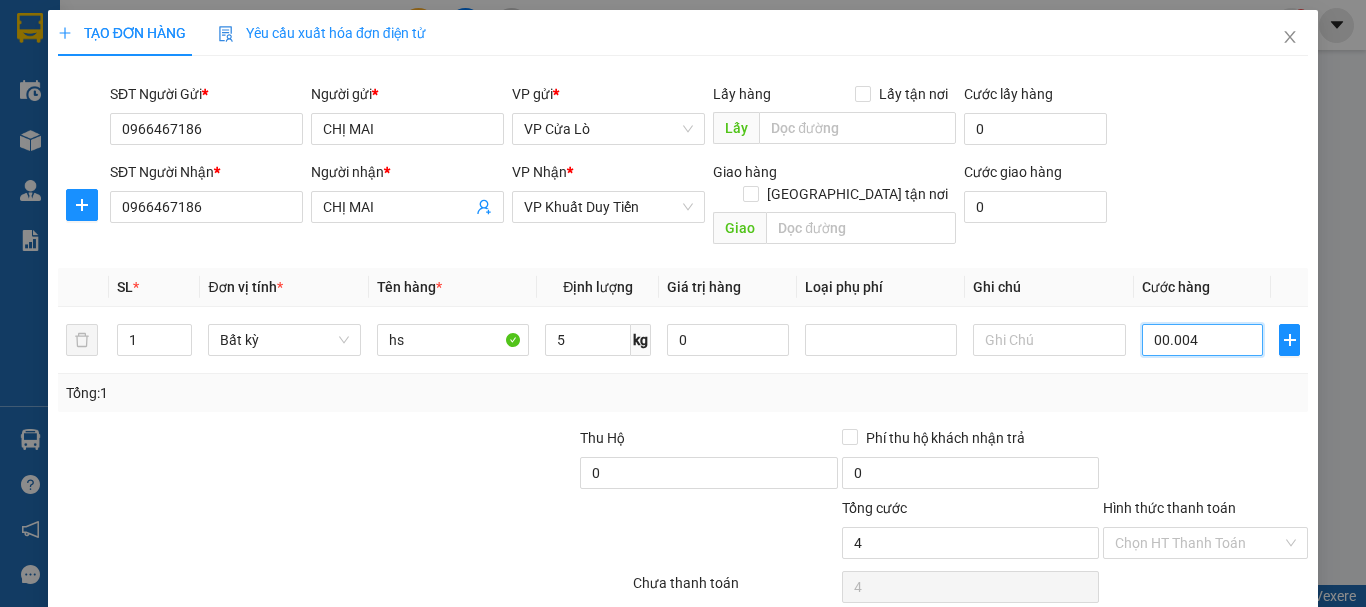 type on "0.000" 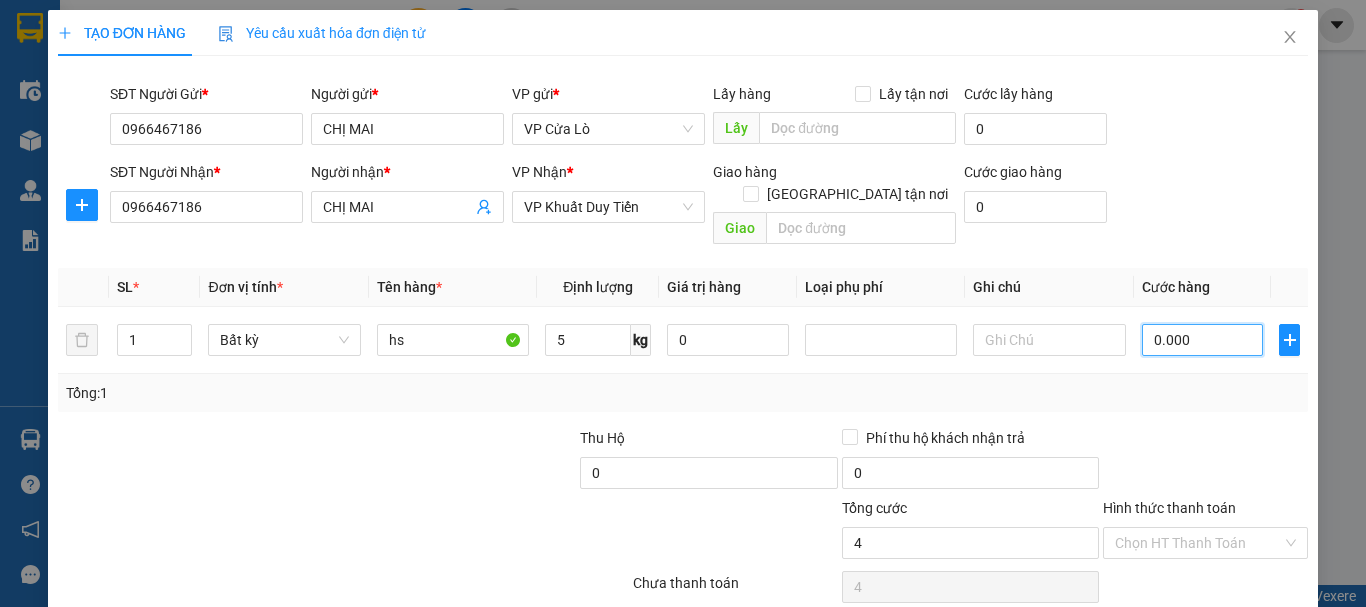 type on "0" 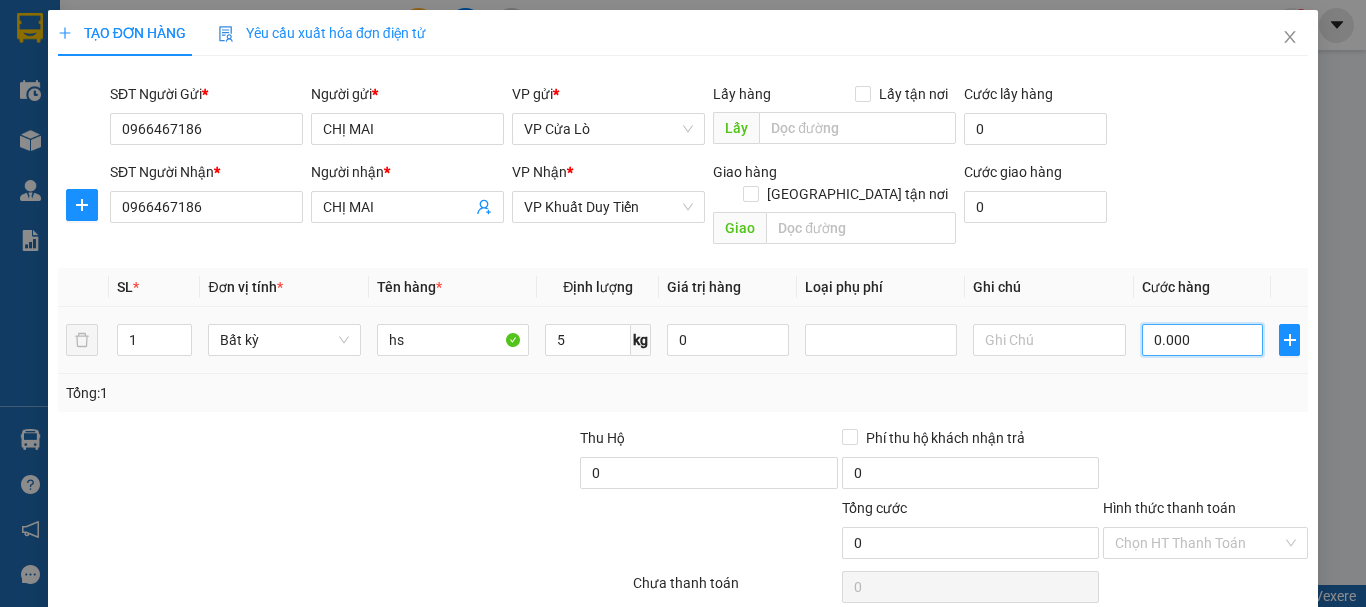 click on "0.000" at bounding box center [1203, 340] 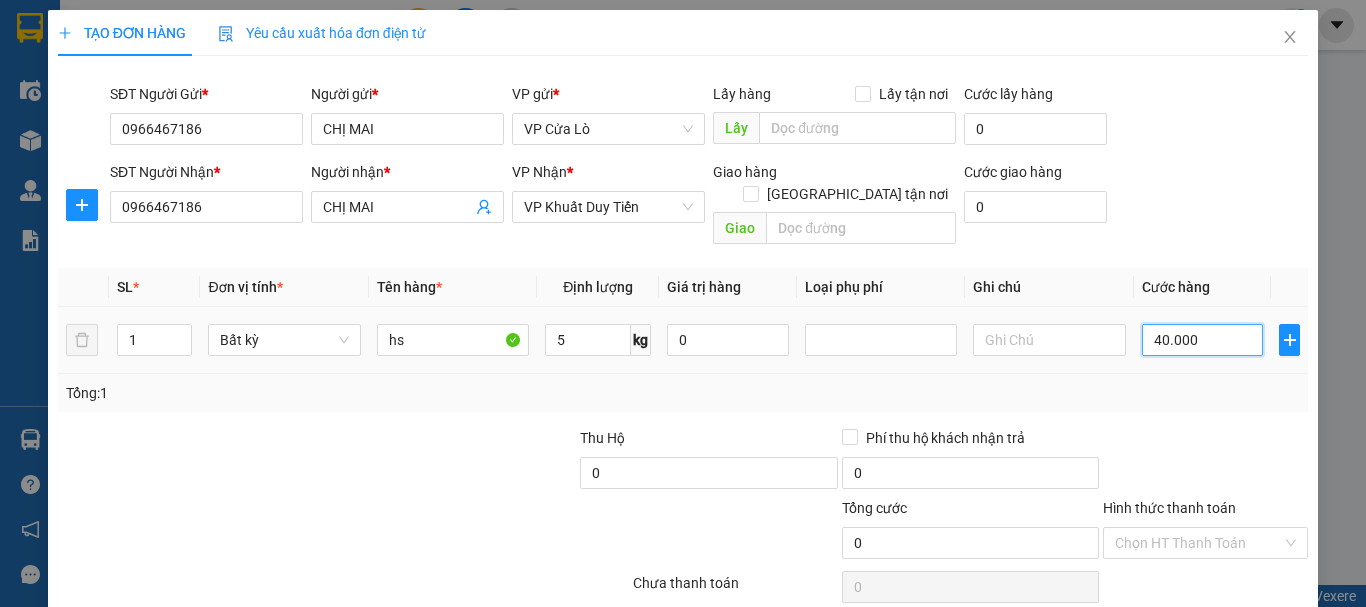 type on "40.000" 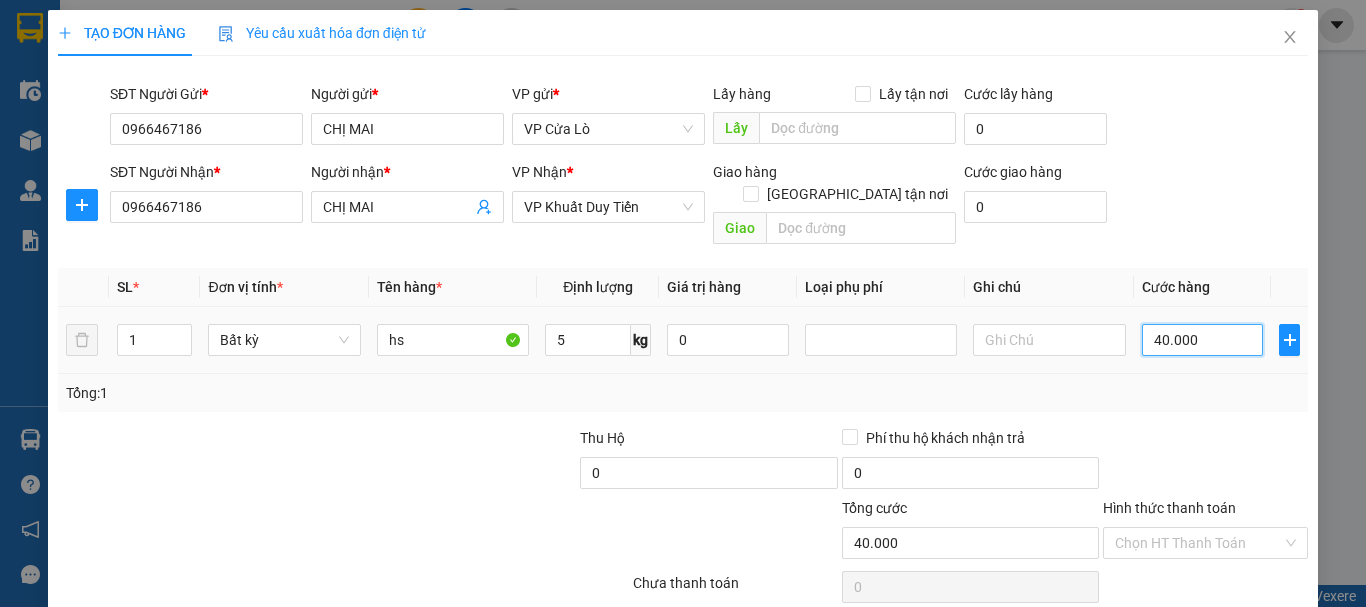 type on "40.000" 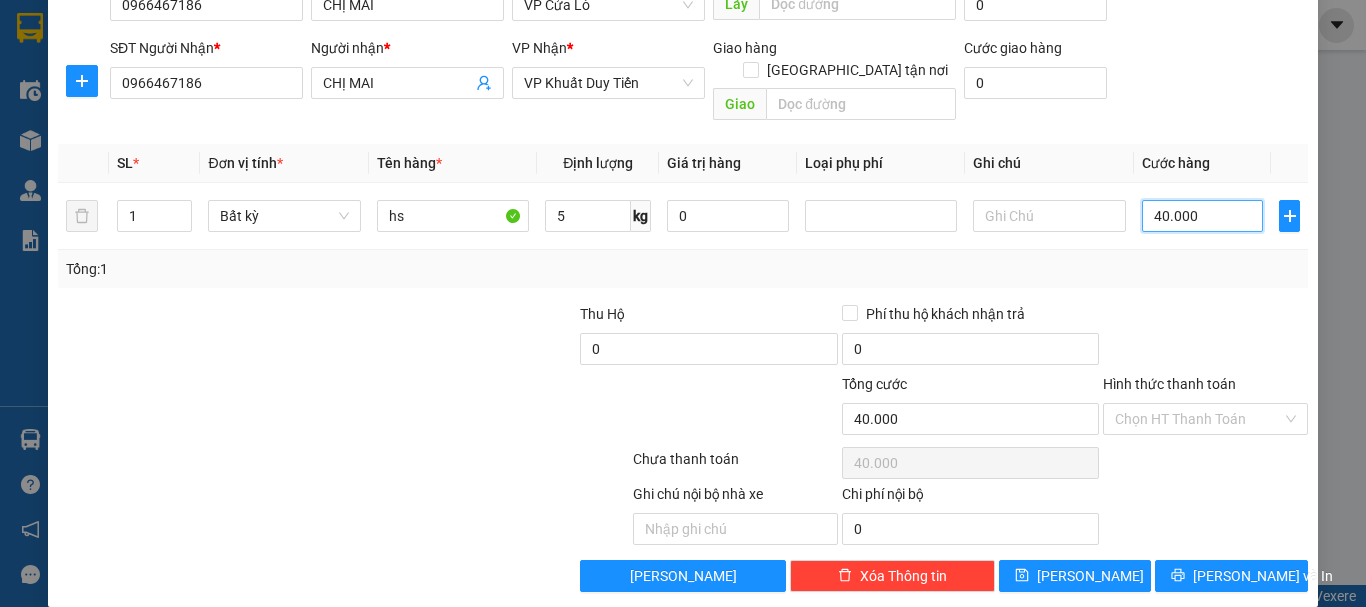 scroll, scrollTop: 126, scrollLeft: 0, axis: vertical 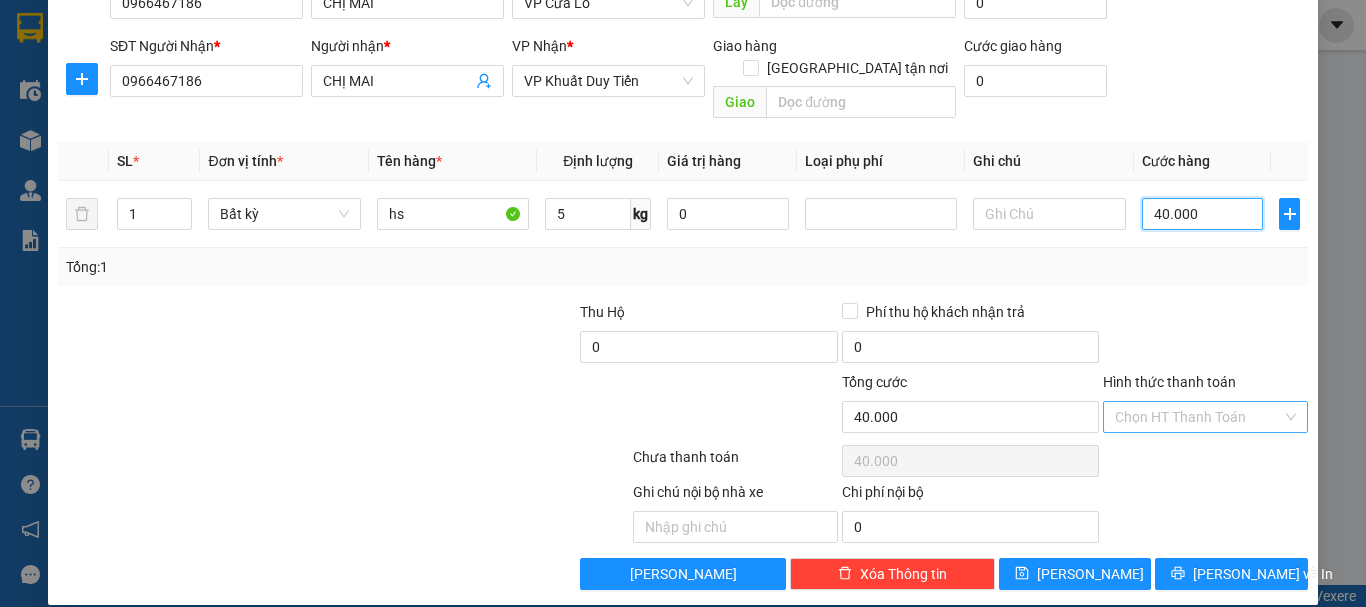 type on "40.000" 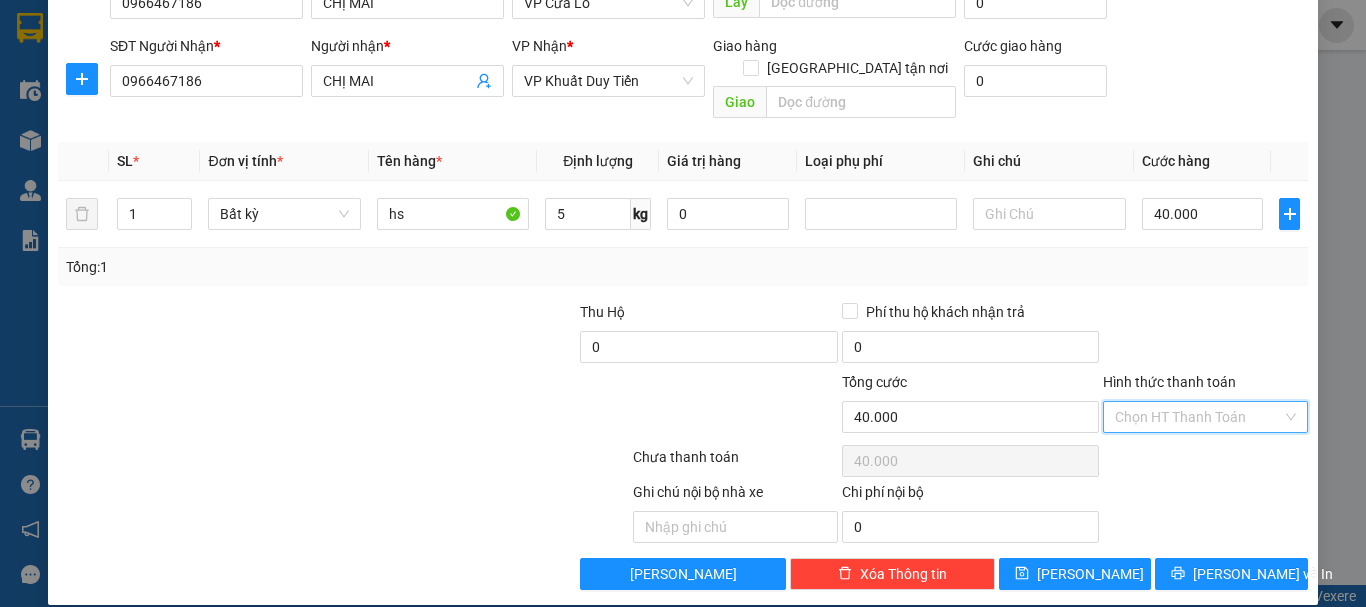 drag, startPoint x: 1179, startPoint y: 381, endPoint x: 1181, endPoint y: 404, distance: 23.086792 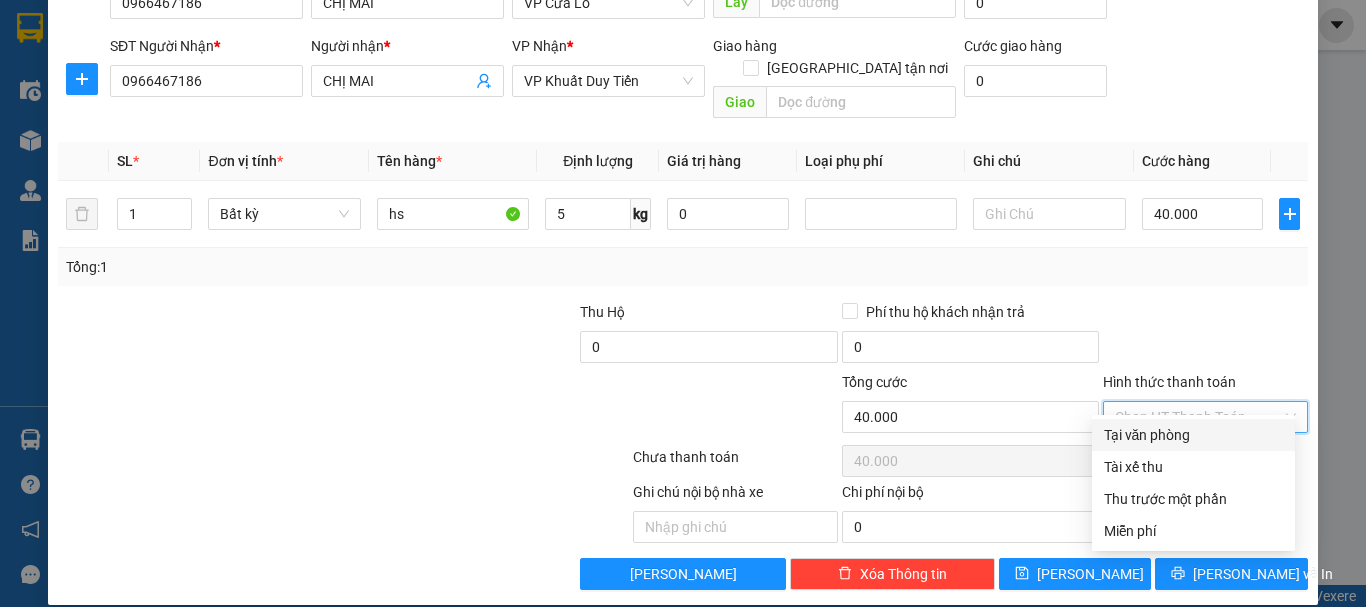 click on "Tại văn phòng" at bounding box center (1193, 435) 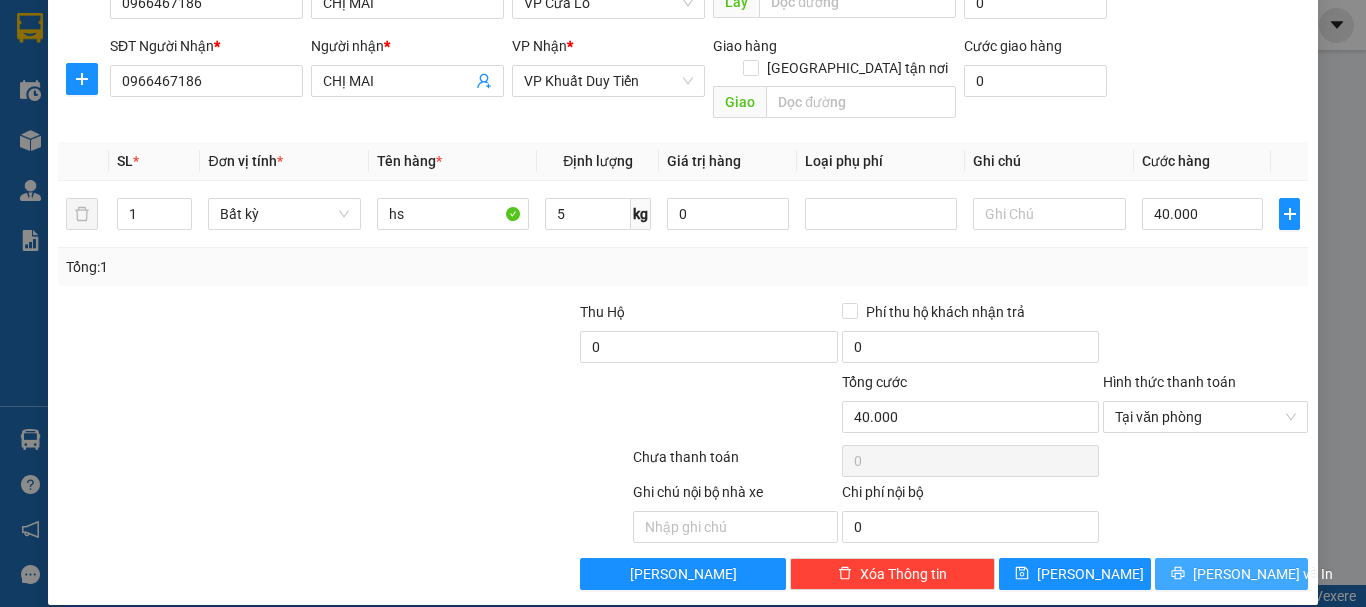 click on "[PERSON_NAME] và In" at bounding box center (1231, 574) 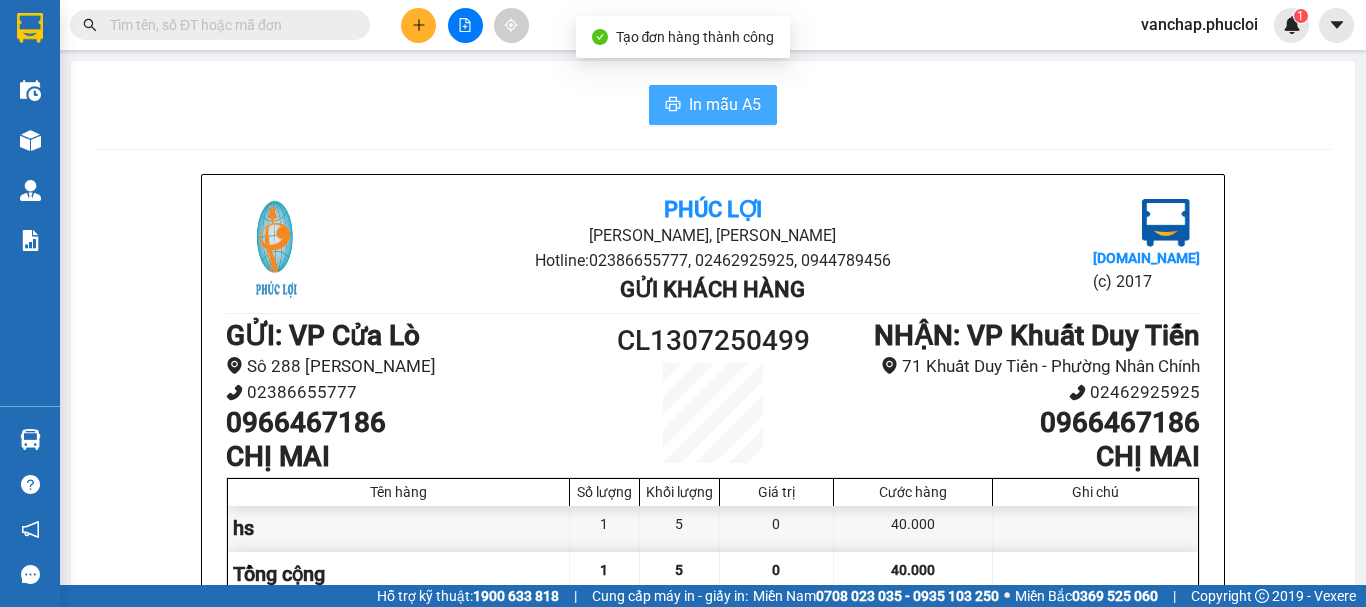 click on "In mẫu A5" at bounding box center [725, 104] 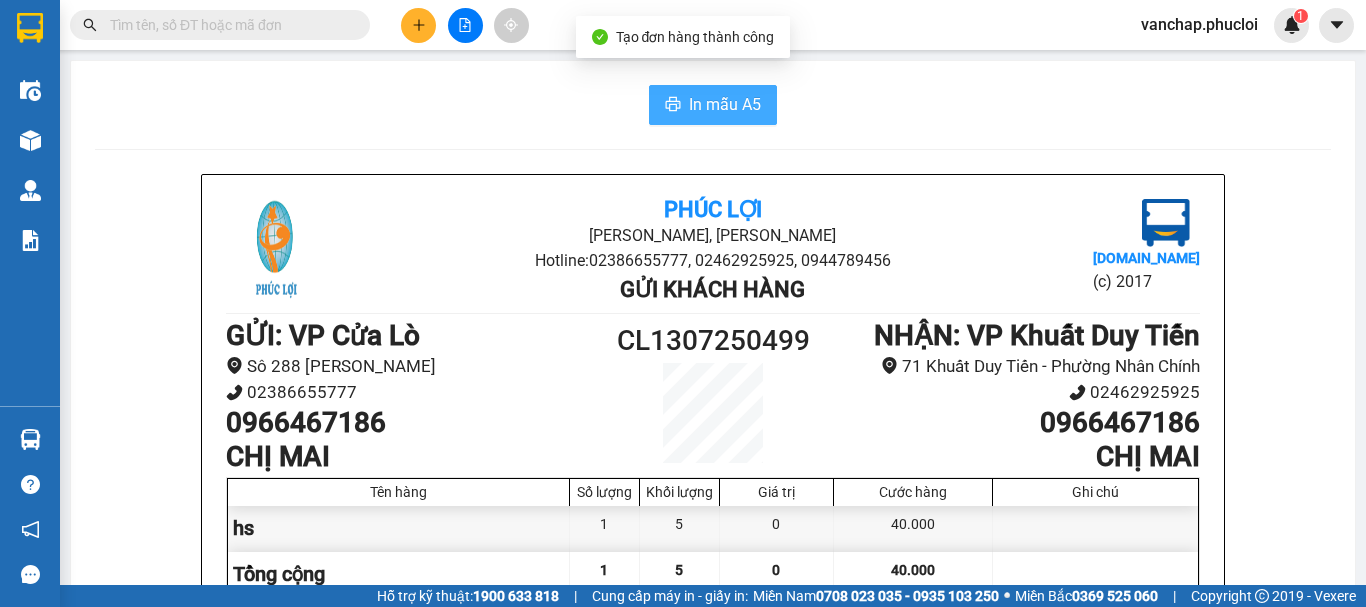 scroll, scrollTop: 0, scrollLeft: 0, axis: both 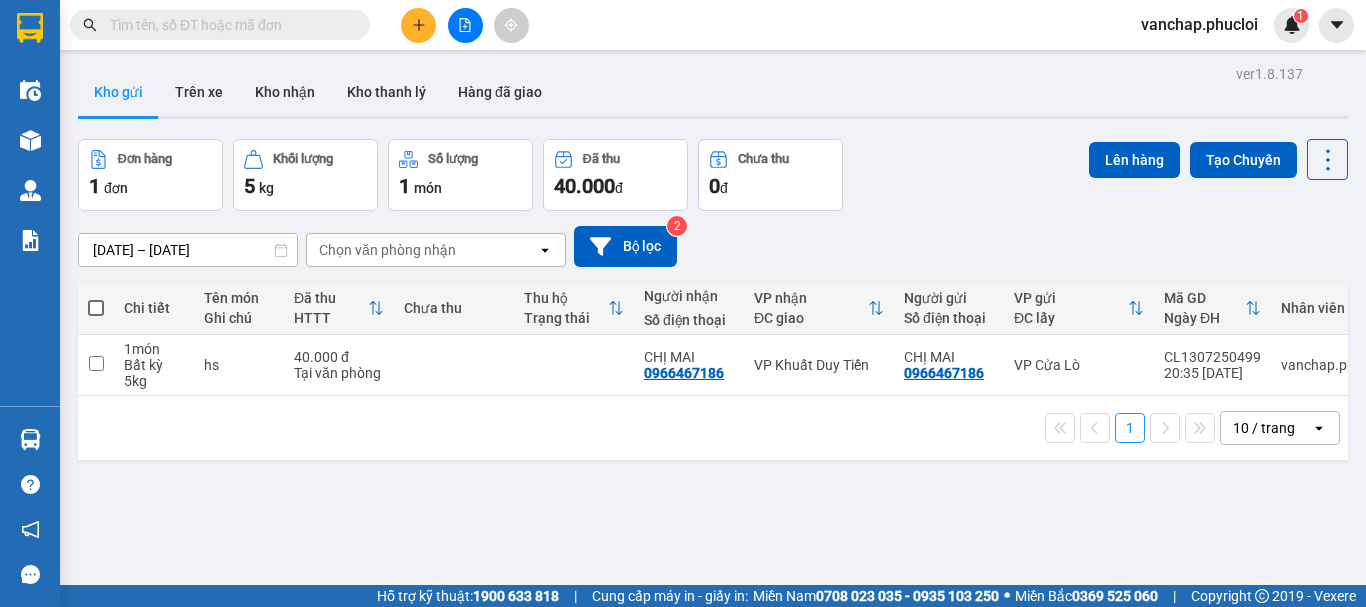 click at bounding box center (96, 308) 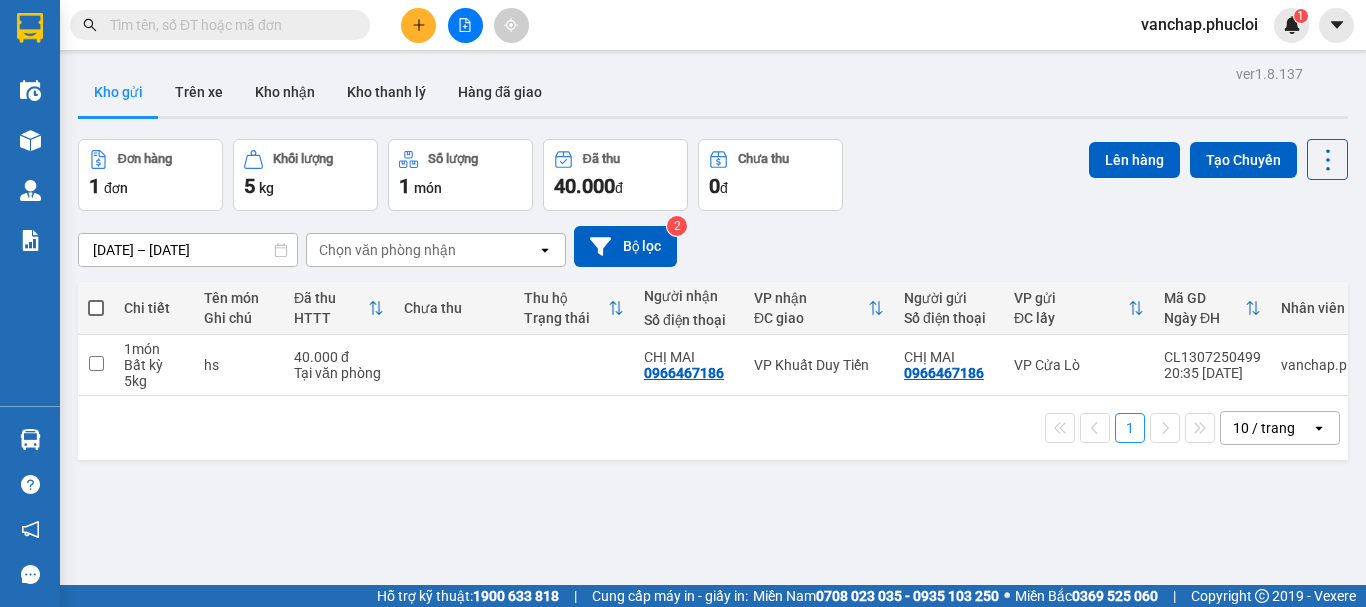 click at bounding box center (96, 298) 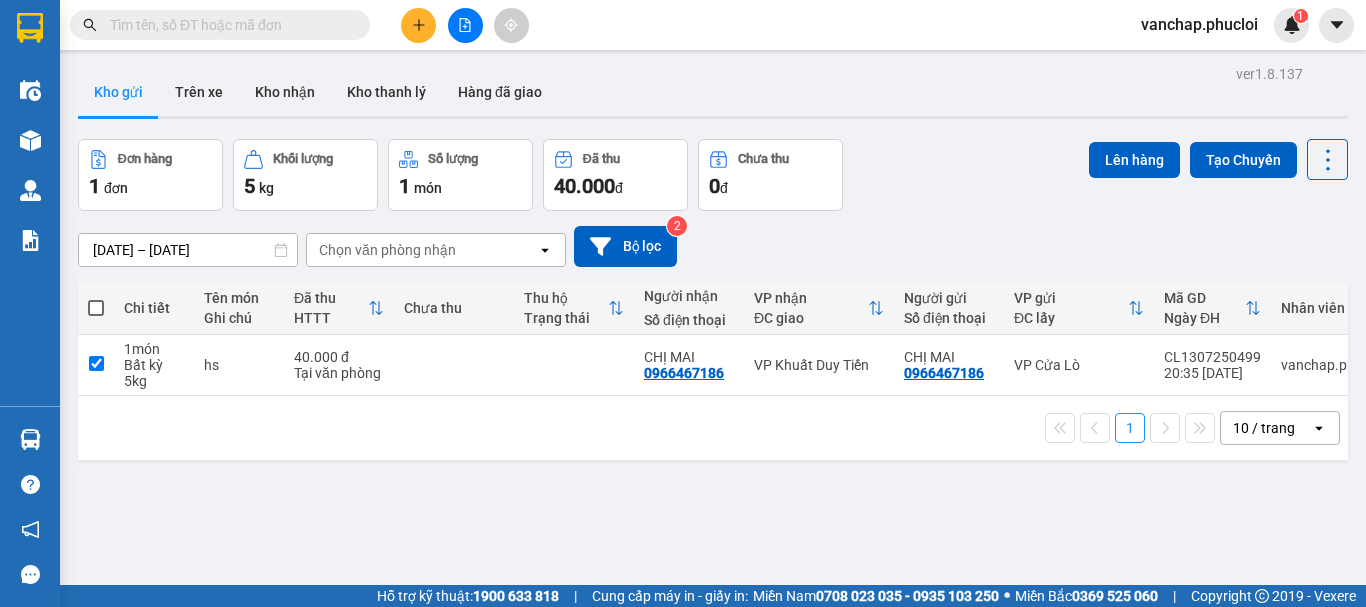 checkbox on "true" 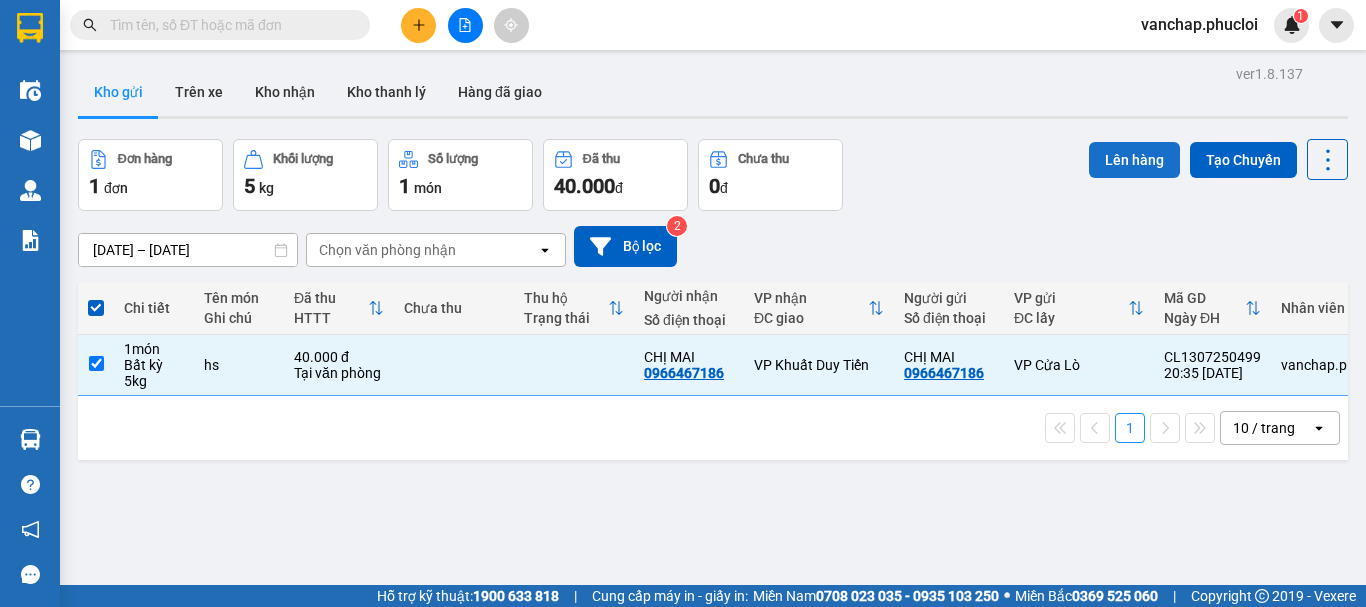 click on "Lên hàng" at bounding box center [1134, 160] 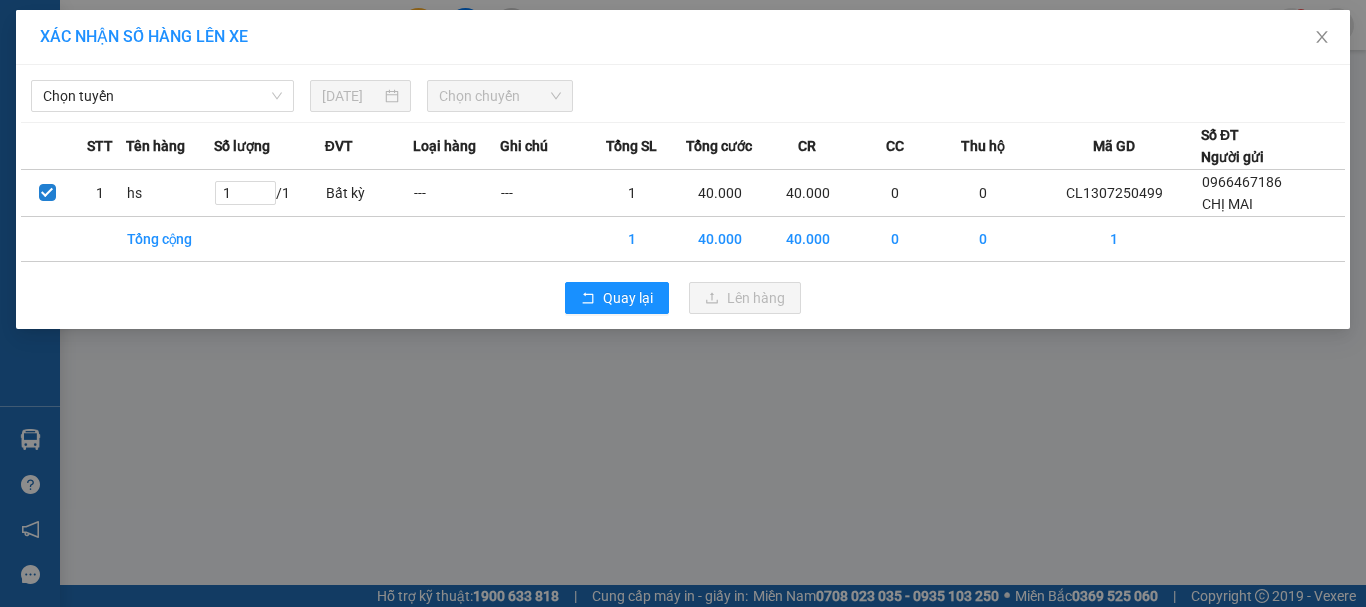 click on "Kết quả tìm kiếm ( 0 )  Bộ lọc  No Data vanchap.phucloi 1     Điều hành xe     Kho hàng mới     Quản [PERSON_NAME] lý chuyến Quản lý giao nhận mới Quản lý kiểm kho     Báo cáo 1. Chi tiết thực thu toàn nhà xe 7. Doanh số theo xe, tài xế ( mới) 9. Thống kê chi tiết đơn hàng theo văn phòng gửi Hàng sắp về Hướng dẫn sử dụng Giới thiệu Vexere, nhận hoa hồng Phản hồi Phần mềm hỗ trợ bạn tốt chứ? Hỗ trợ kỹ thuật:  1900 633 818 | Cung cấp máy in - giấy in:  [GEOGRAPHIC_DATA]  0708 023 035 - 0935 103 250 ⚪️ [GEOGRAPHIC_DATA]  0369 525 060 | Copyright   2019 - Vexere Thông báo Thông báo của bạn Tính năng mới Chưa có thông báo mới XÁC NHẬN SỐ HÀNG LÊN XE Chọn tuyến [DATE] Chọn chuyến STT Tên hàng Số lượng ĐVT Loại hàng Ghi chú Tổng SL Tổng cước CR CC Thu hộ Mã GD Số ĐT   Người gửi 1 hs 1  /  1 Bất kỳ --- --- 1 40.000 40.000 0 0 CL1307250499" at bounding box center [683, 303] 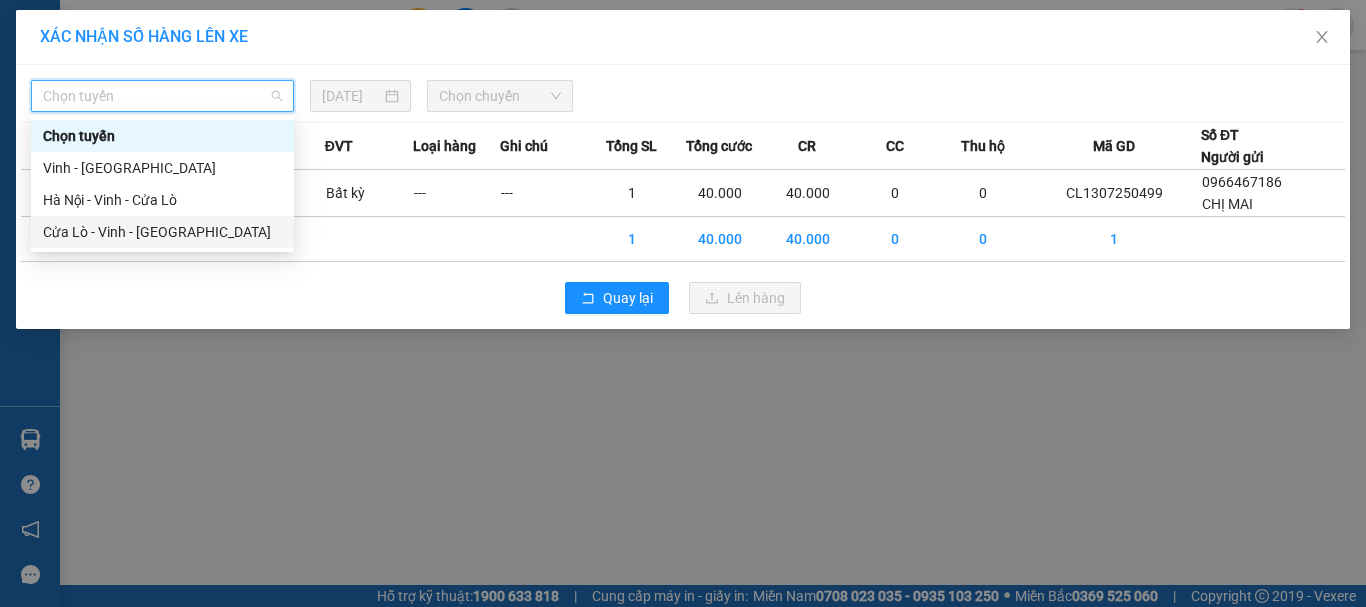 click on "Cửa Lò - Vinh - [GEOGRAPHIC_DATA]" at bounding box center (162, 232) 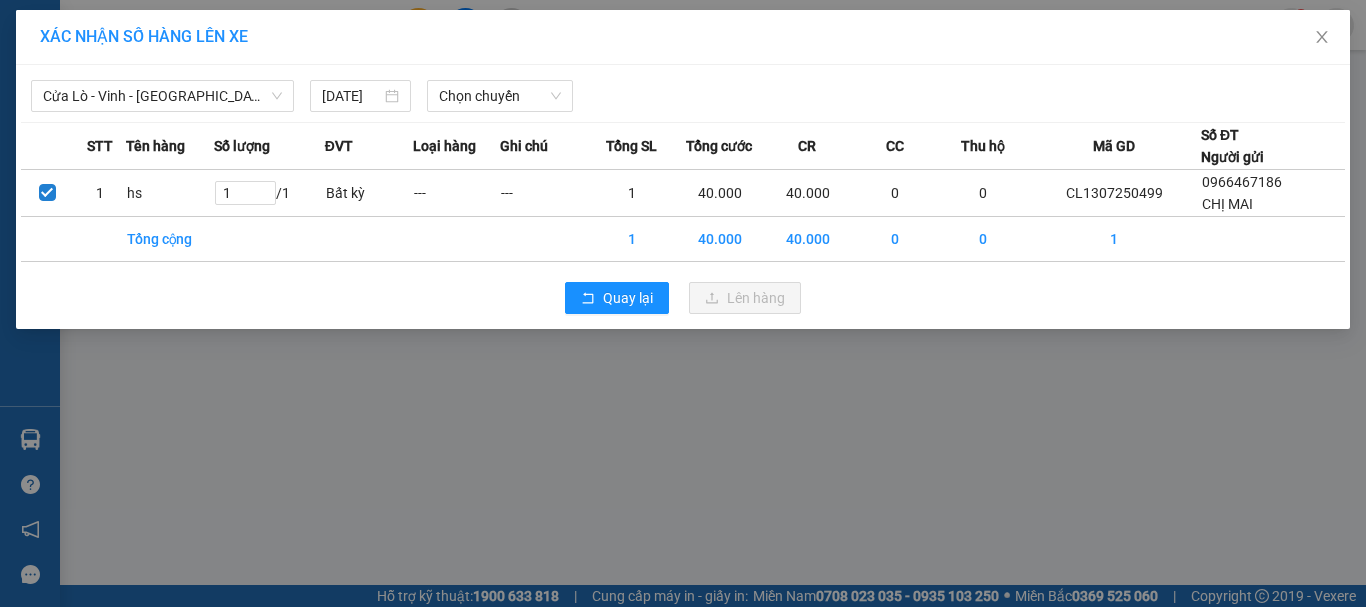 click on "Cửa Lò - Vinh - [GEOGRAPHIC_DATA] [DATE] Chọn chuyến STT Tên hàng Số lượng ĐVT Loại hàng Ghi chú Tổng SL Tổng cước CR CC Thu hộ Mã GD Số ĐT   Người gửi 1 hs 1  /  1 Bất kỳ --- --- 1 40.000 40.000 0 0 CL1307250499 0966467186 CHỊ MAI     Tổng cộng         1 40.000 40.000 0 0 1   Quay lại Lên hàng" at bounding box center [683, 197] 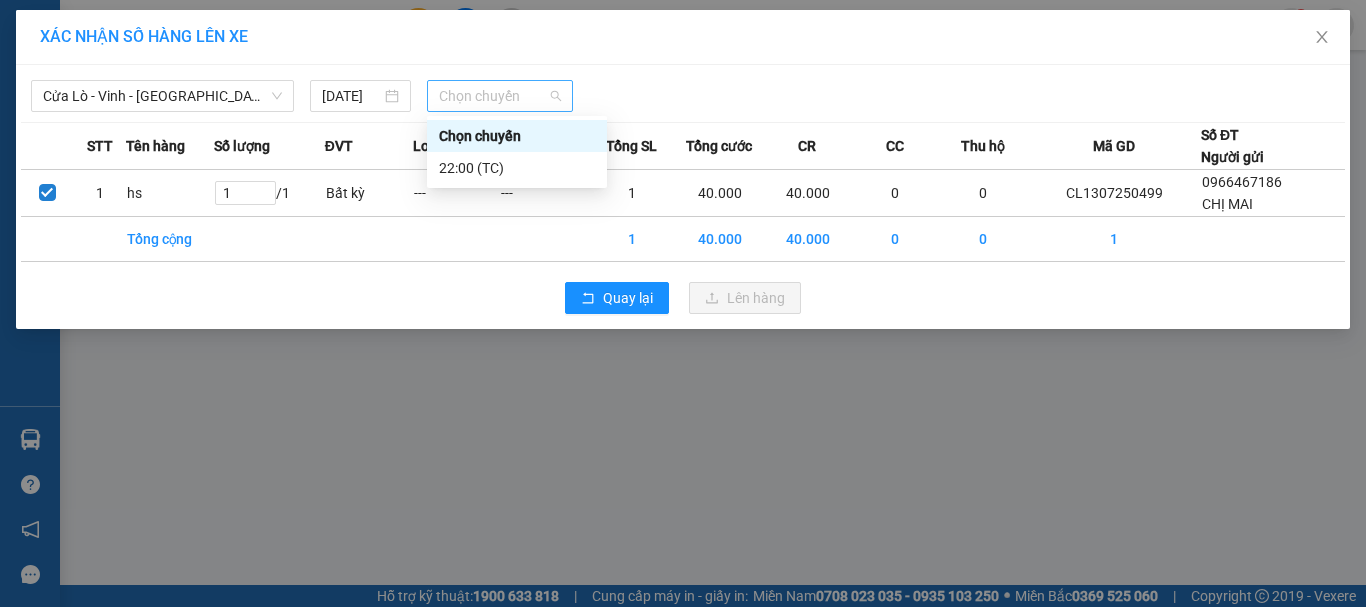drag, startPoint x: 525, startPoint y: 93, endPoint x: 521, endPoint y: 105, distance: 12.649111 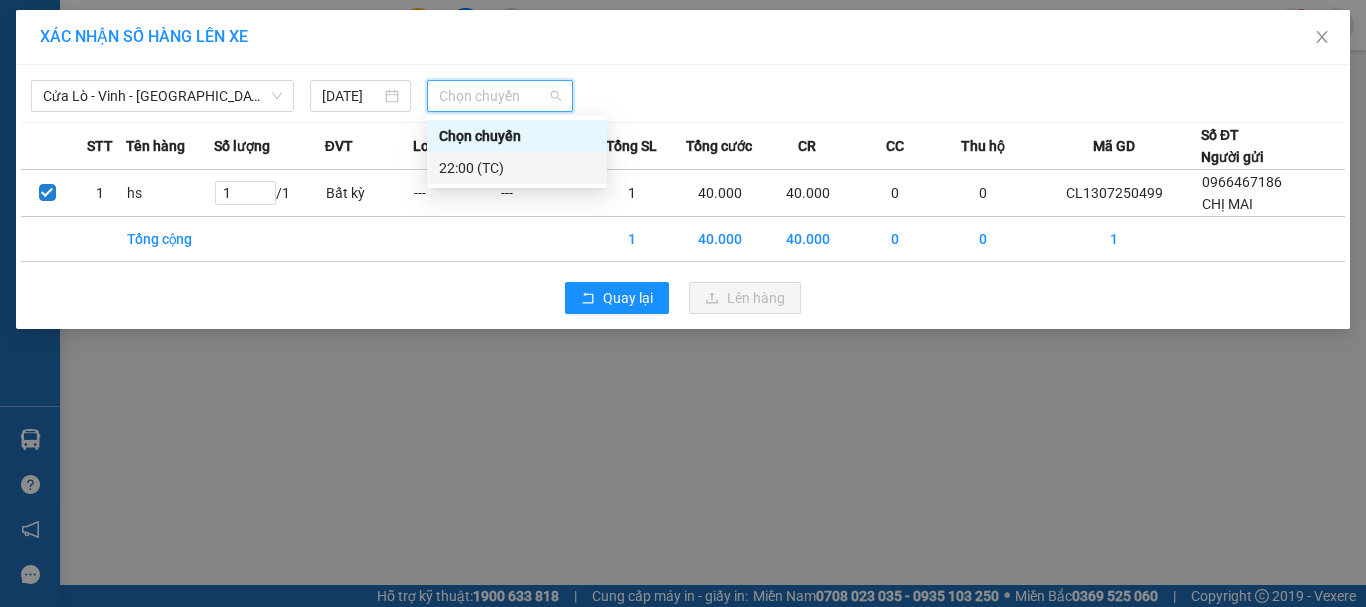 click on "22:00   (TC)" at bounding box center [517, 168] 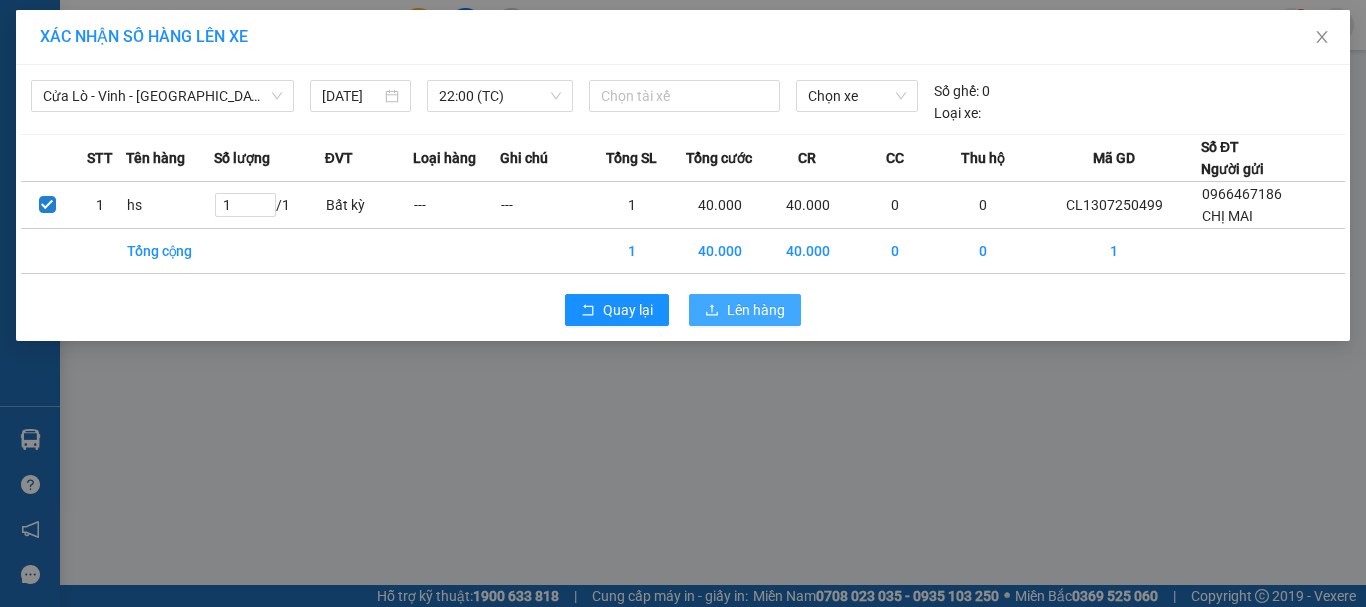 click on "Lên hàng" at bounding box center (745, 310) 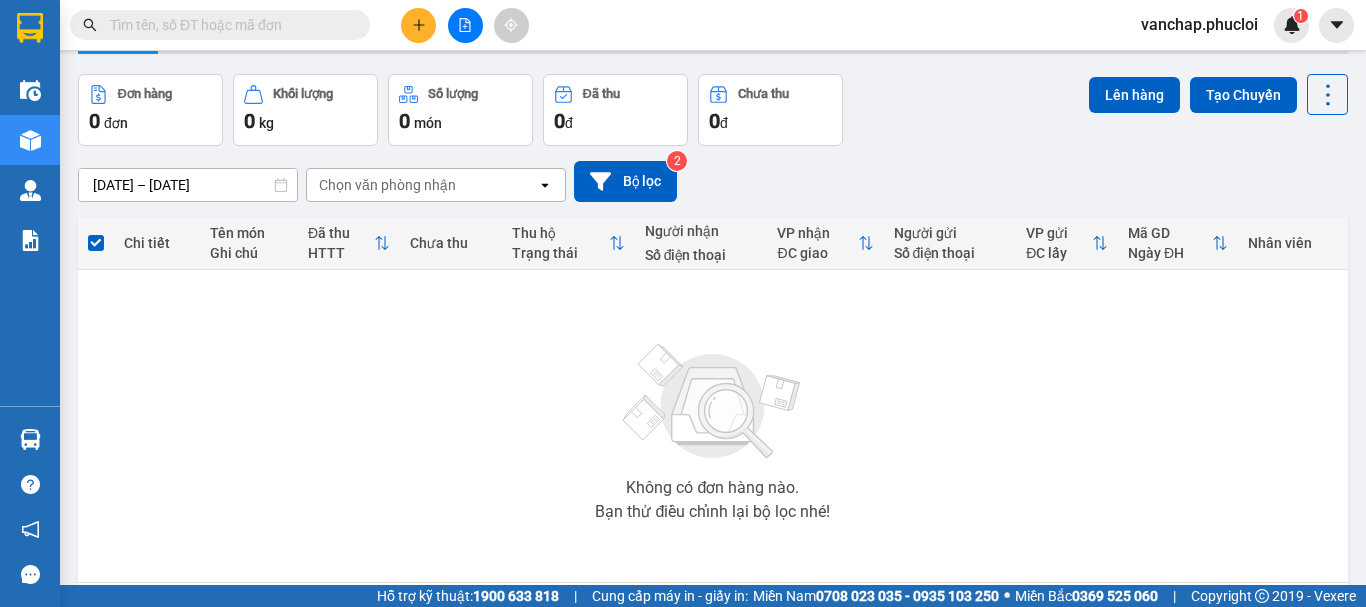 scroll, scrollTop: 100, scrollLeft: 0, axis: vertical 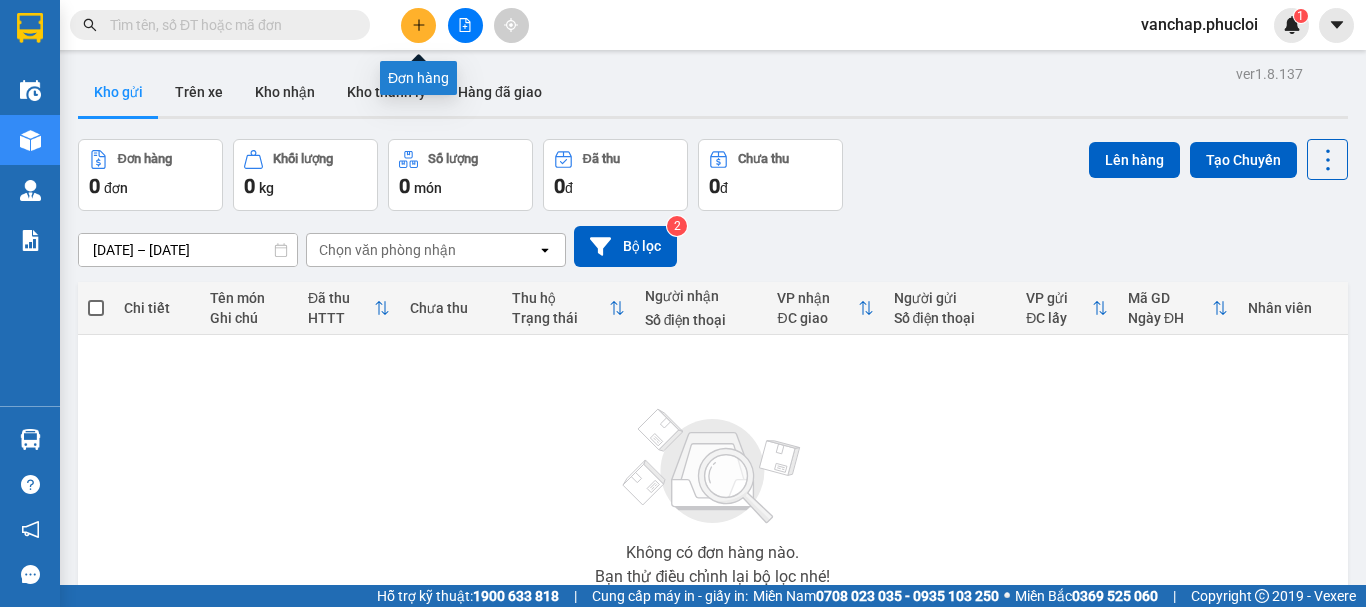 click 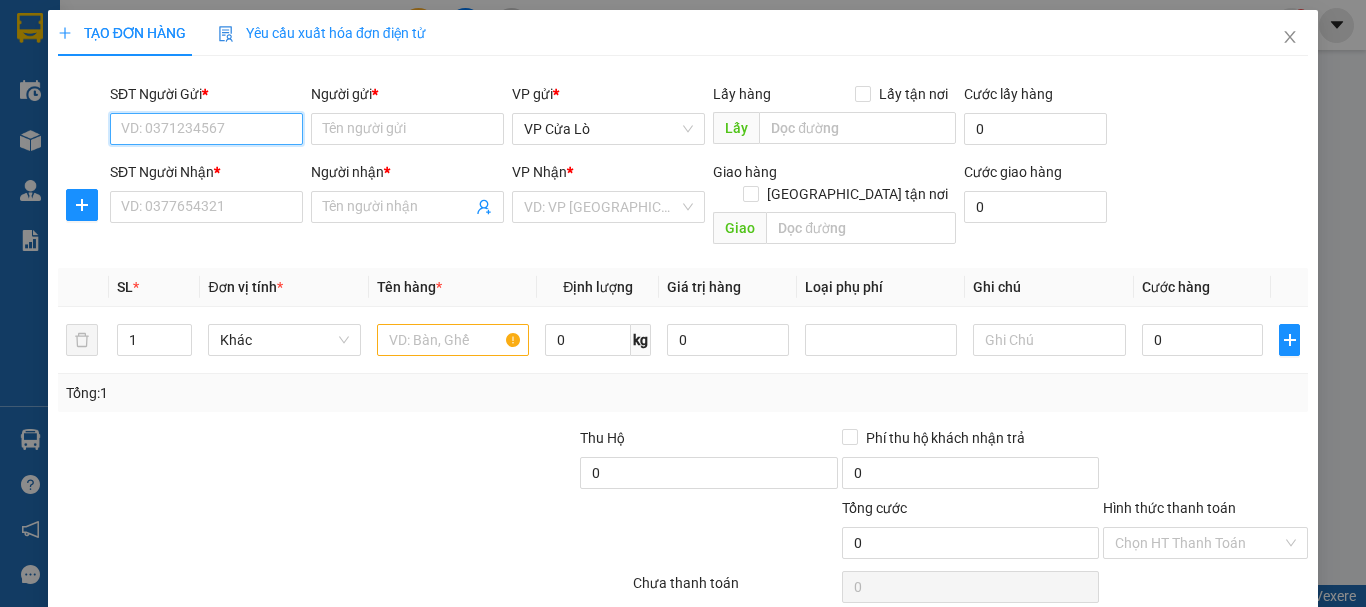 click on "SĐT Người Gửi  *" at bounding box center (206, 129) 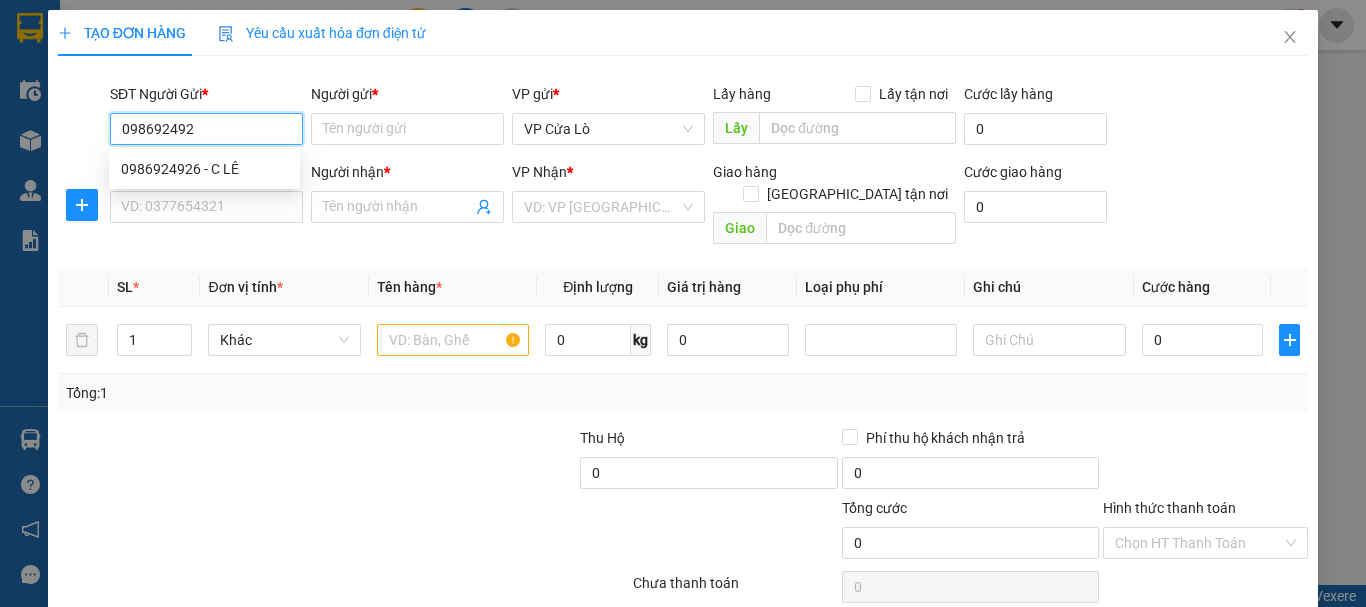 type on "0986924926" 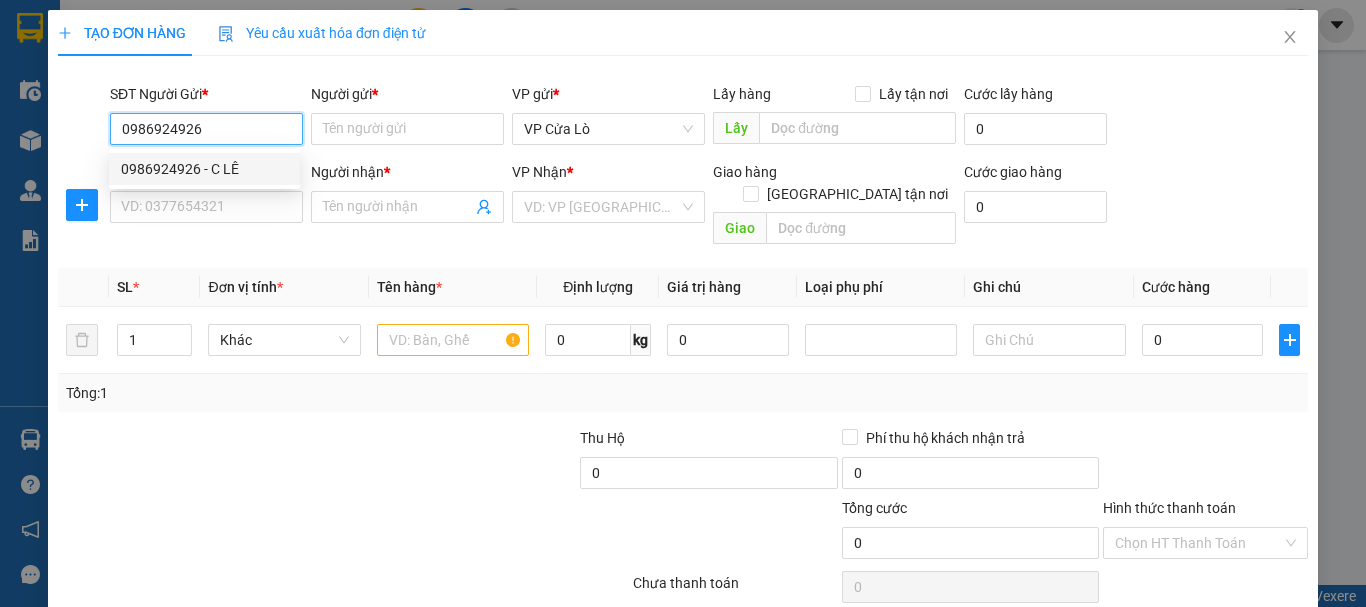 click on "0986924926 - C LÊ" at bounding box center [204, 169] 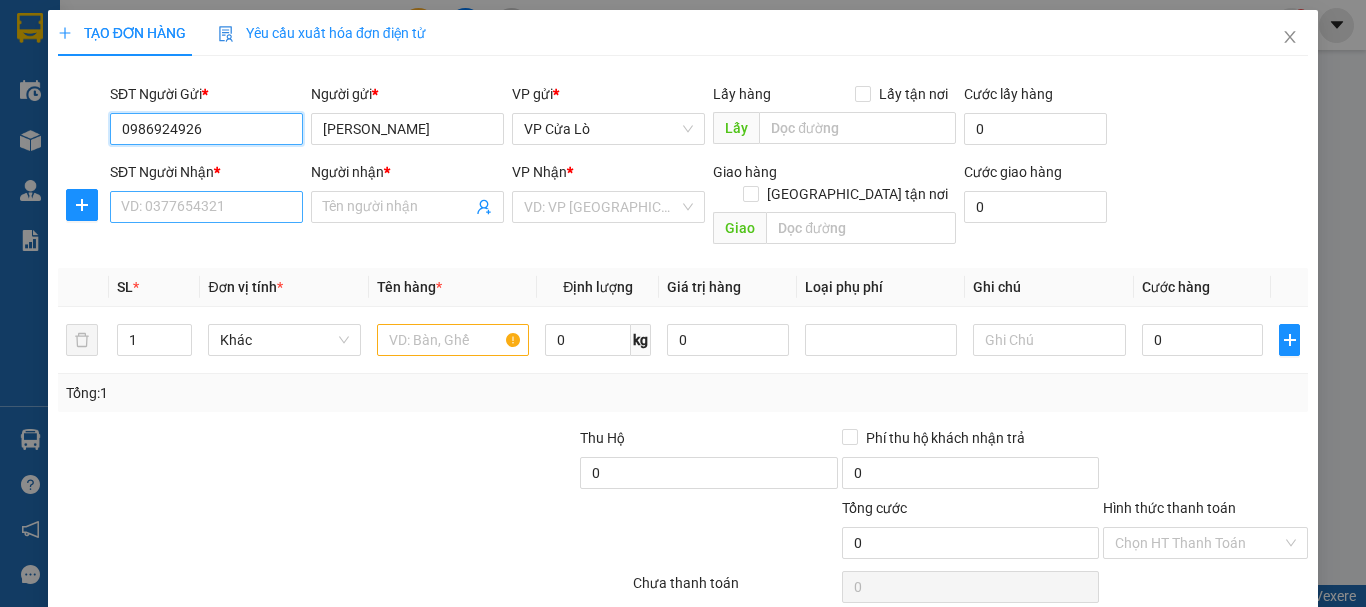 type on "0986924926" 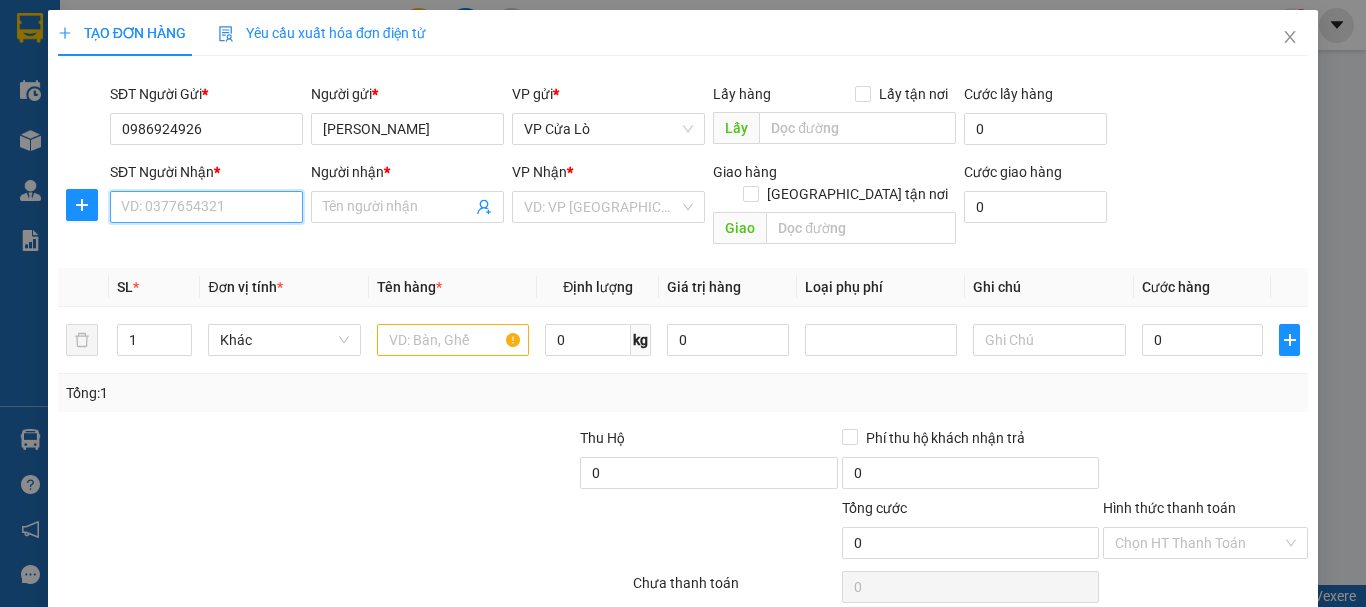 click on "SĐT Người Nhận  *" at bounding box center [206, 207] 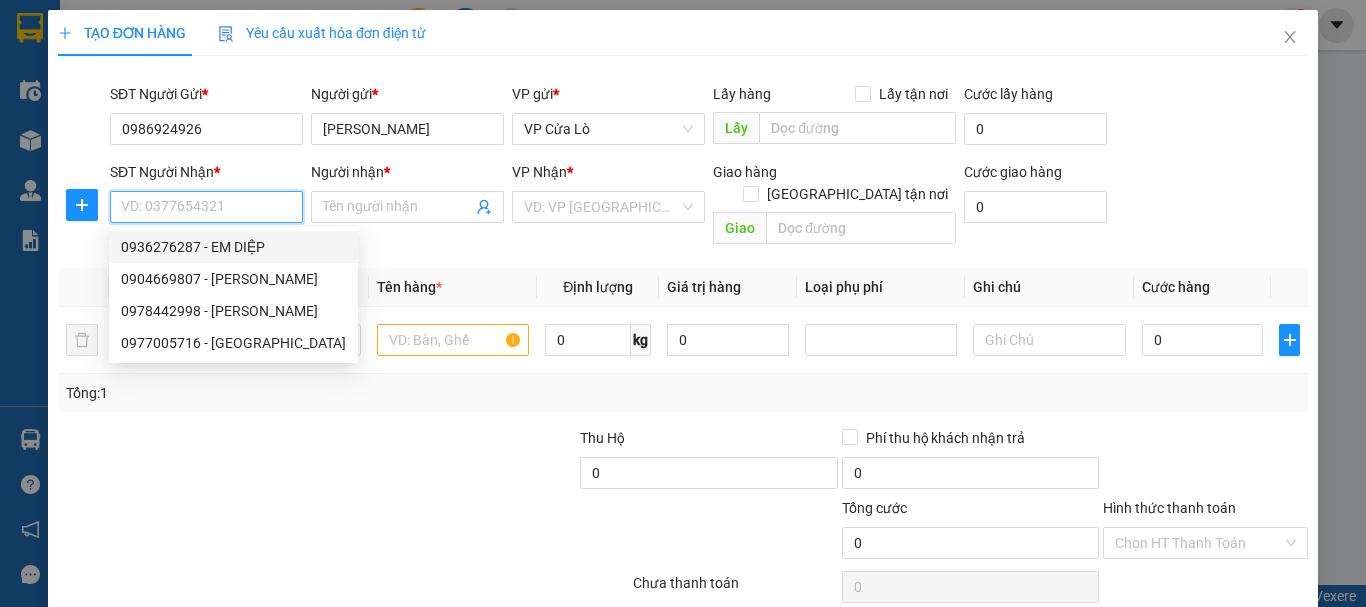 click on "0936276287 - EM DIỆP" at bounding box center (233, 247) 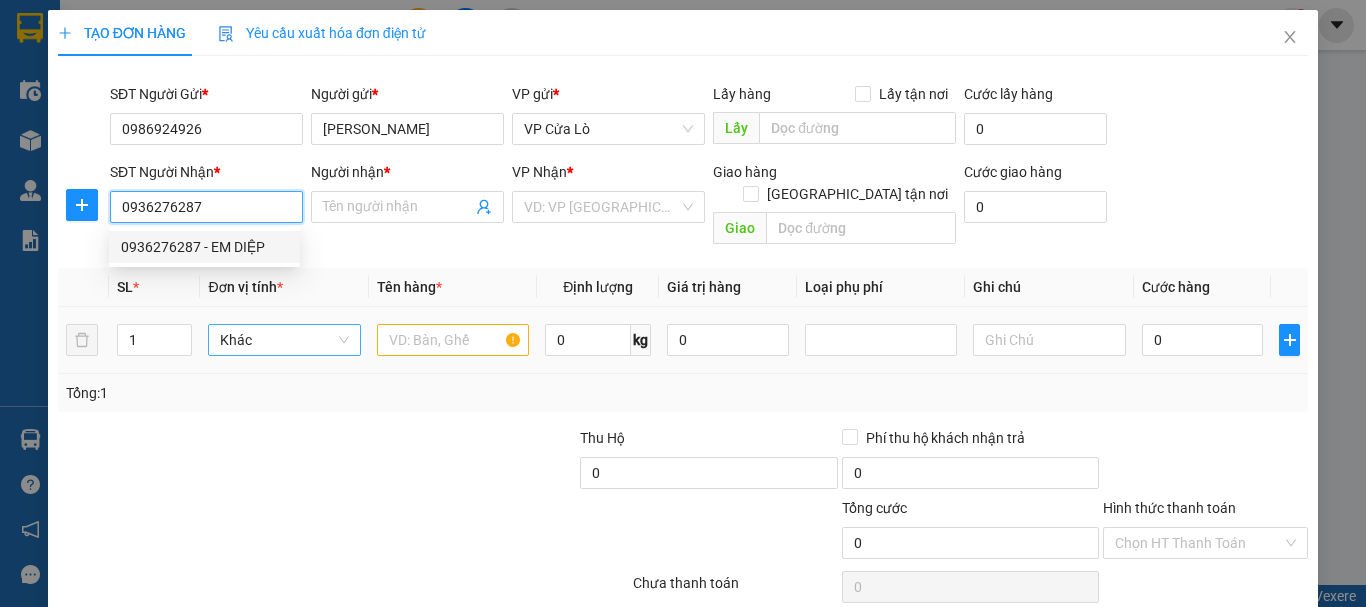 type on "EM DIỆP" 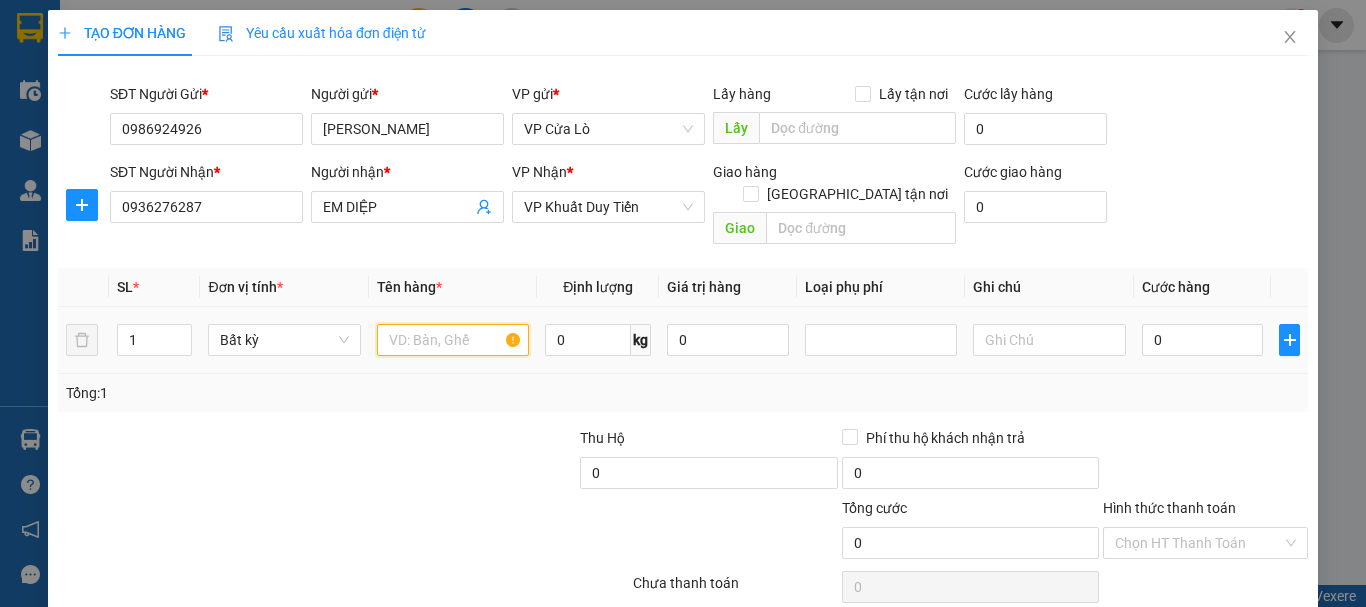 click at bounding box center (453, 340) 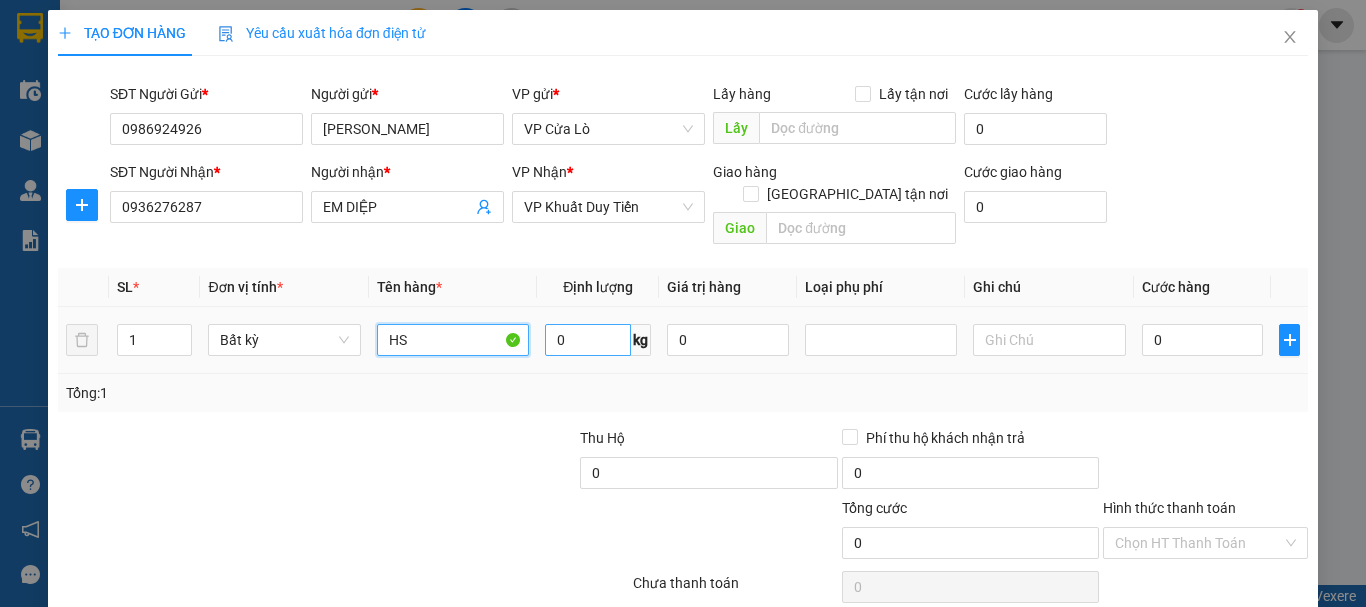 type on "HS" 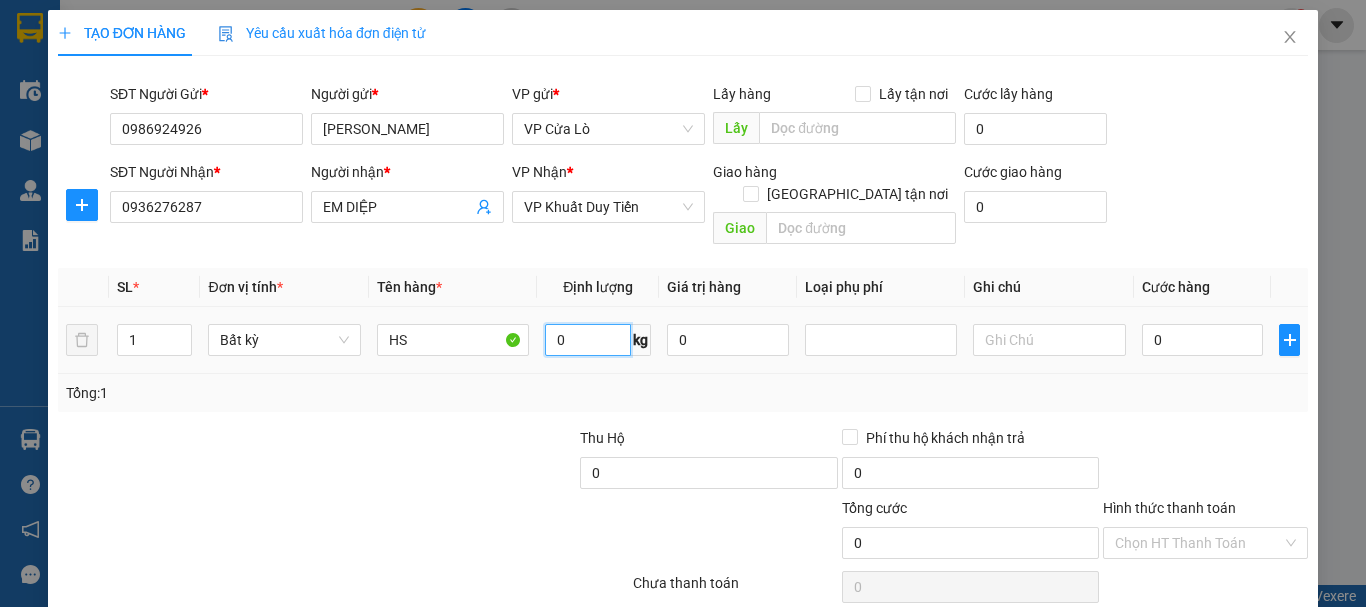 click on "0" at bounding box center [588, 340] 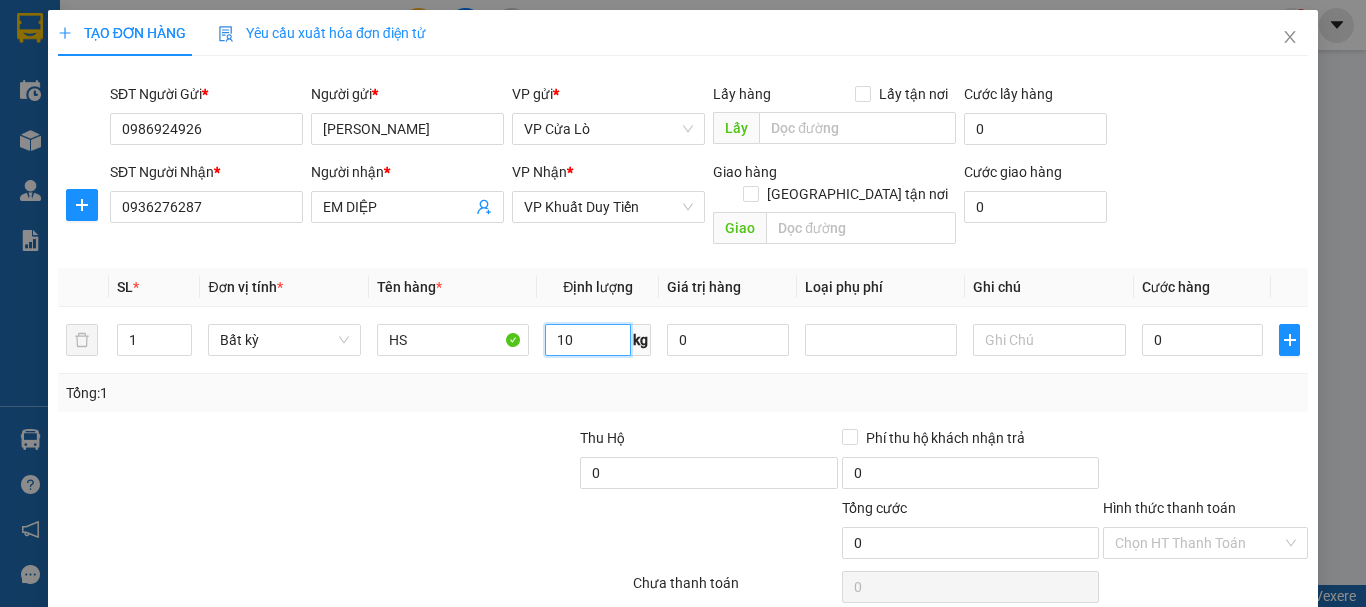 type on "10" 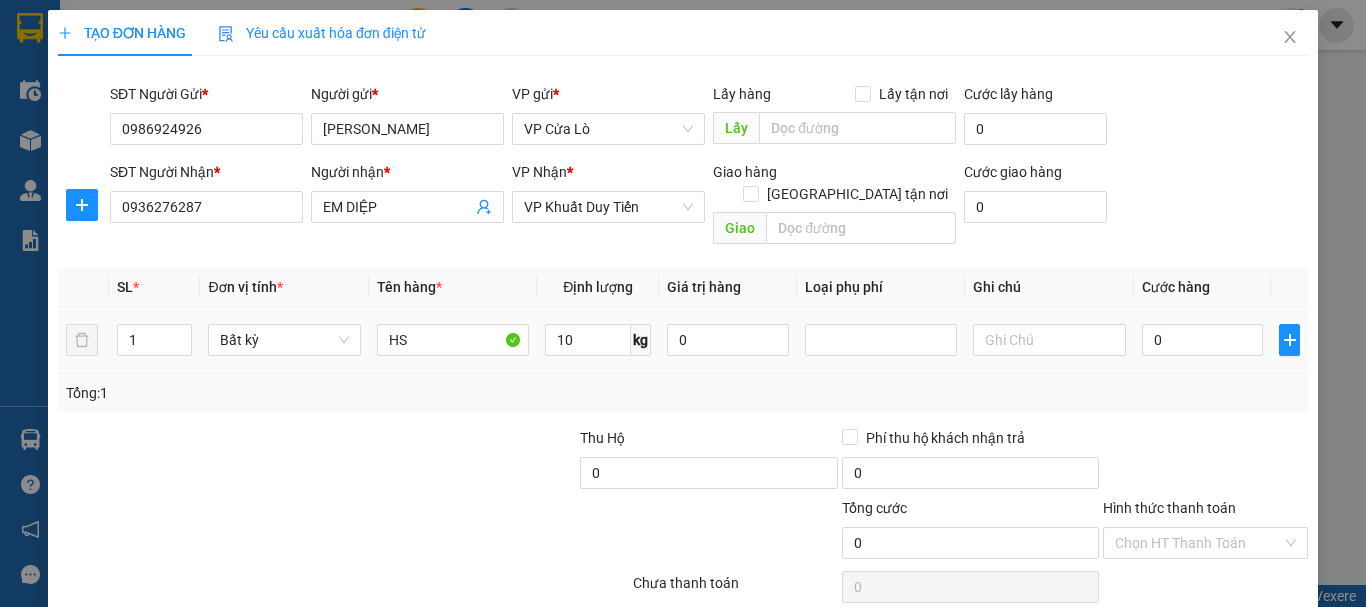 drag, startPoint x: 1158, startPoint y: 383, endPoint x: 1225, endPoint y: 345, distance: 77.02597 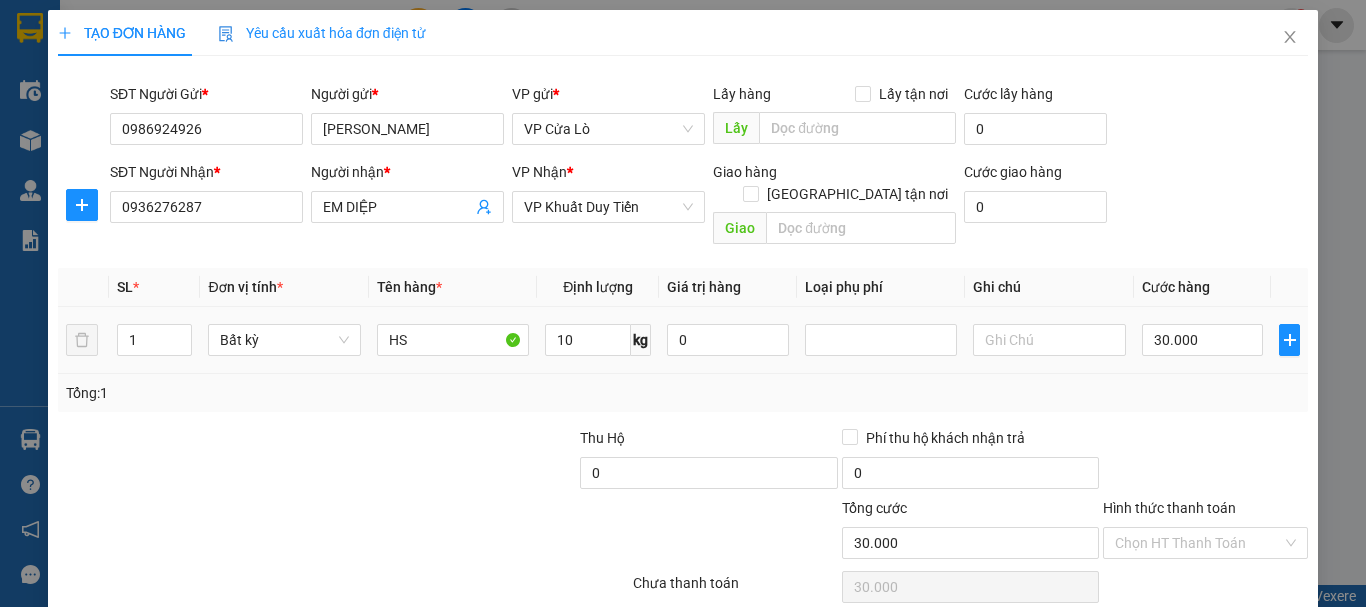 type on "30.000" 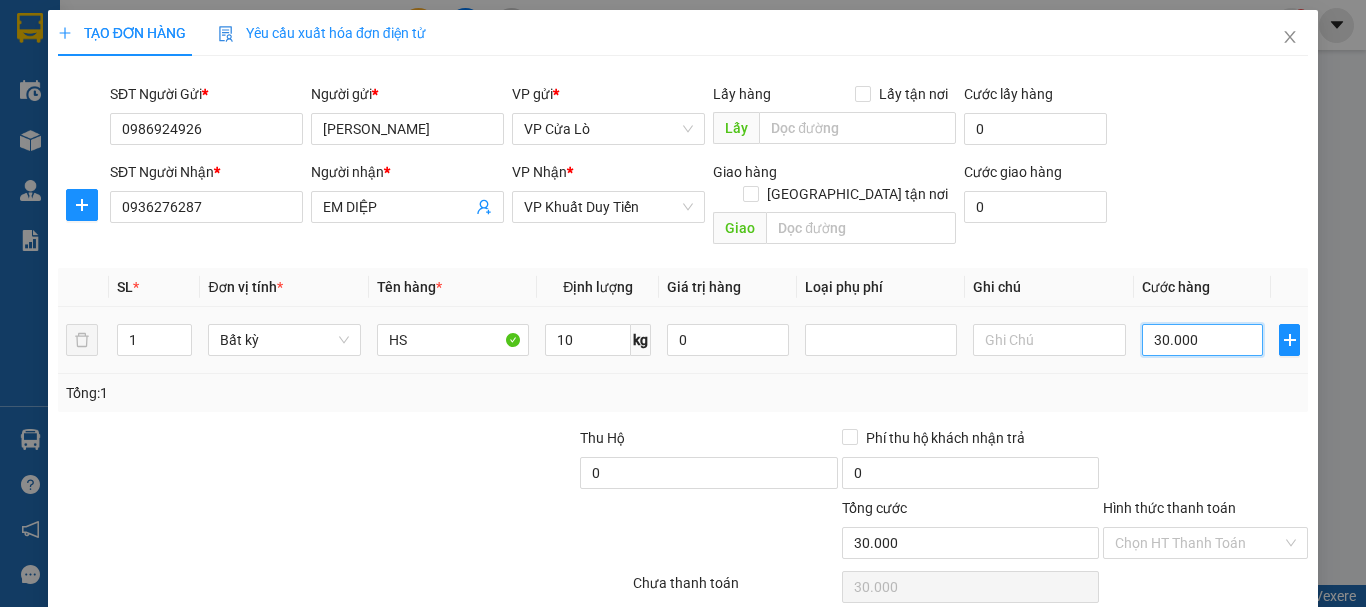 click on "30.000" at bounding box center [1203, 340] 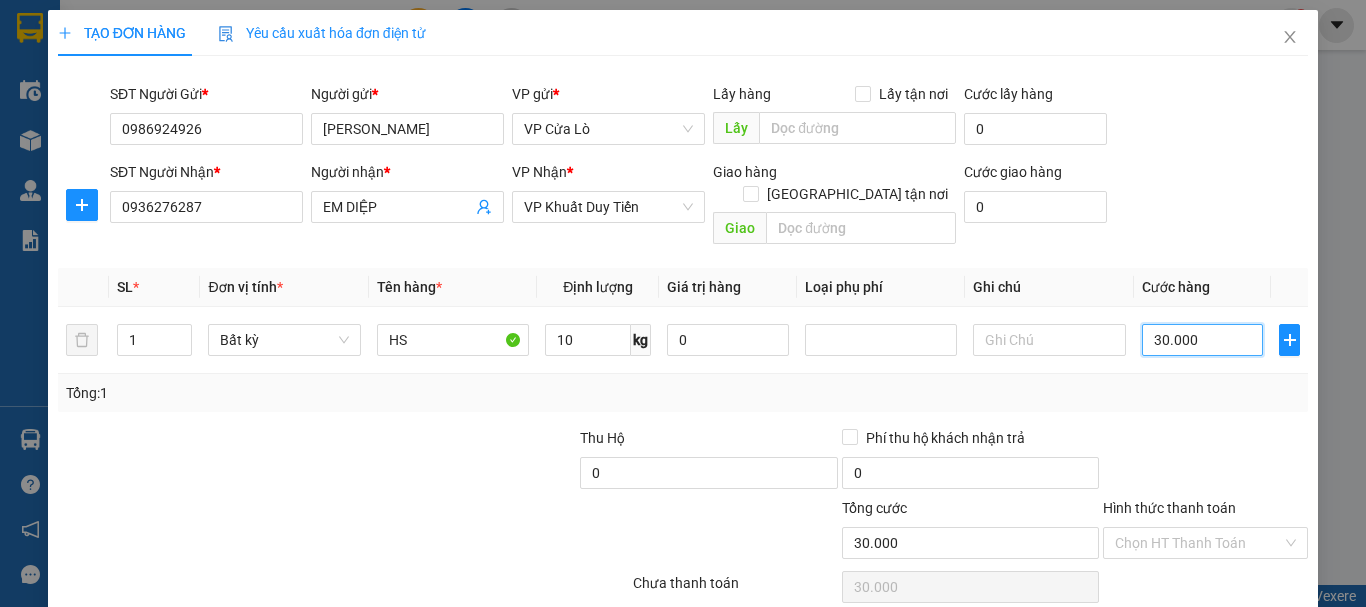 type on "0.000" 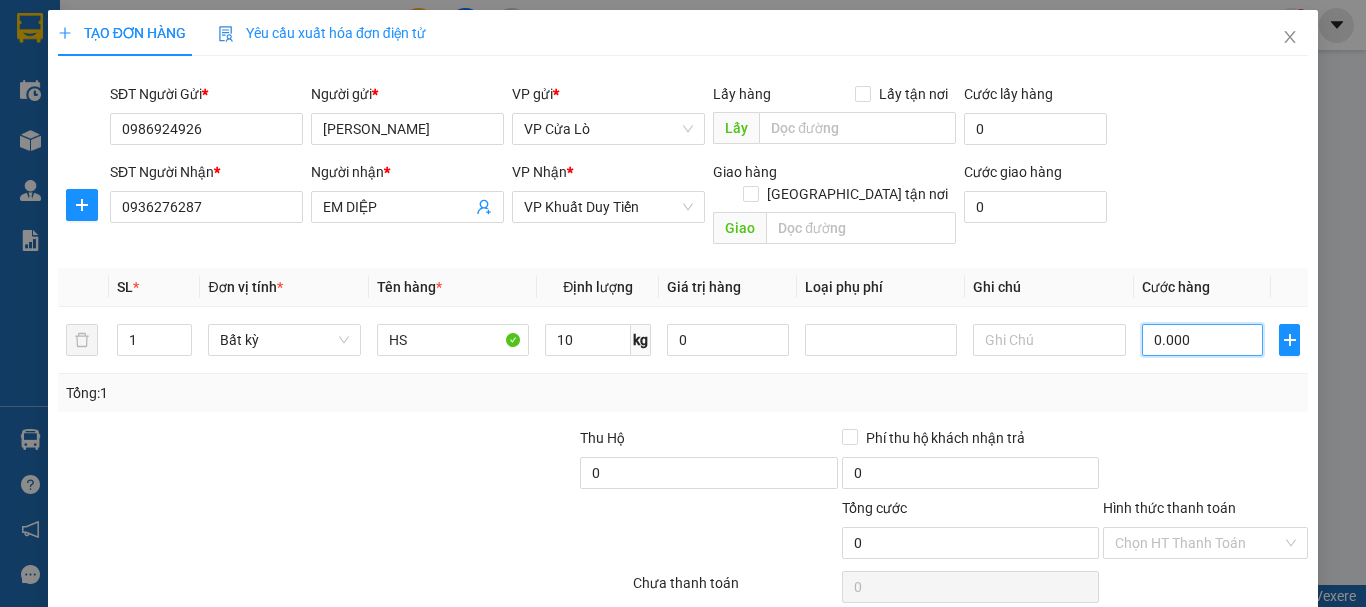 type on "40.000" 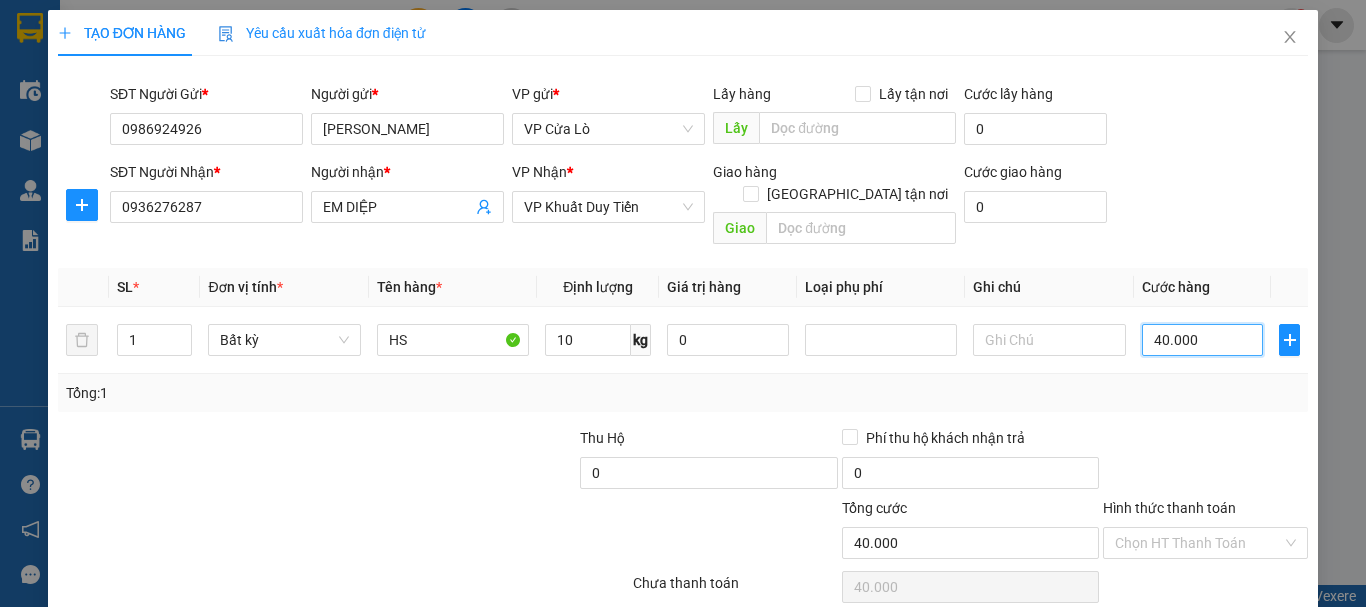 type on "40.000" 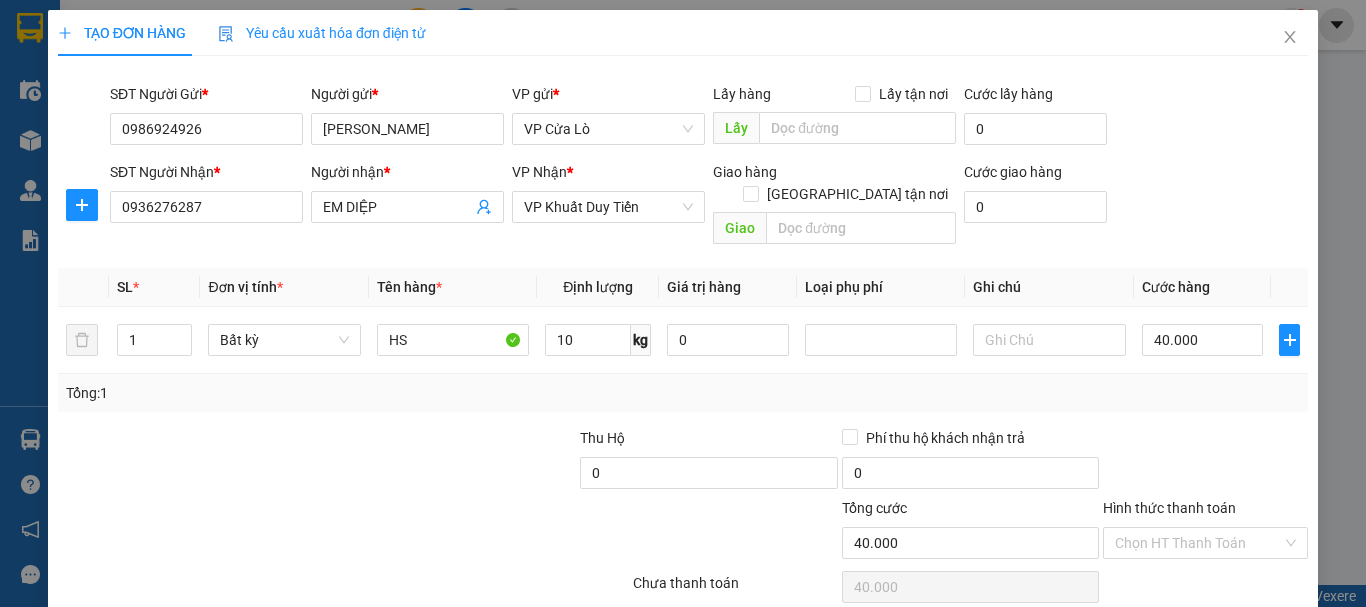 click on "Transit Pickup Surcharge Ids Transit Deliver Surcharge Ids Transit Deliver Surcharge Transit Deliver Surcharge Gói vận chuyển  * Tiêu chuẩn SĐT Người Gửi  * 0986924926 Người gửi  * C LÊ VP gửi  * VP Cửa Lò Lấy hàng Lấy tận nơi Lấy Cước lấy hàng 0 SĐT Người Nhận  * 0936276287 Người nhận  * EM DIỆP VP Nhận  * VP Khuất Duy Tiến Giao hàng Giao tận nơi Giao Cước giao hàng 0 SL  * Đơn vị tính  * Tên hàng  * Định lượng Giá trị hàng Loại phụ phí Ghi chú Cước hàng                     1 Bất kỳ HS 10 kg 0   40.000 Tổng:  1 Thu Hộ 0 Phí thu hộ khách nhận trả 0 Tổng cước 40.000 Hình thức thanh toán Chọn HT Thanh Toán Số tiền thu trước 0 Chưa thanh toán 40.000 Chọn HT Thanh Toán Ghi chú nội bộ nhà xe Chi phí nội bộ 0 Lưu nháp Xóa Thông tin Lưu Lưu và In" at bounding box center [683, 394] 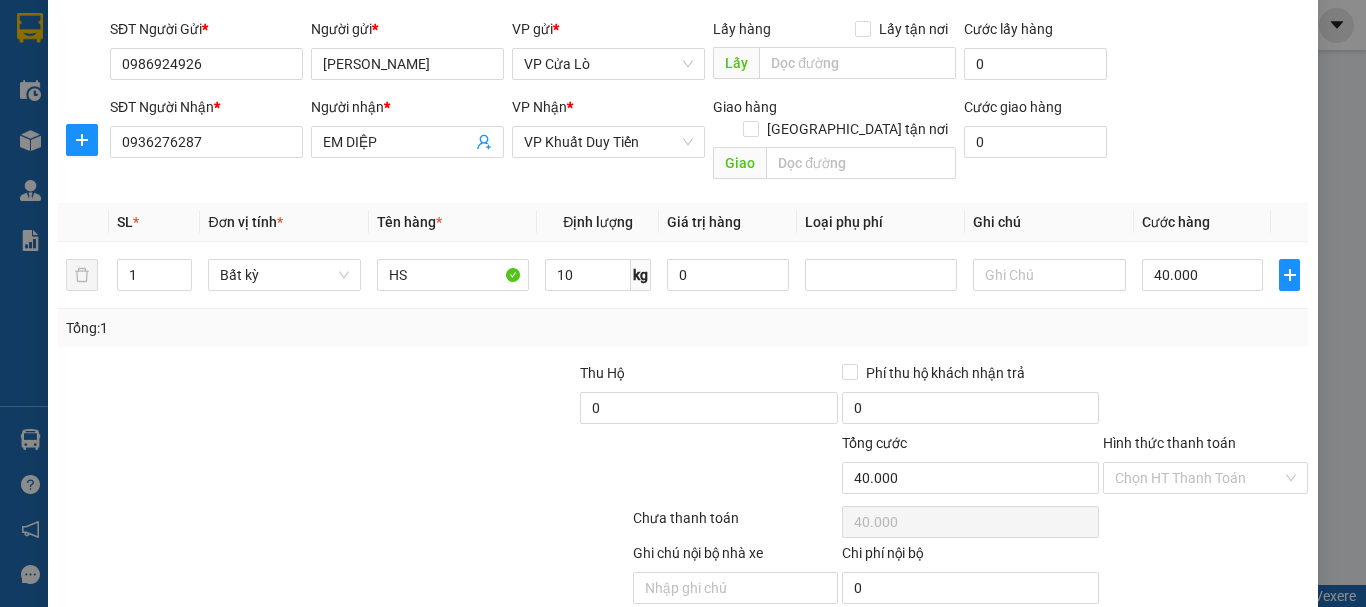 scroll, scrollTop: 100, scrollLeft: 0, axis: vertical 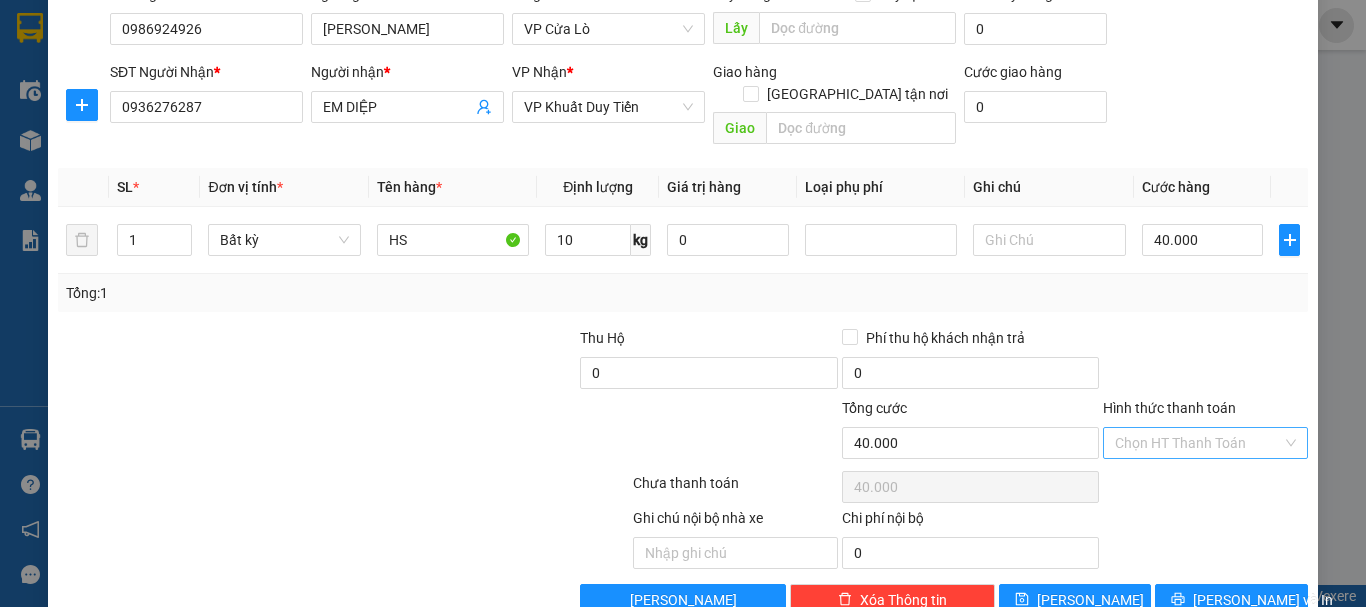 click on "Chọn HT Thanh Toán" at bounding box center (1205, 443) 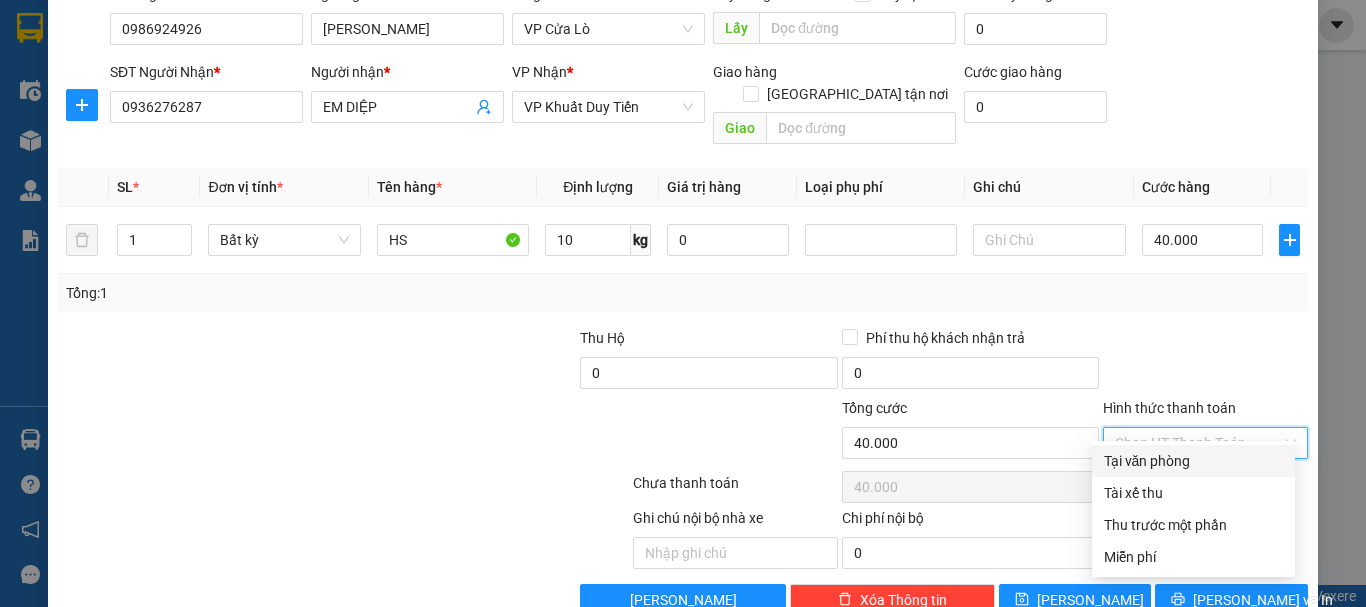 click on "Tại văn phòng" at bounding box center [1193, 461] 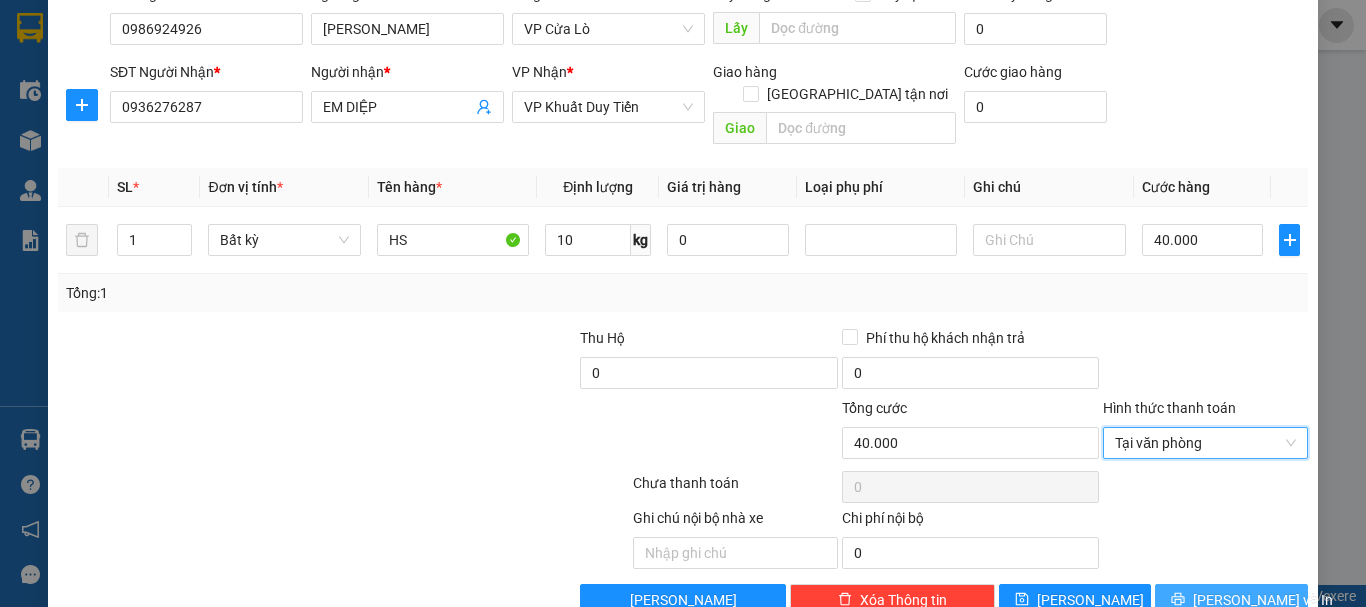 click on "[PERSON_NAME] và In" at bounding box center [1263, 600] 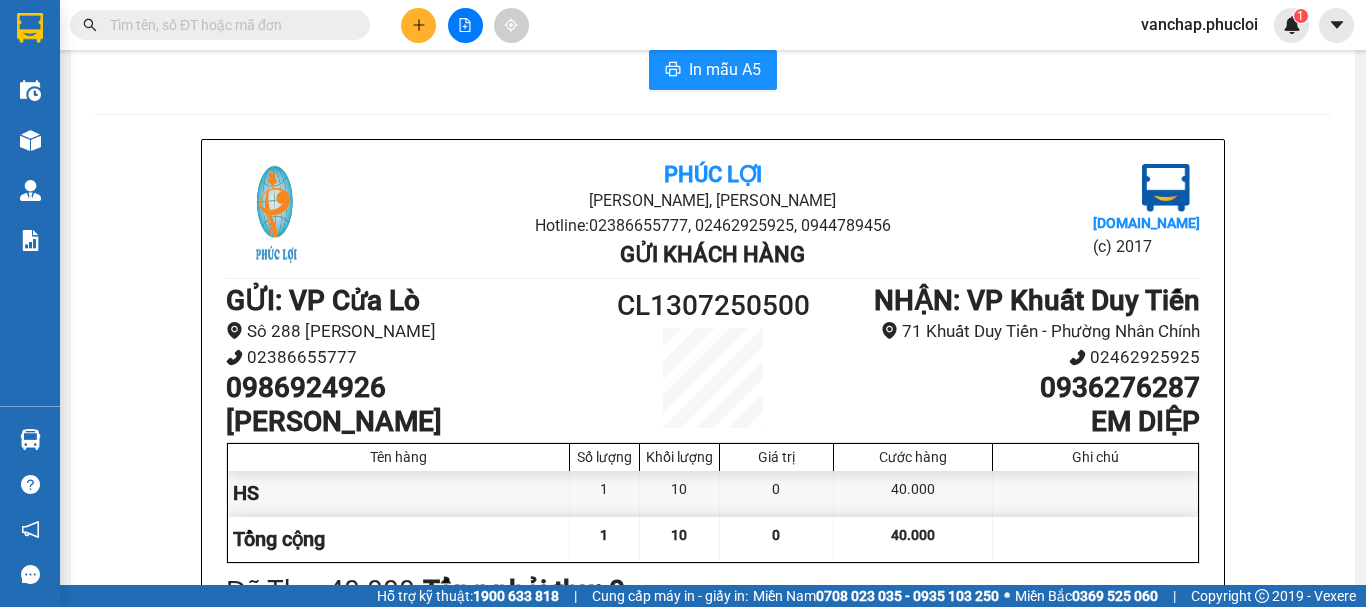 scroll, scrollTop: 0, scrollLeft: 0, axis: both 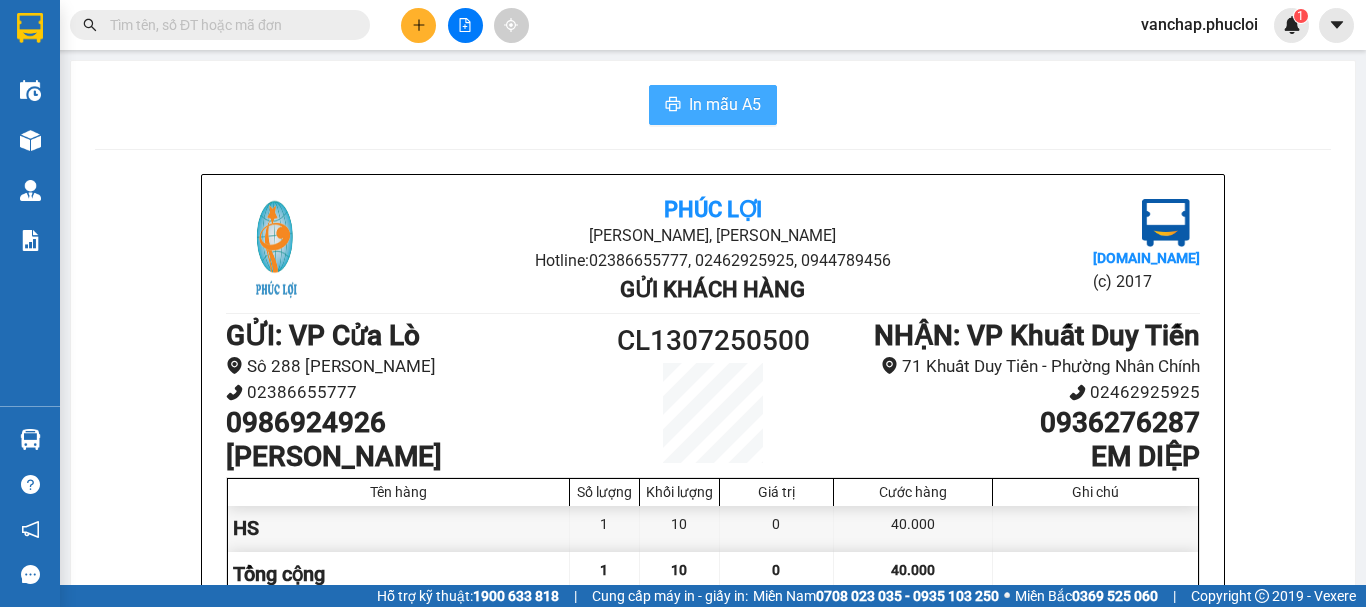 click on "In mẫu A5" at bounding box center (725, 104) 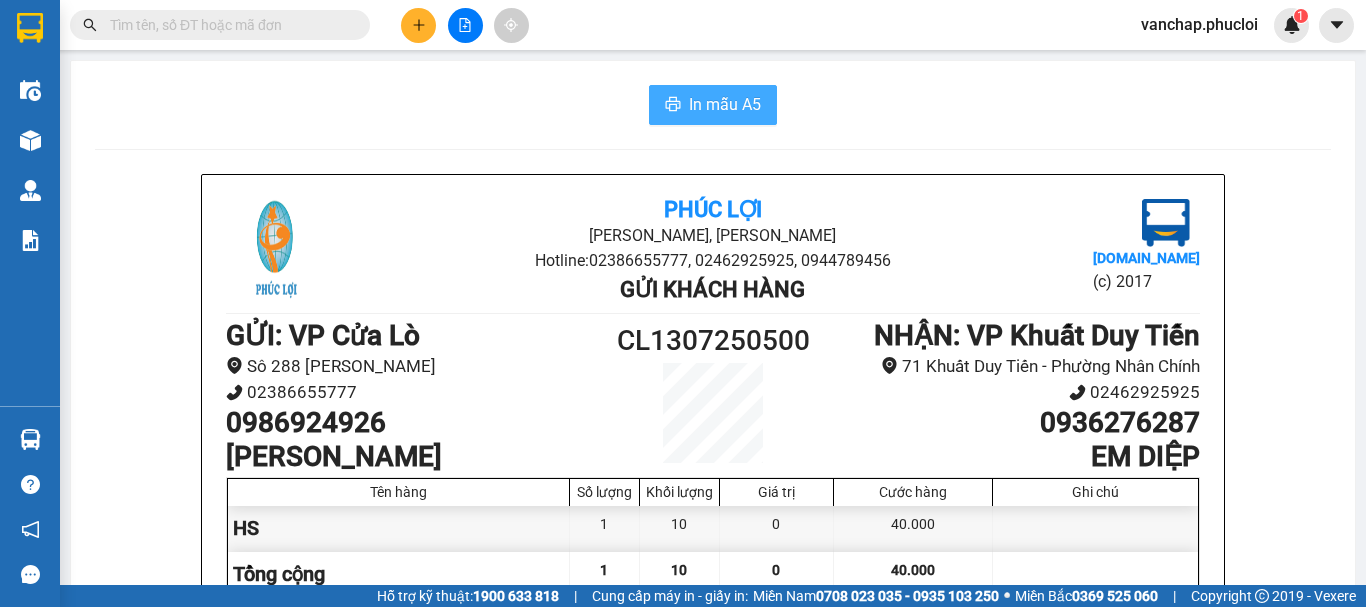 scroll, scrollTop: 0, scrollLeft: 0, axis: both 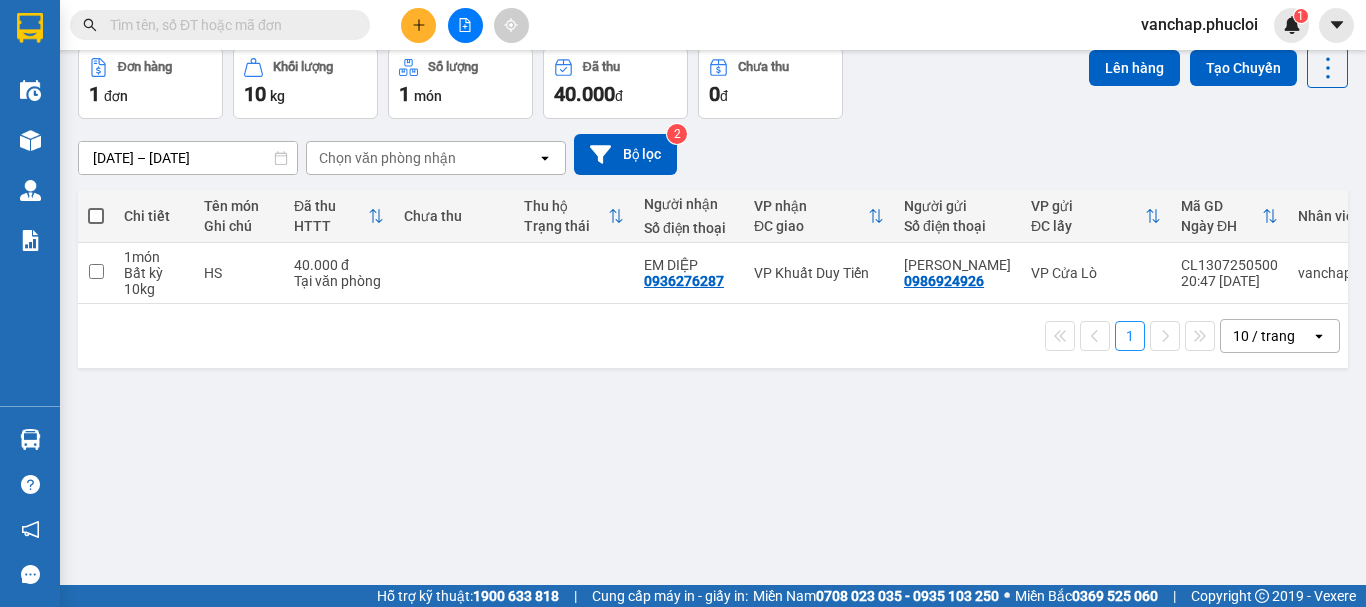 drag, startPoint x: 781, startPoint y: 375, endPoint x: 190, endPoint y: 576, distance: 624.2451 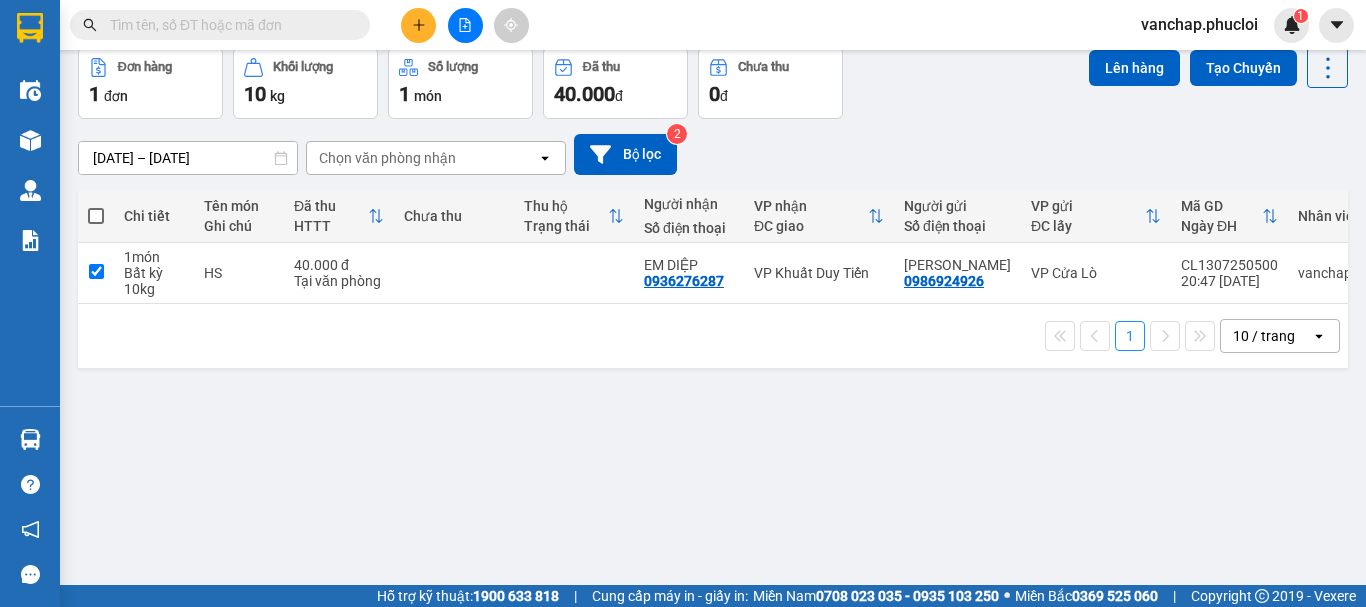 checkbox on "true" 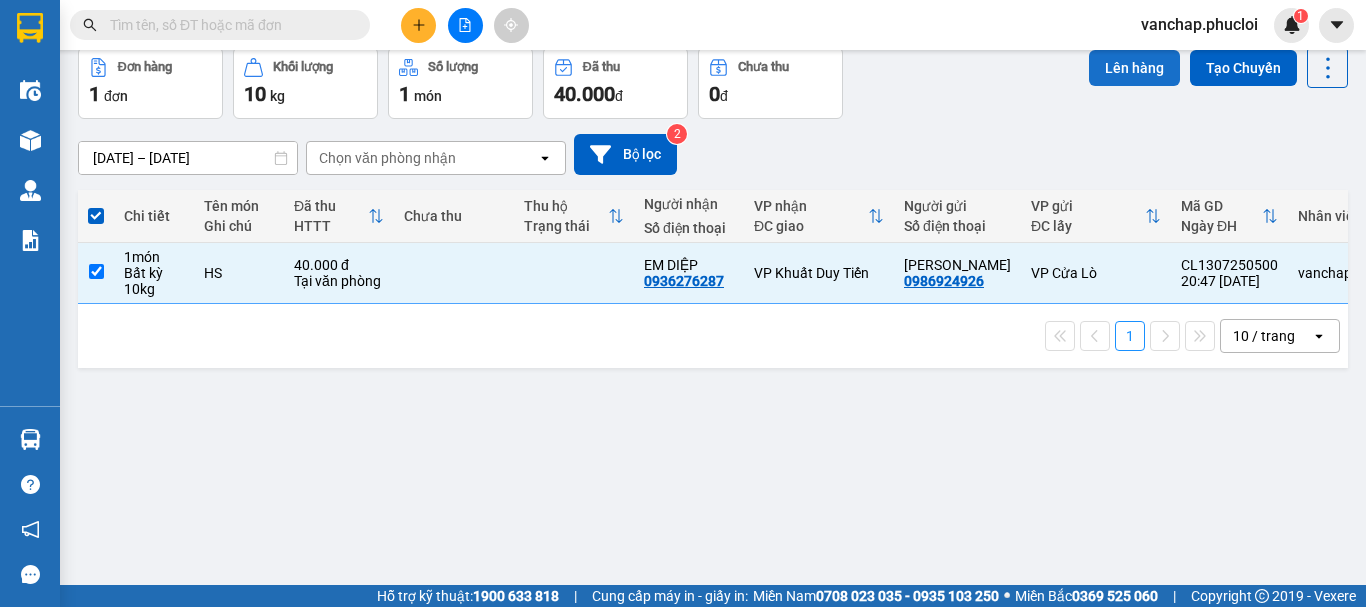 click on "Lên hàng" at bounding box center (1134, 68) 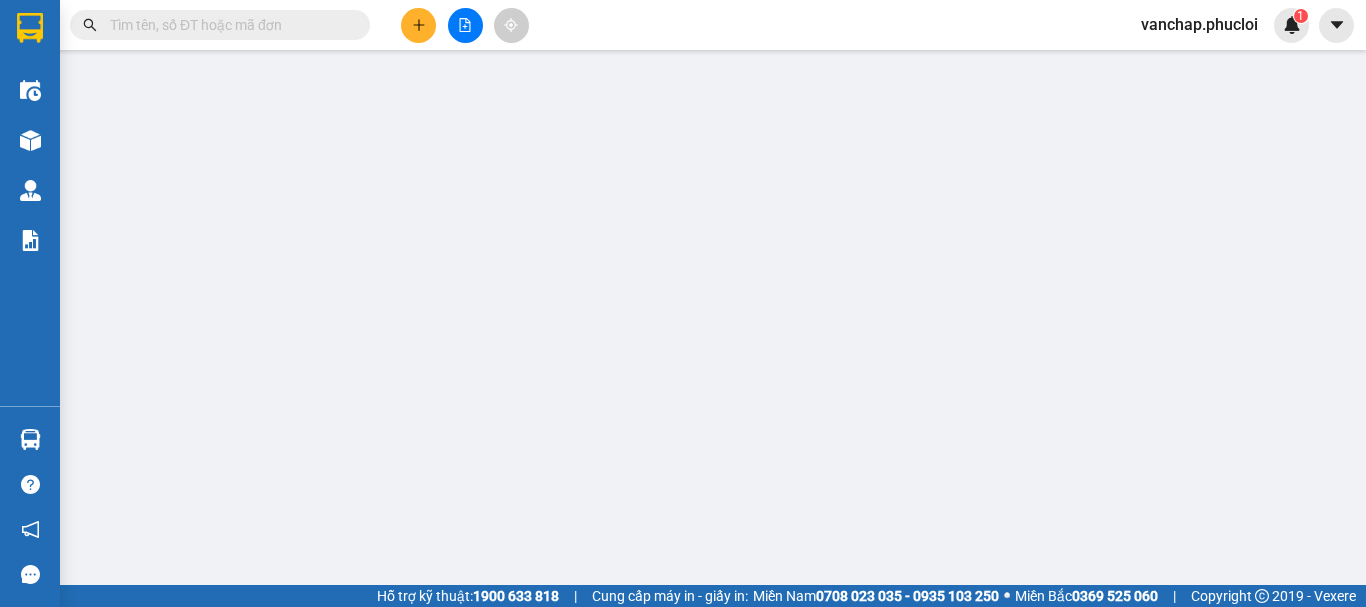 scroll, scrollTop: 0, scrollLeft: 0, axis: both 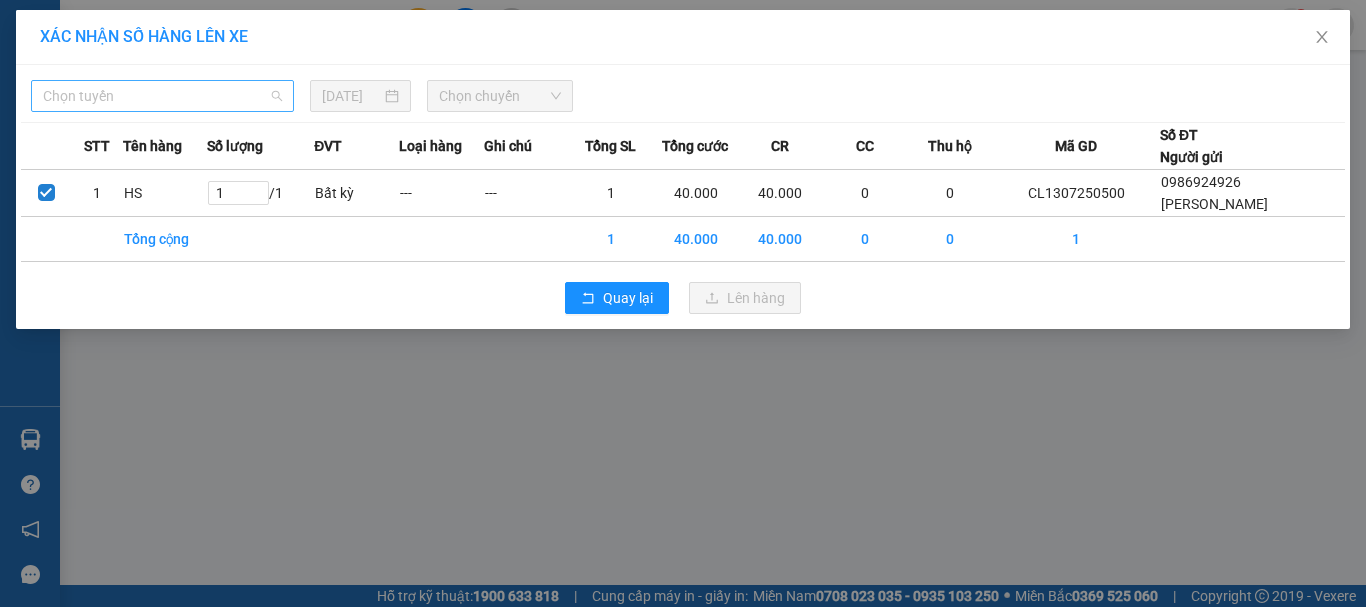 click on "Chọn tuyến" at bounding box center [162, 96] 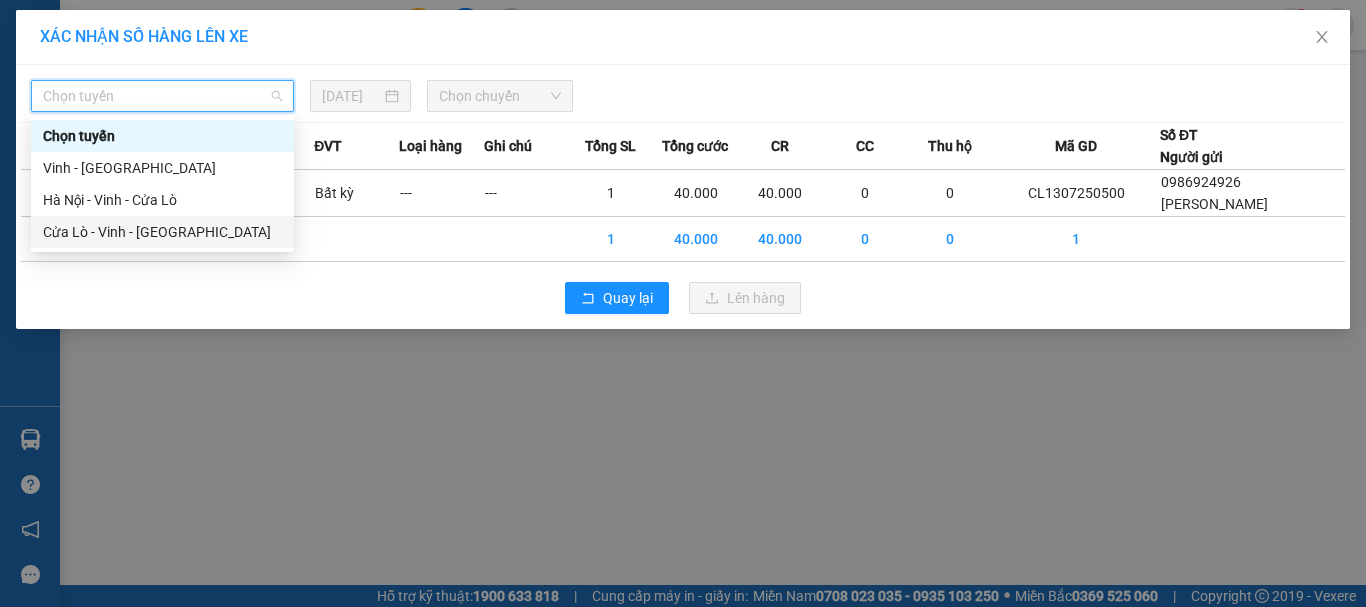 click on "Cửa Lò - Vinh - [GEOGRAPHIC_DATA]" at bounding box center (162, 232) 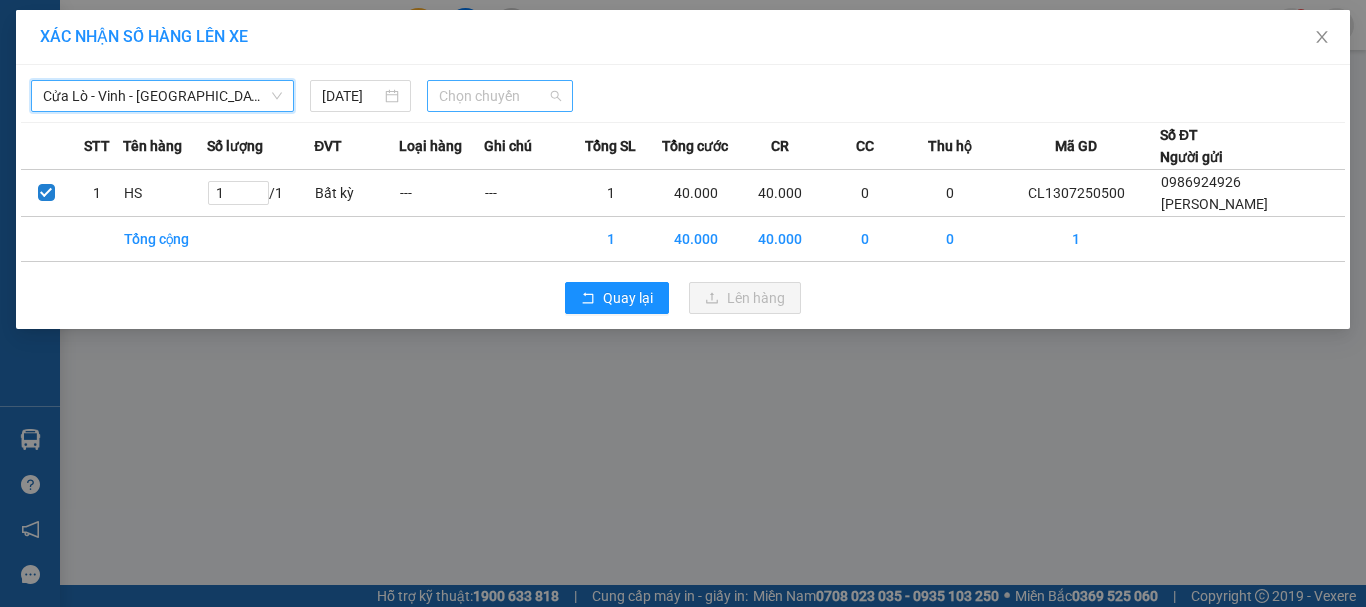 drag, startPoint x: 464, startPoint y: 96, endPoint x: 464, endPoint y: 122, distance: 26 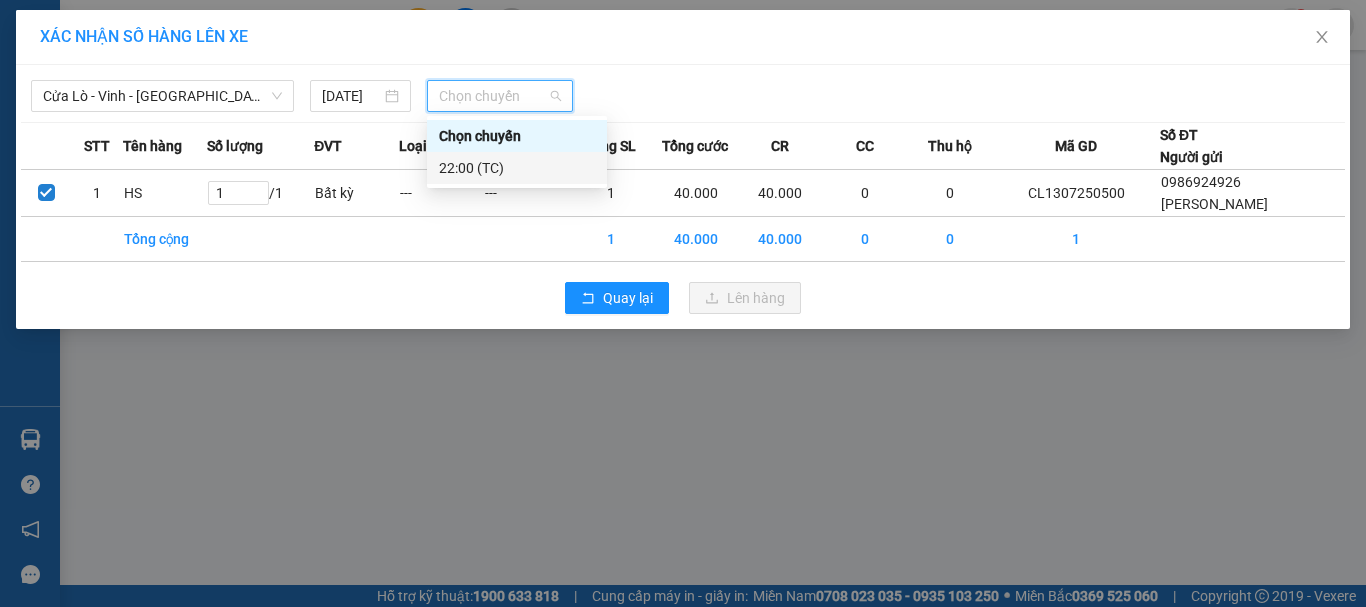 click on "22:00   (TC)" at bounding box center [517, 168] 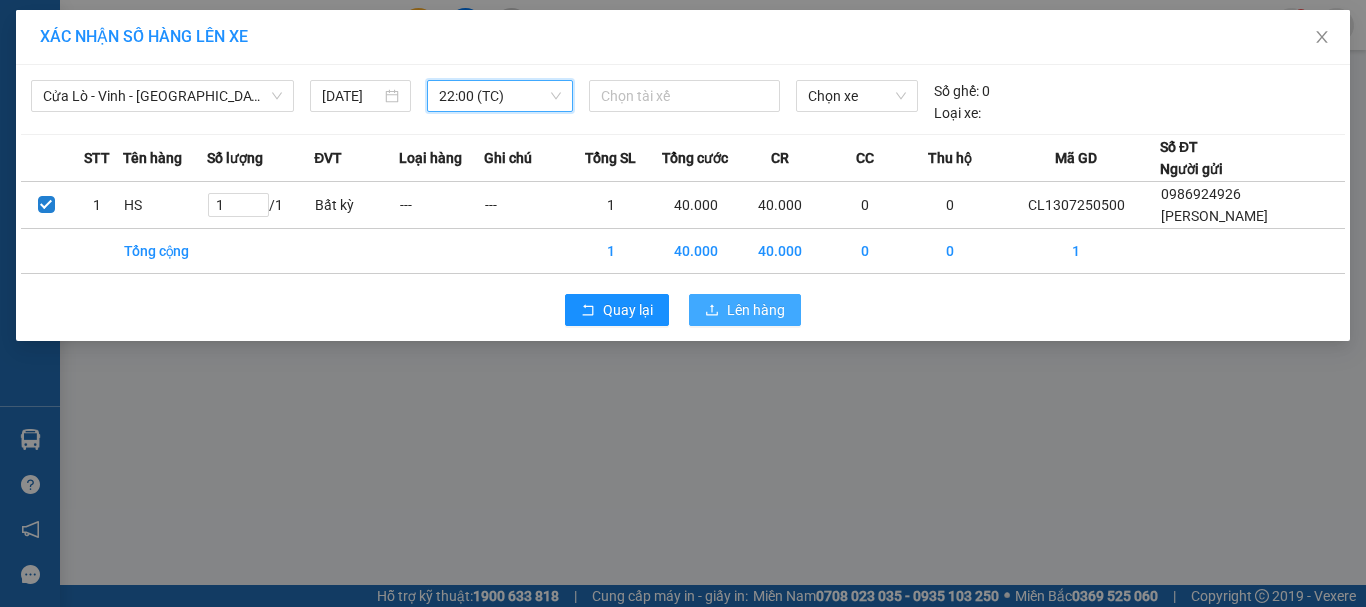 click on "Lên hàng" at bounding box center (756, 310) 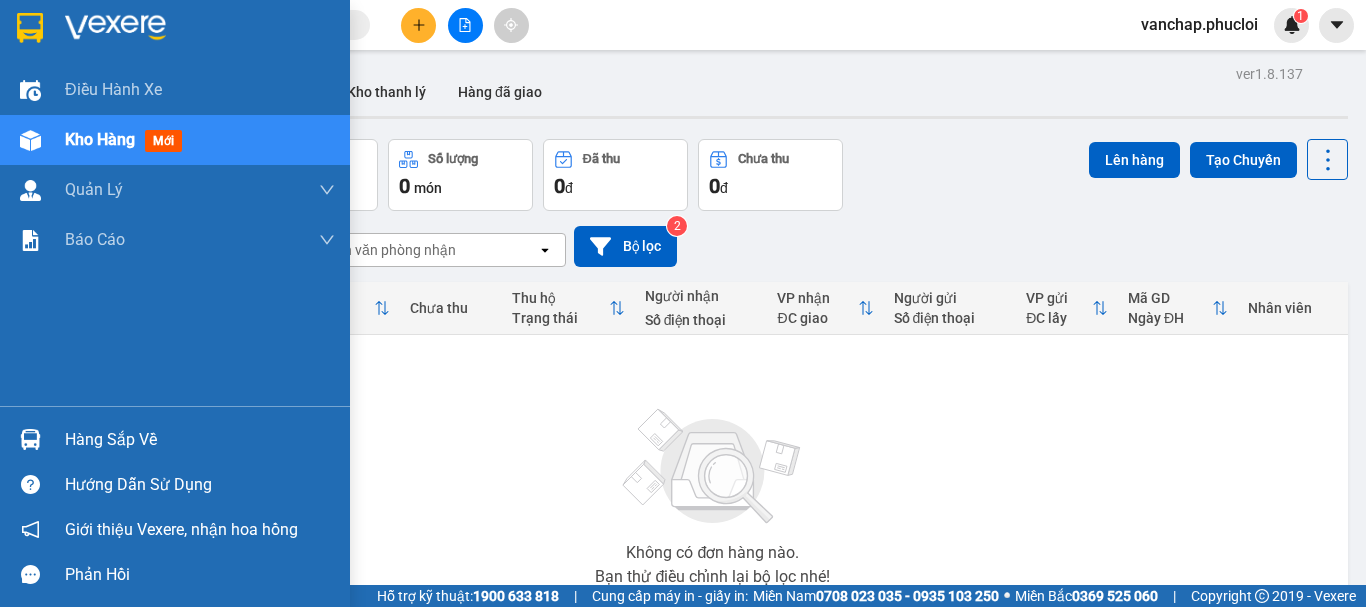 drag, startPoint x: 58, startPoint y: 571, endPoint x: 102, endPoint y: 594, distance: 49.648766 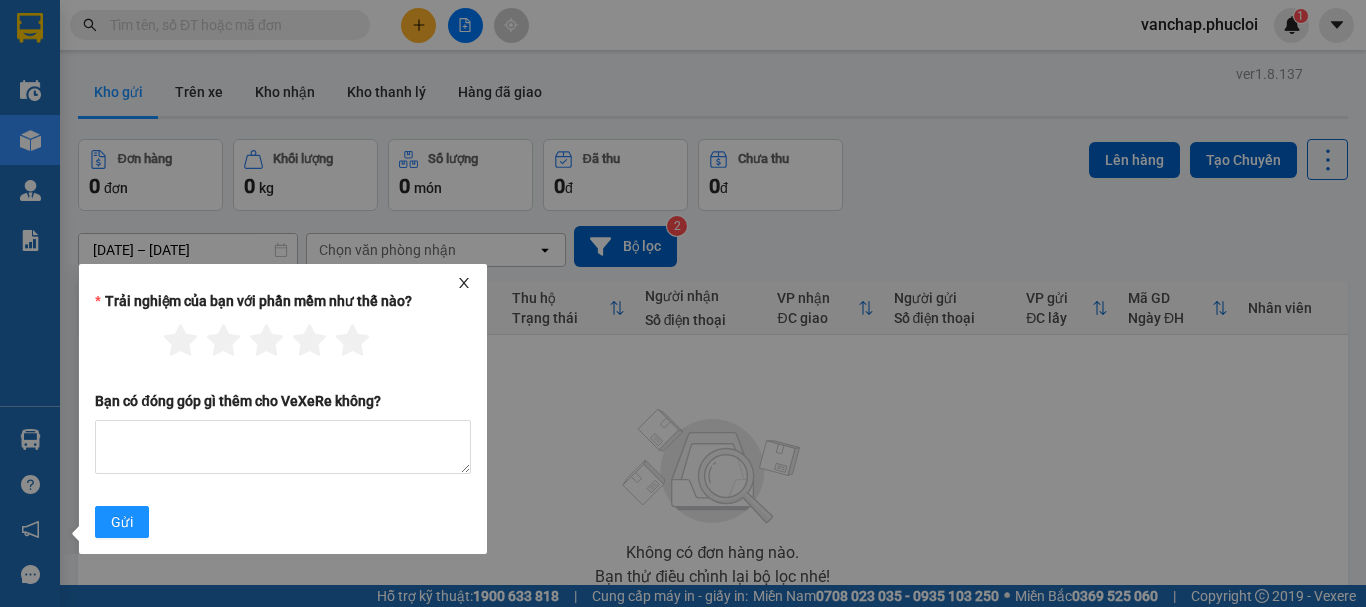 drag, startPoint x: 102, startPoint y: 594, endPoint x: 120, endPoint y: 635, distance: 44.777225 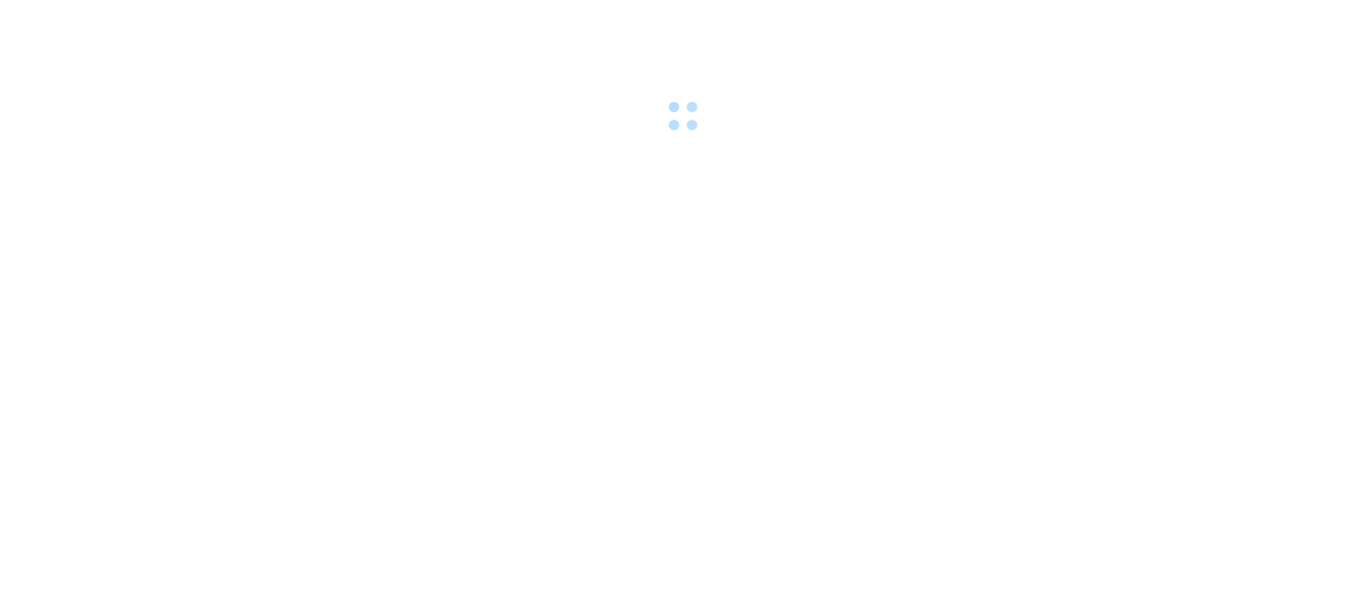 scroll, scrollTop: 0, scrollLeft: 0, axis: both 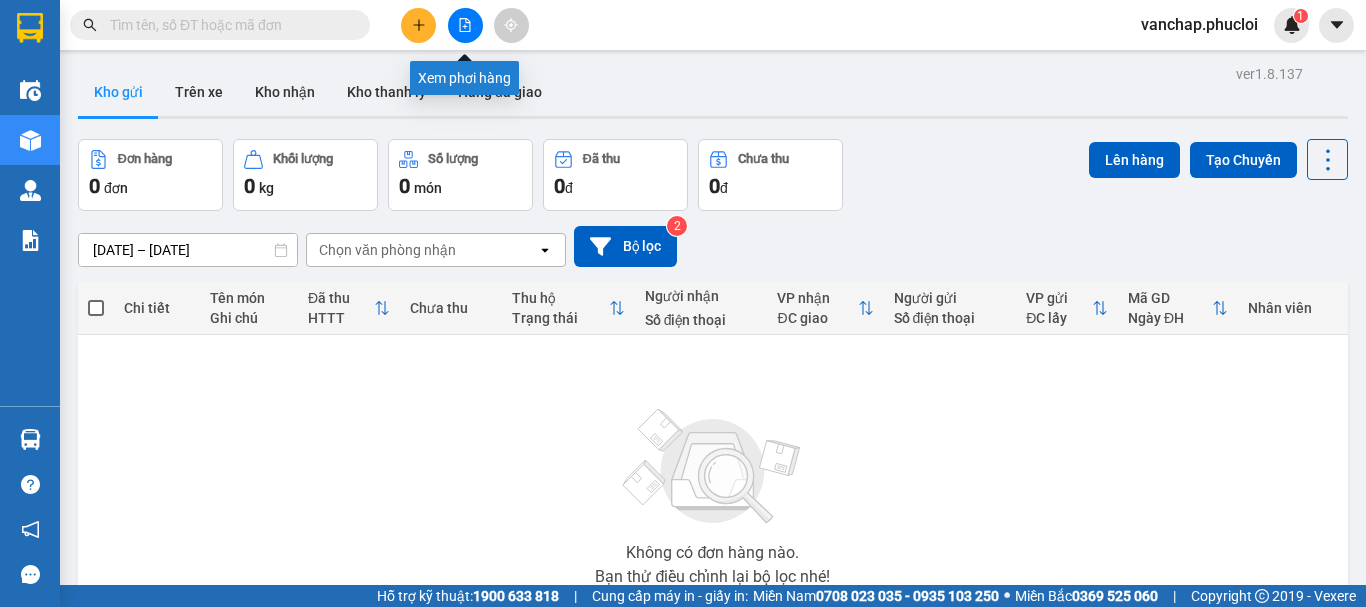 click at bounding box center [465, 25] 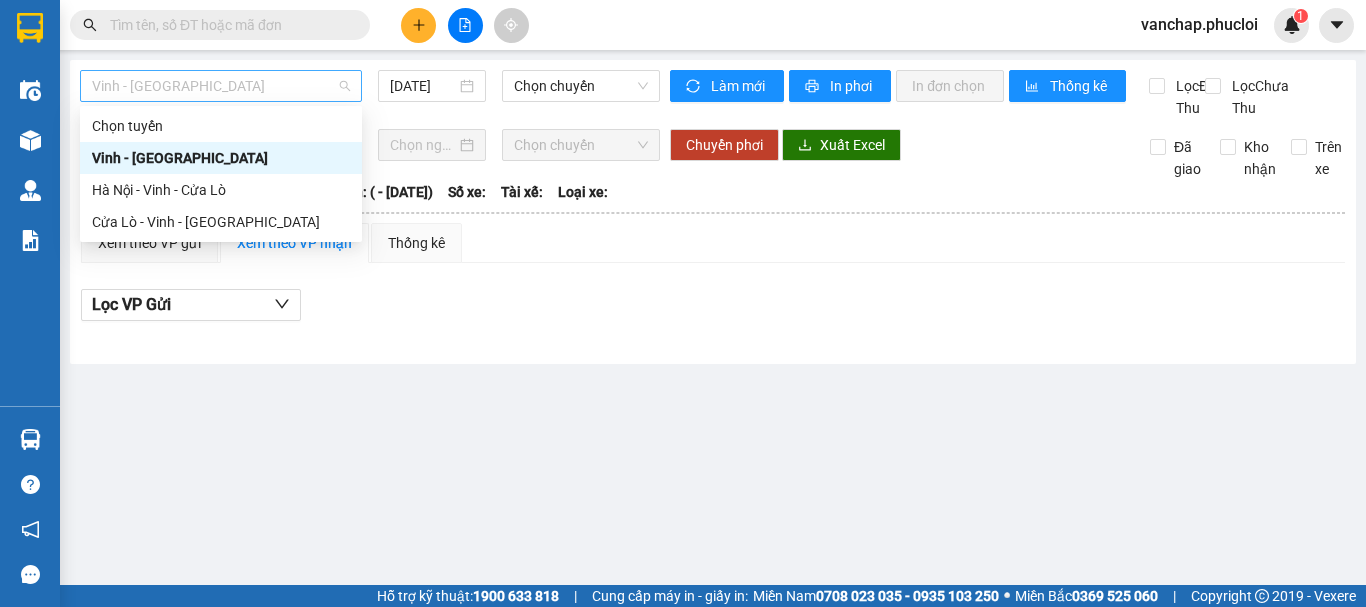 click on "Vinh - [GEOGRAPHIC_DATA]" at bounding box center [221, 86] 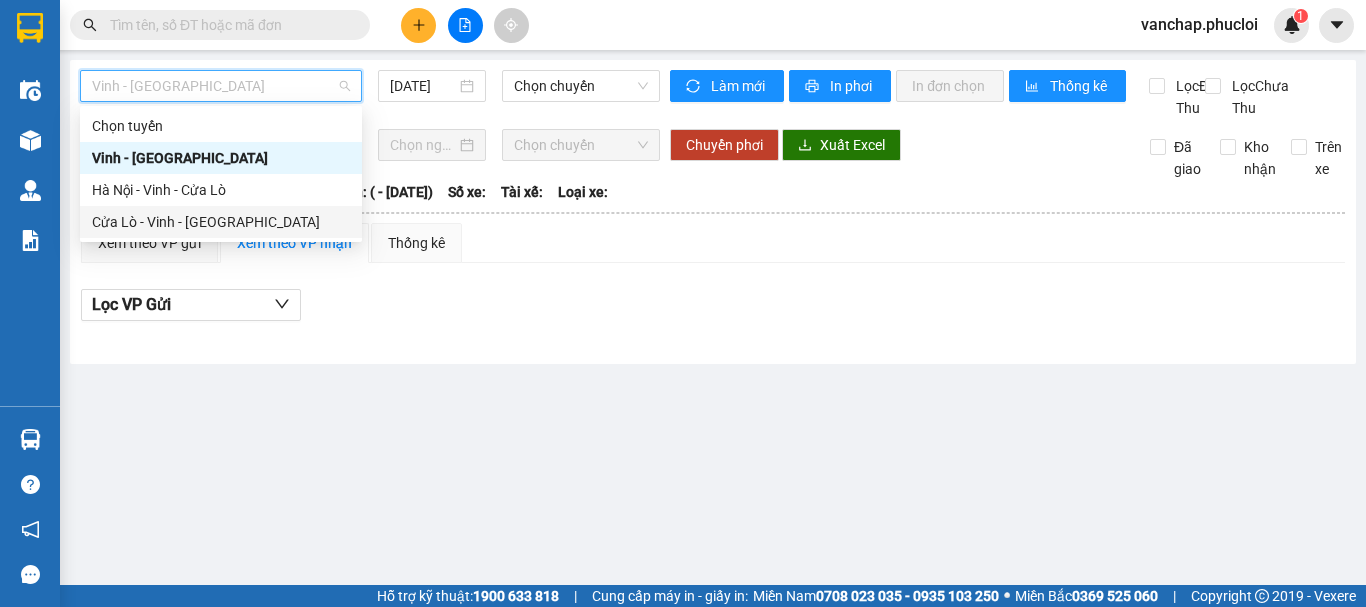 click on "Cửa Lò - Vinh - [GEOGRAPHIC_DATA]" at bounding box center [221, 222] 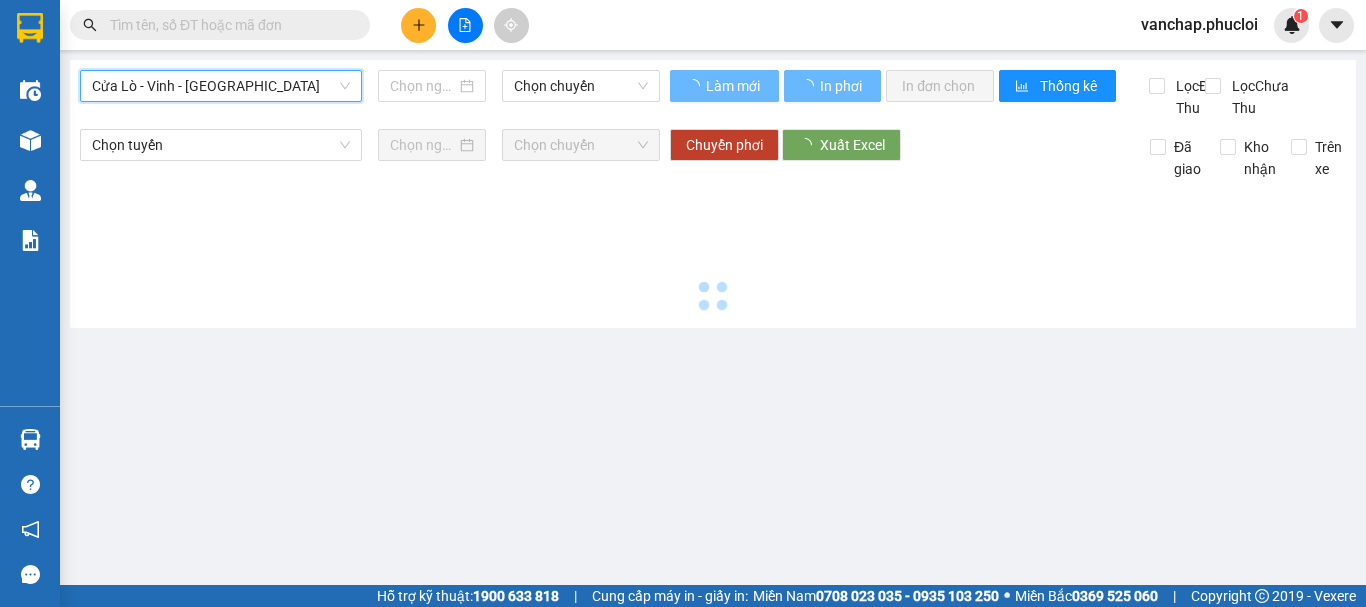 type on "[DATE]" 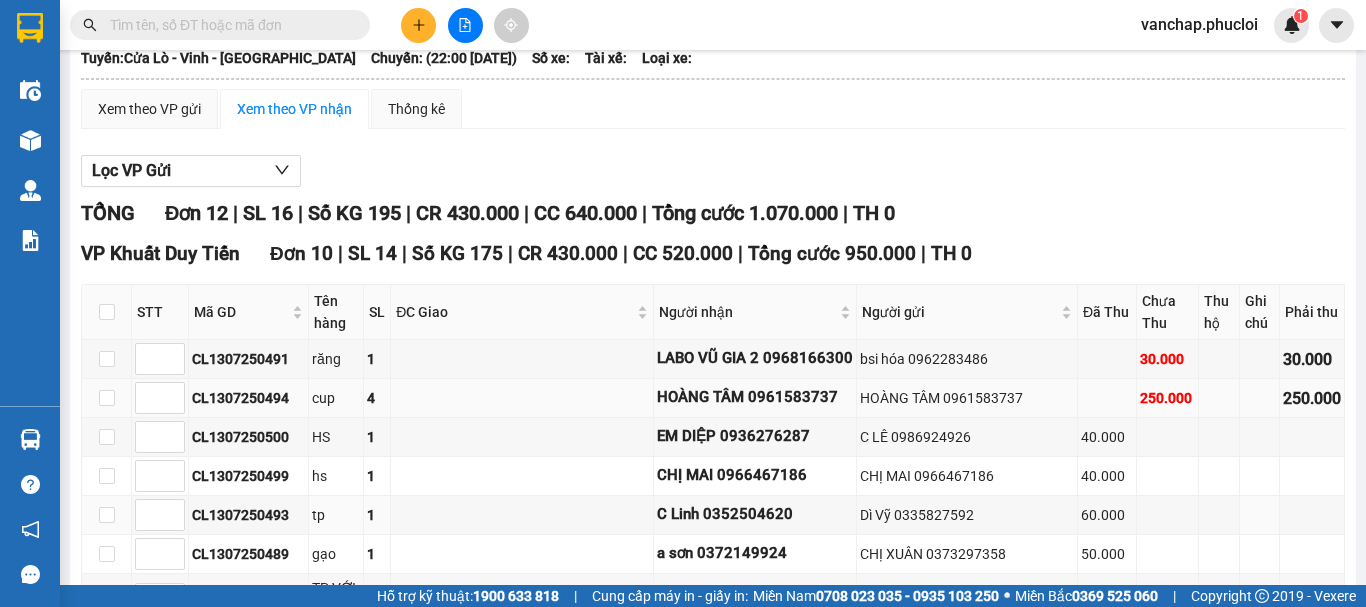 scroll, scrollTop: 100, scrollLeft: 0, axis: vertical 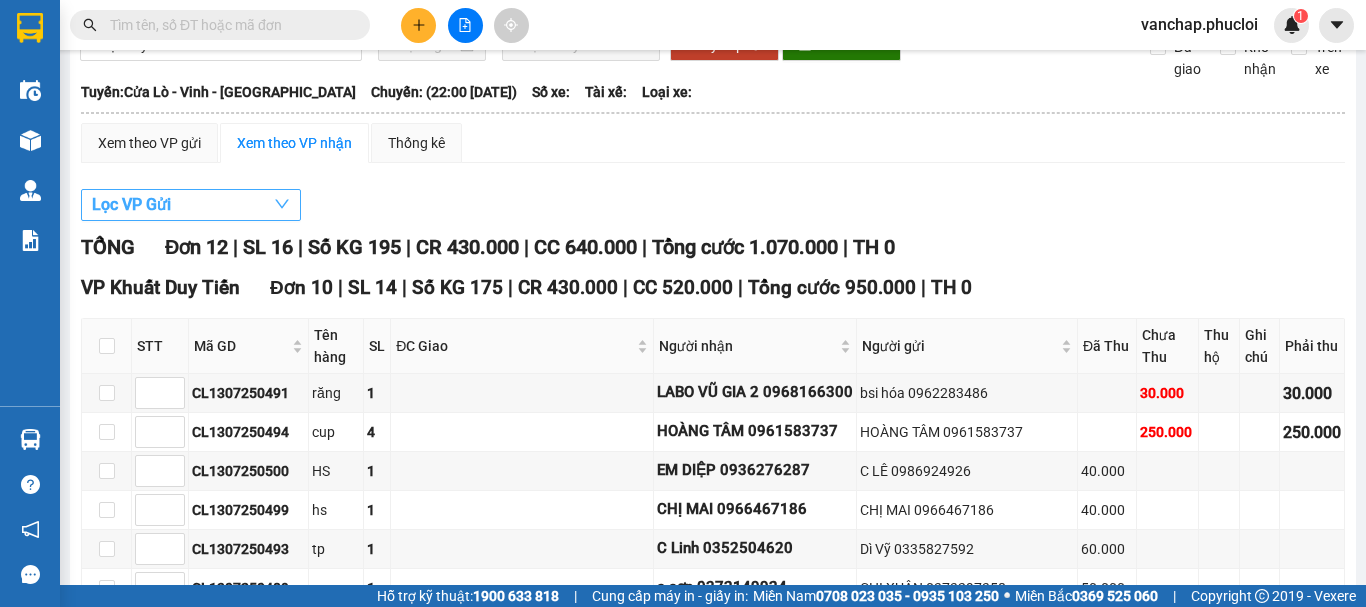 click at bounding box center [282, 204] 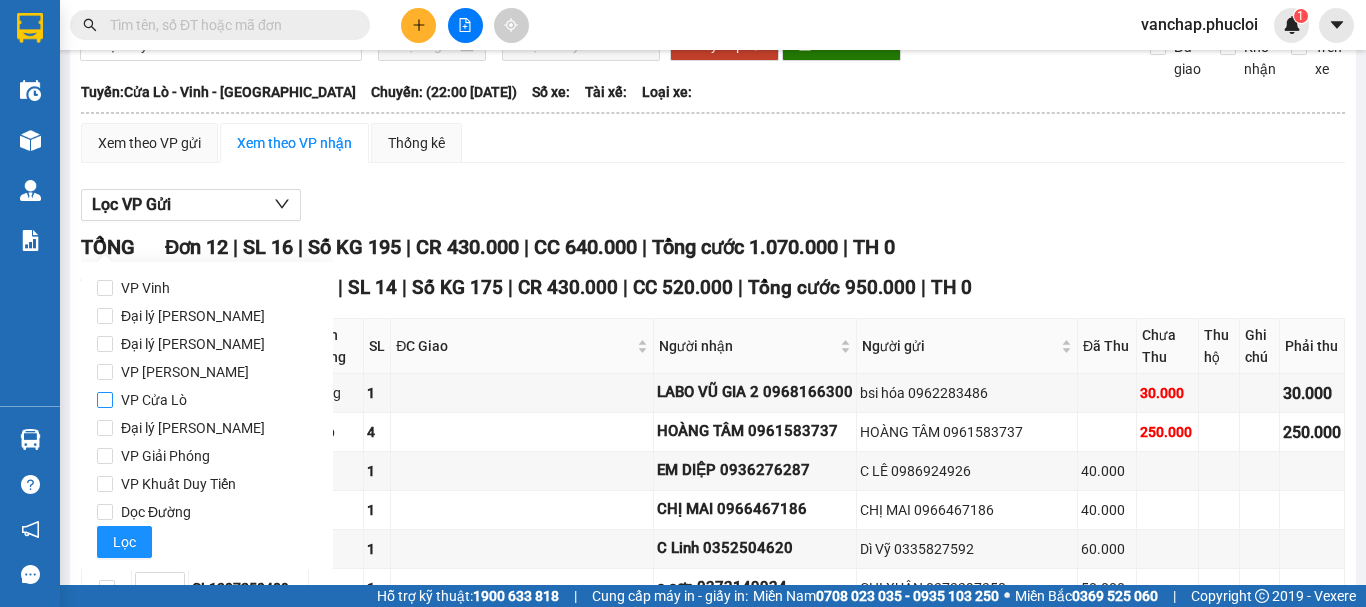 click on "VP Cửa Lò" at bounding box center [105, 400] 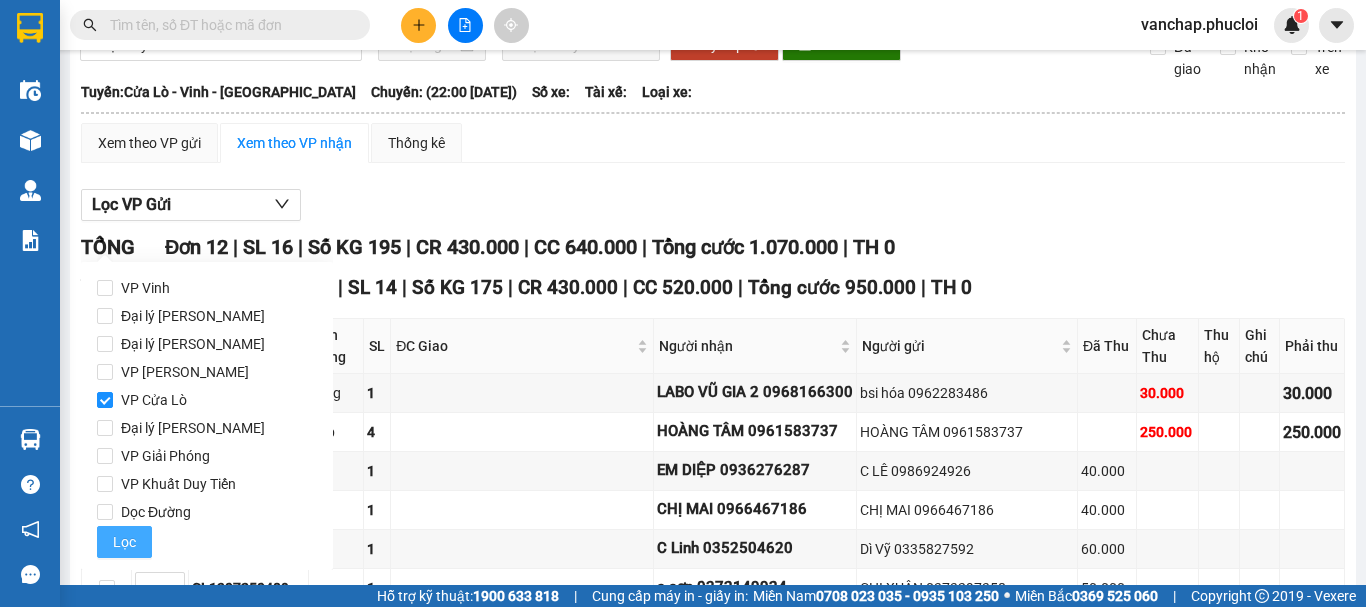 click on "Lọc" at bounding box center [124, 542] 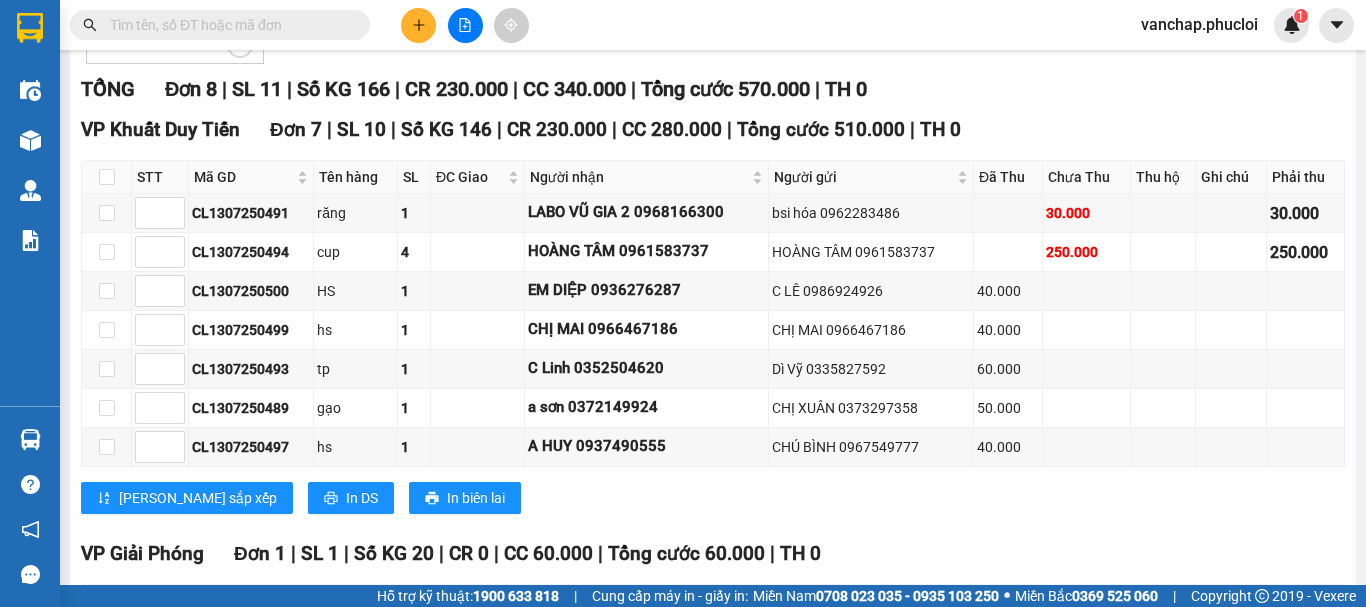 scroll, scrollTop: 400, scrollLeft: 0, axis: vertical 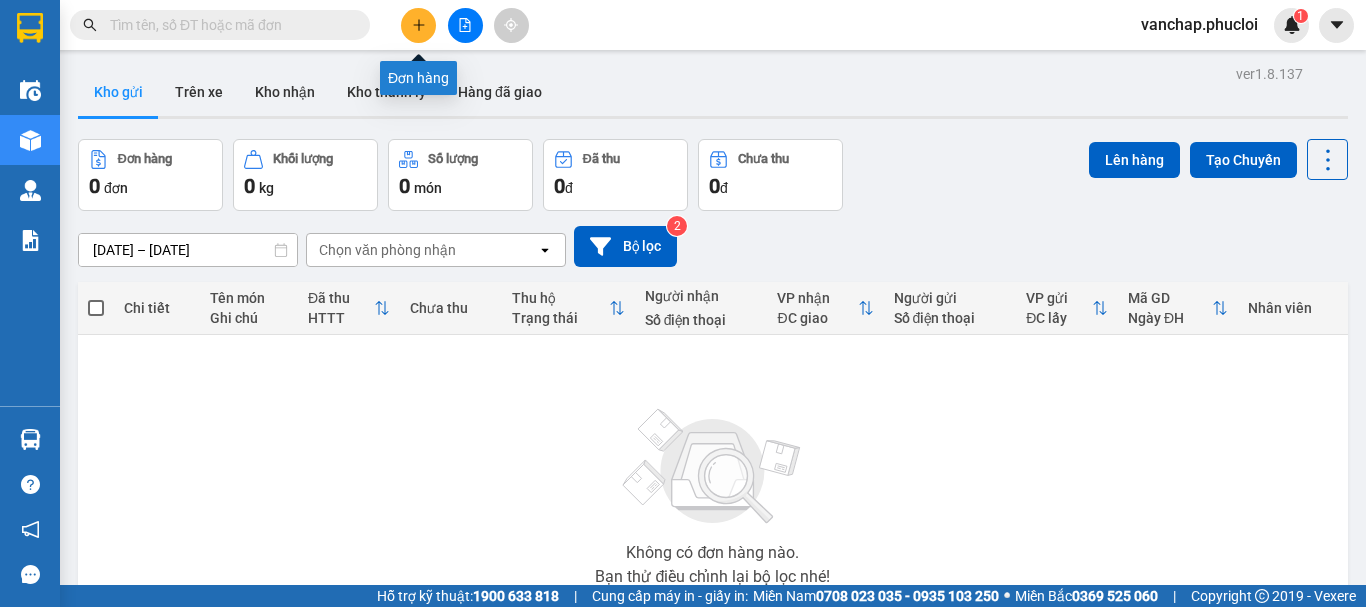 click at bounding box center [418, 25] 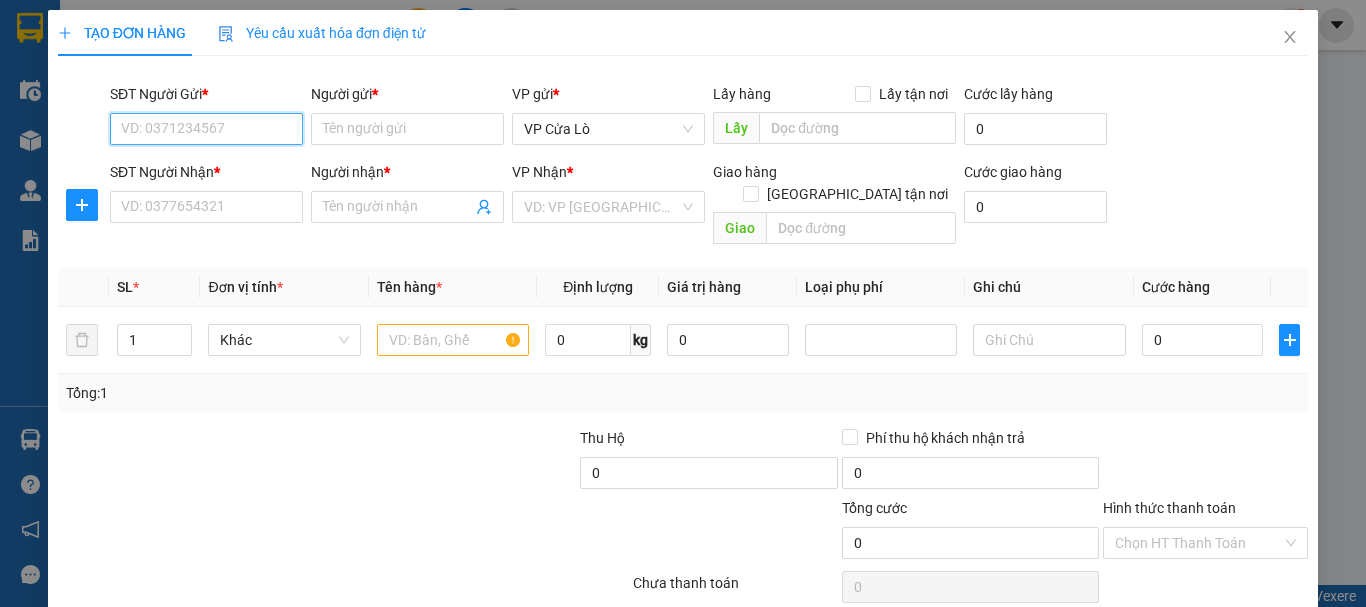 click on "SĐT Người Gửi  *" at bounding box center (206, 129) 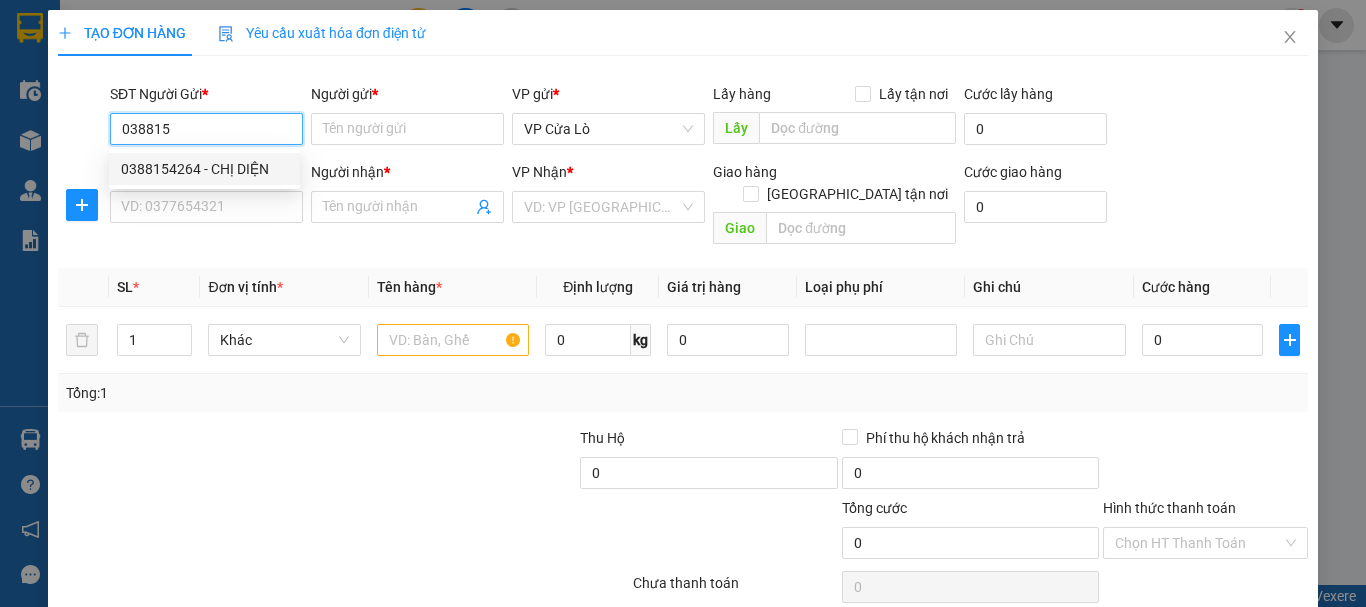 click on "0388154264 - CHỊ DIỆN" at bounding box center [204, 169] 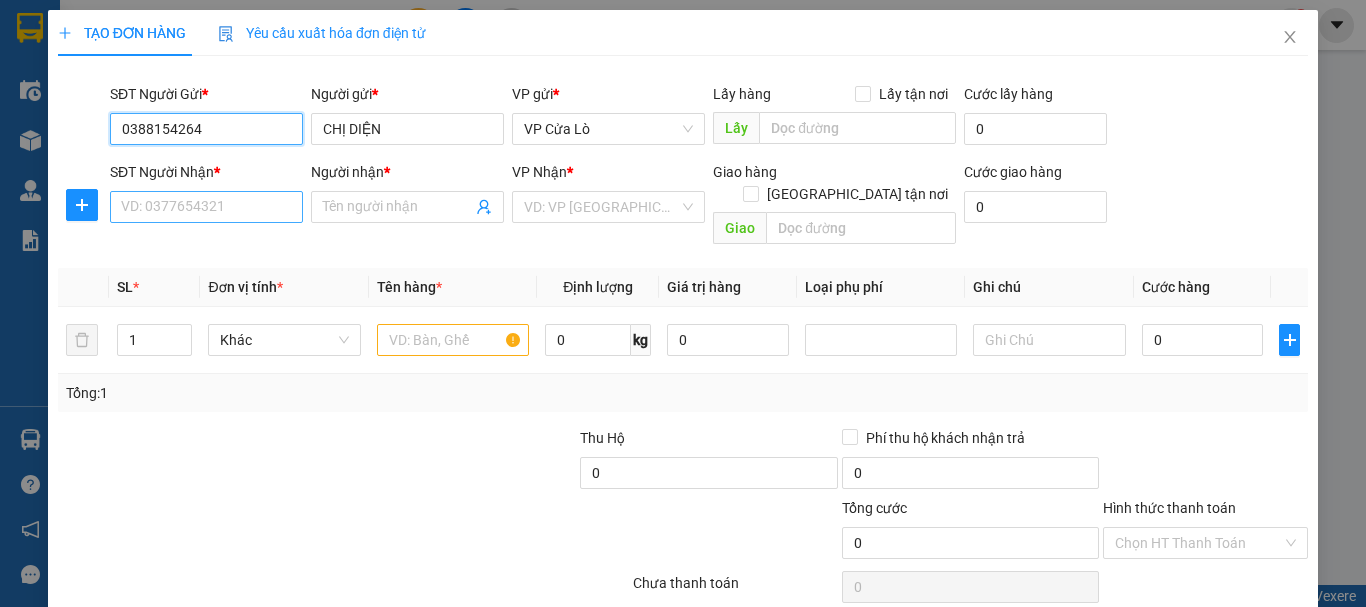 type on "0388154264" 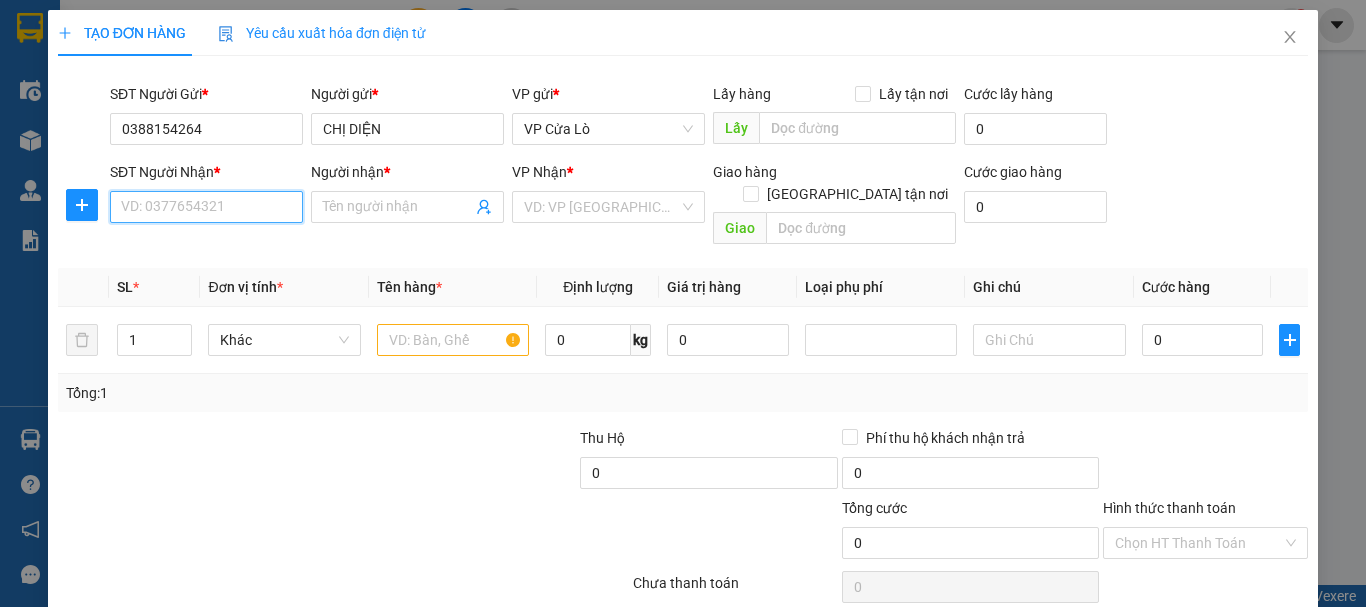 click on "SĐT Người Nhận  *" at bounding box center [206, 207] 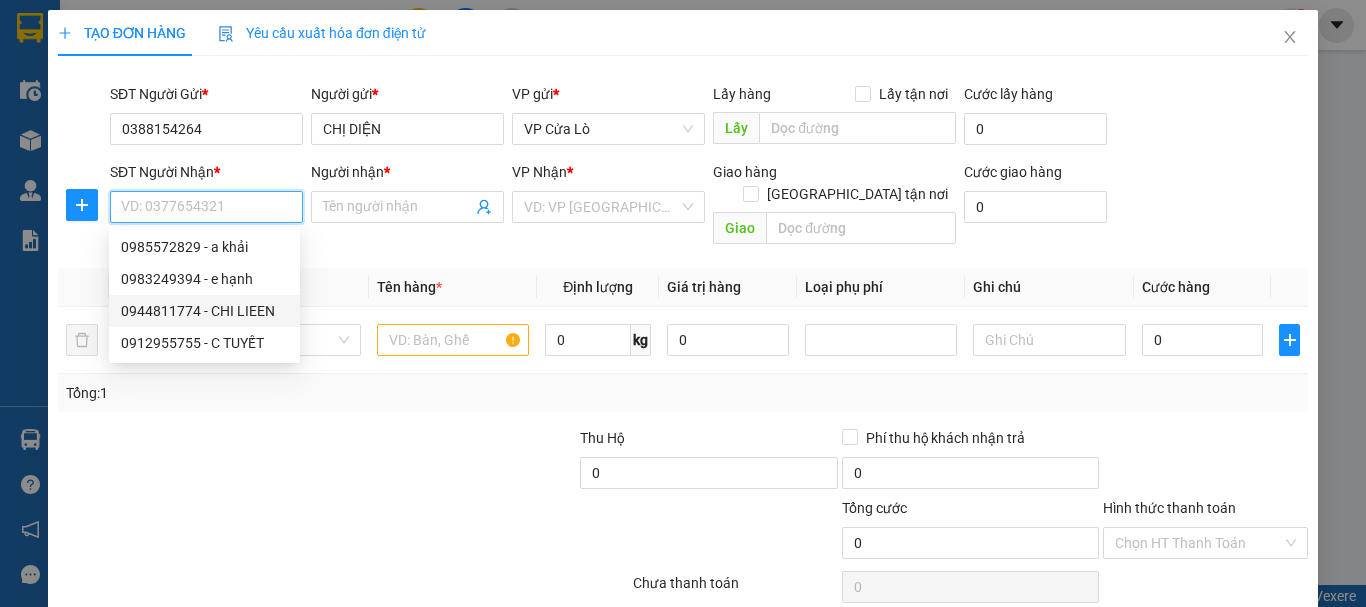 click on "0944811774 - CHI LIEEN" at bounding box center (204, 311) 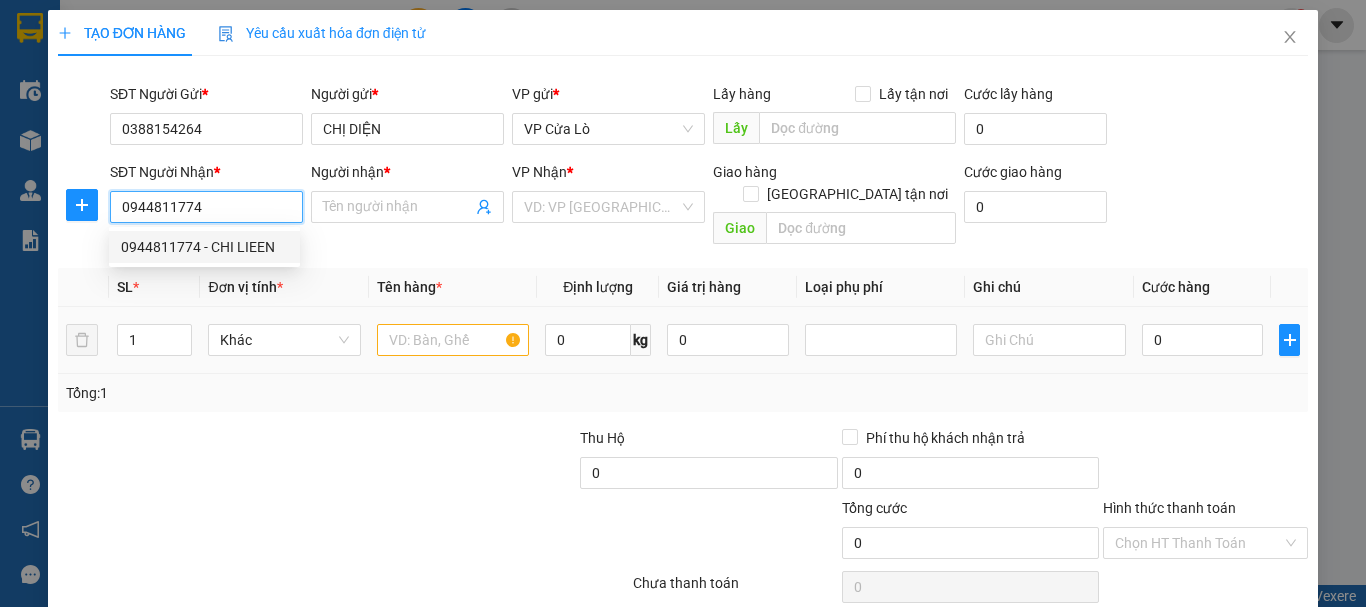 type on "CHI LIEEN" 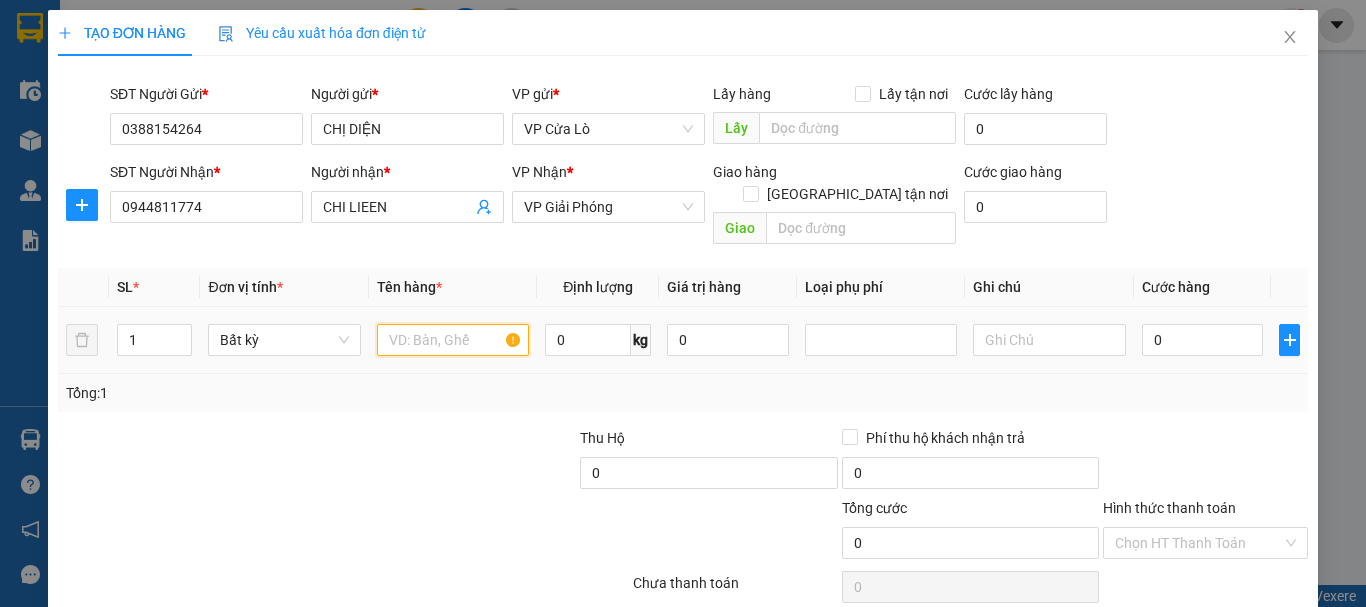 click at bounding box center [453, 340] 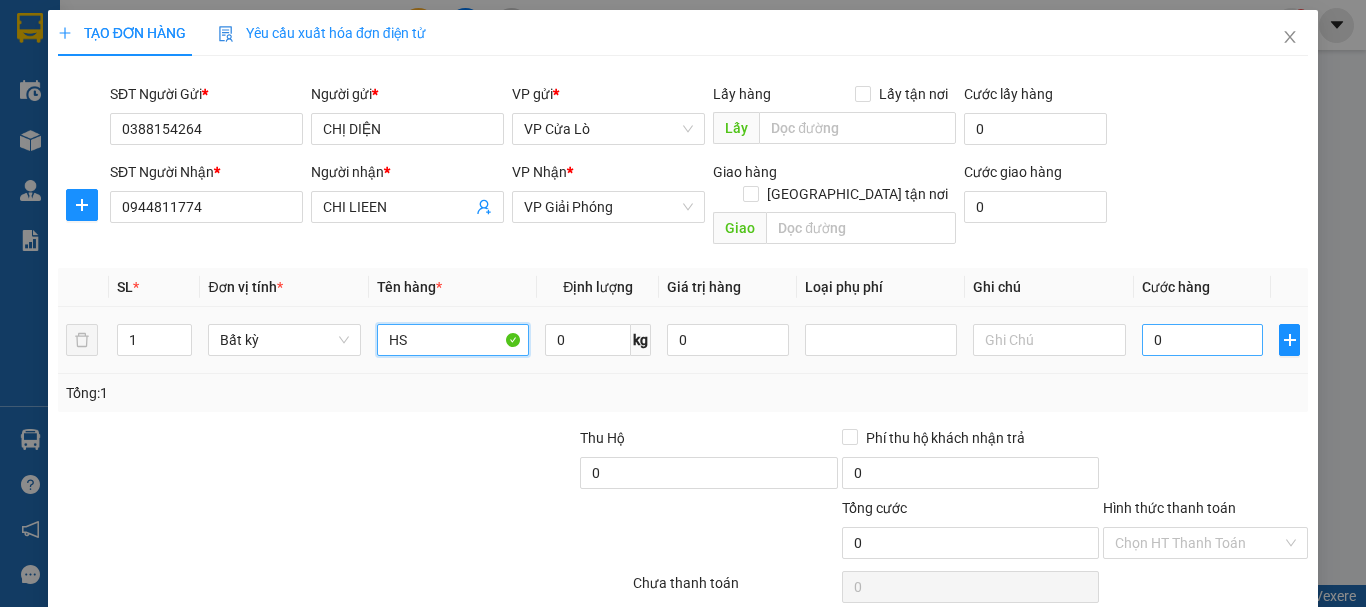 type on "HS" 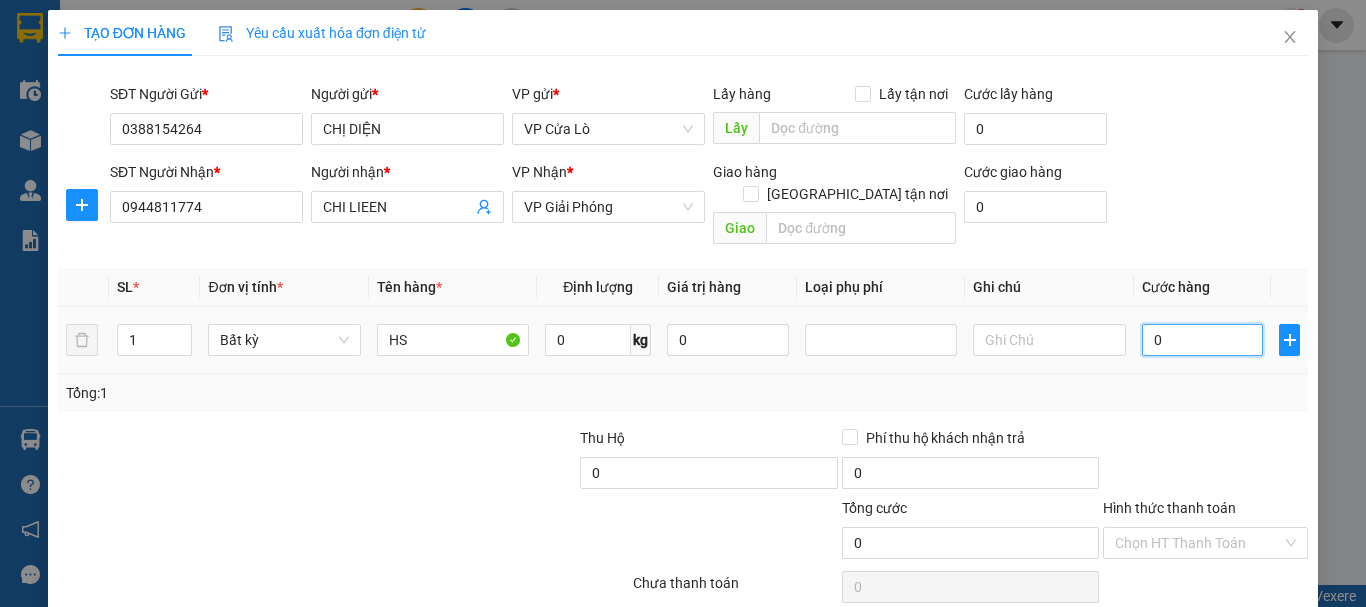 click on "0" at bounding box center (1203, 340) 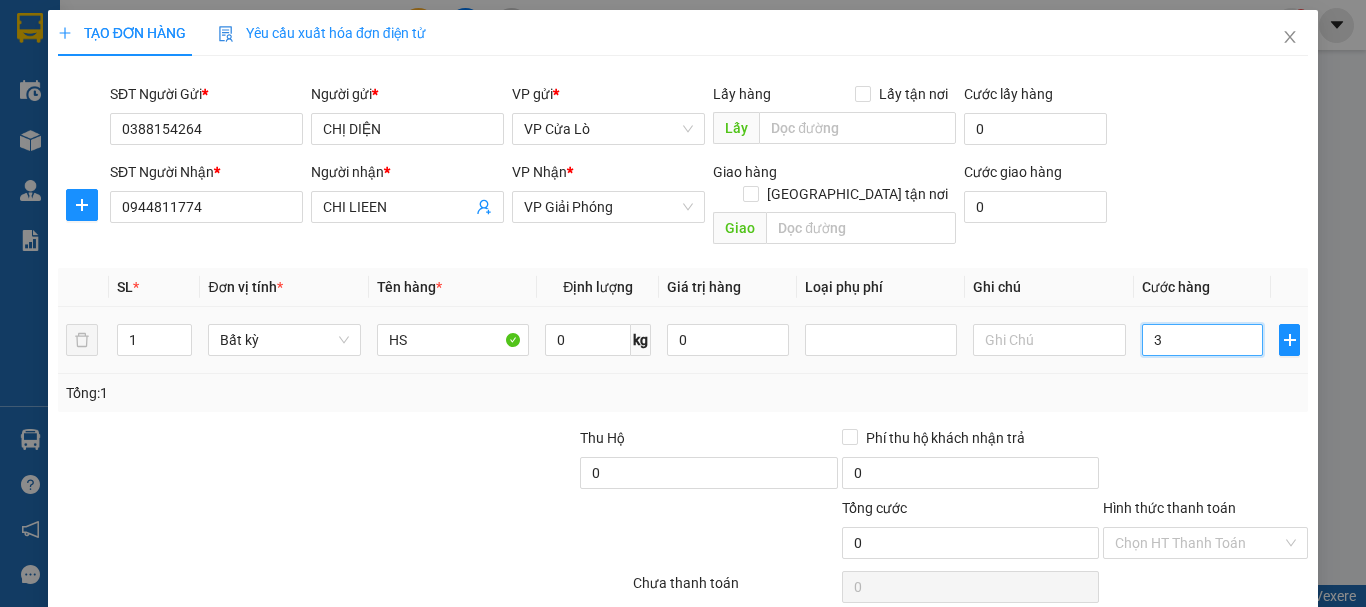 type on "3" 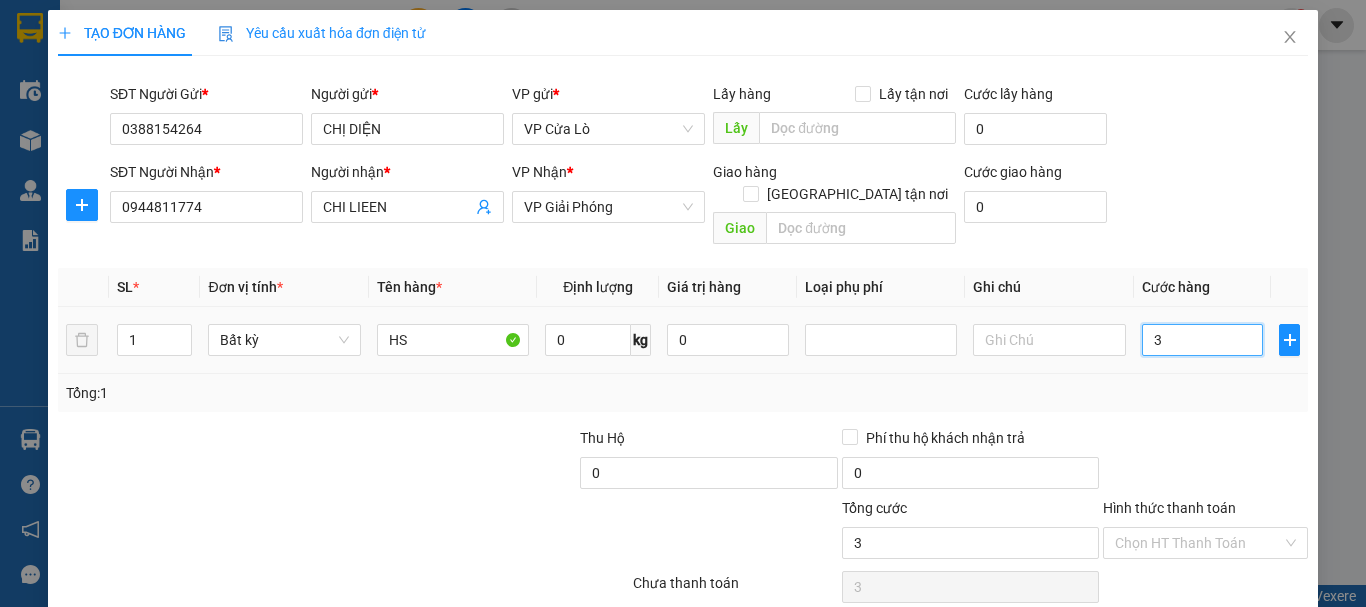 type on "30" 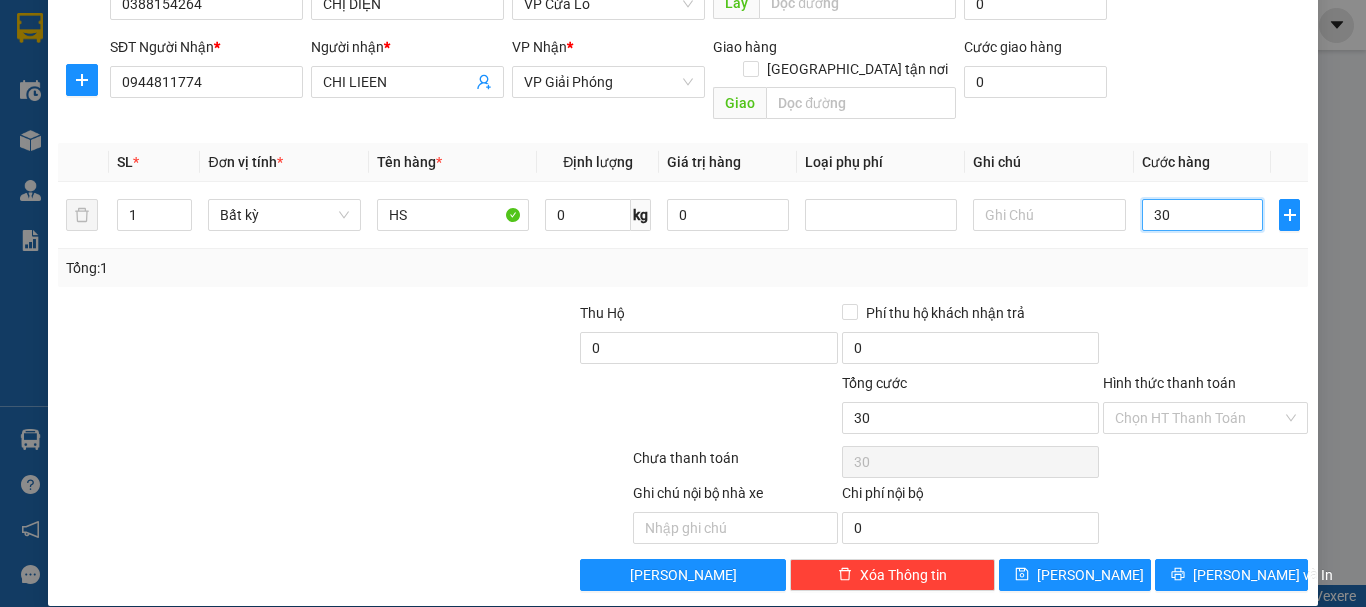 scroll, scrollTop: 126, scrollLeft: 0, axis: vertical 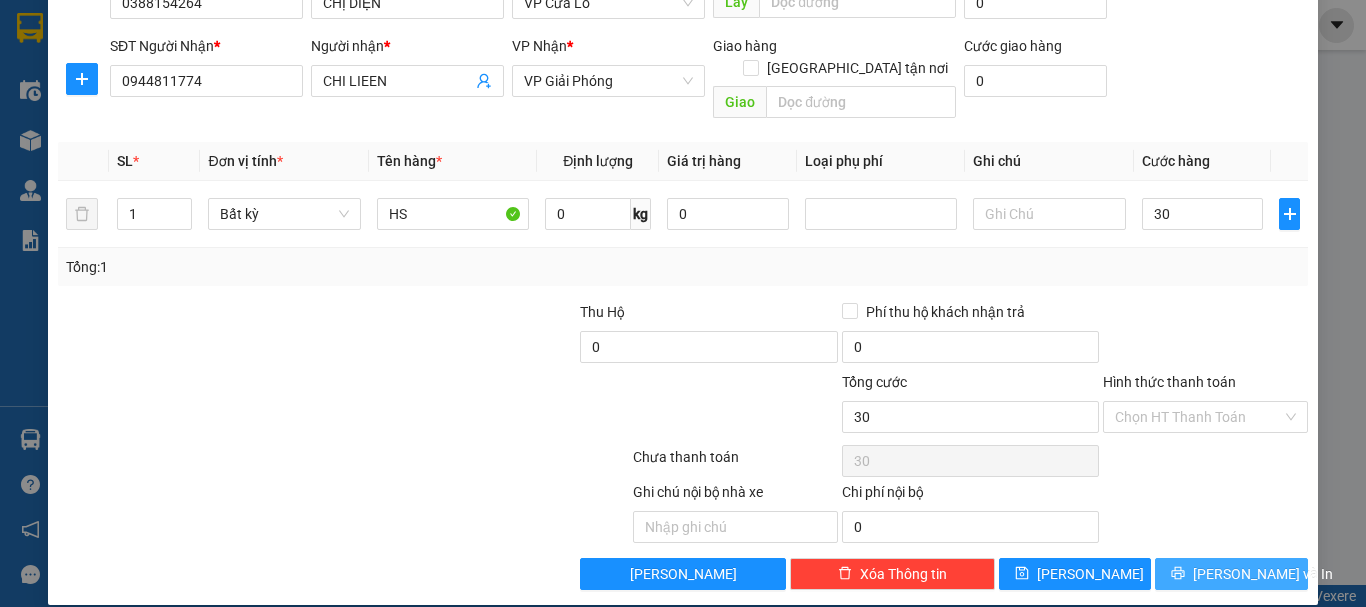 type on "30.000" 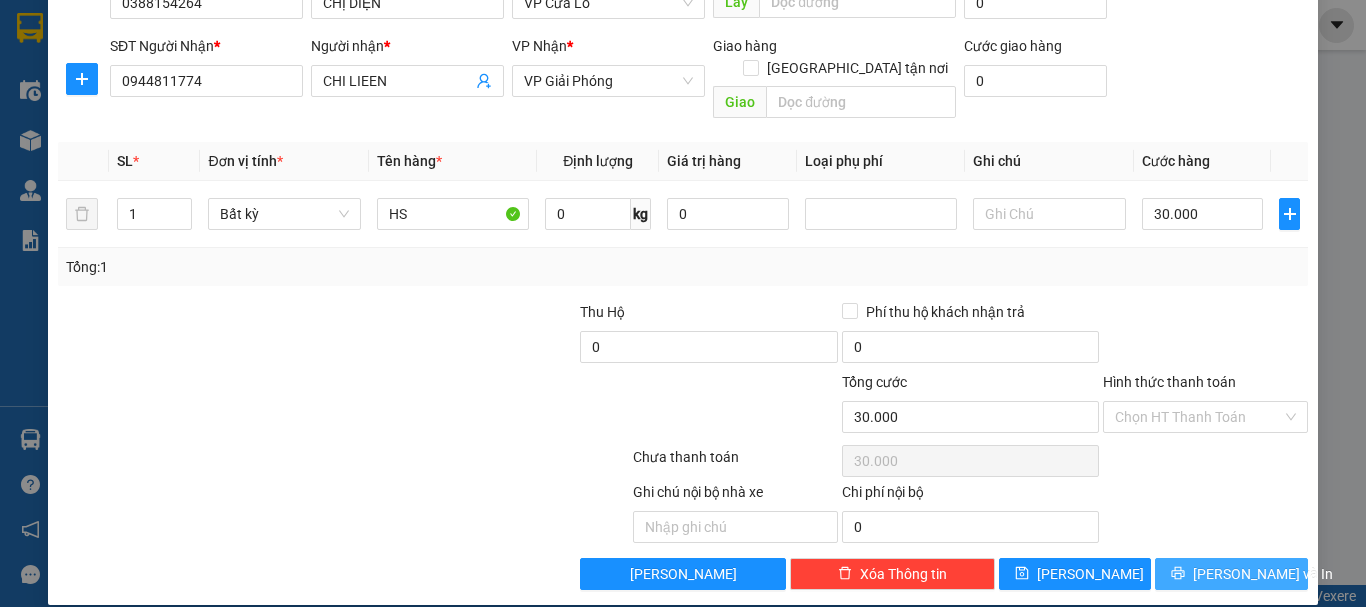 click on "[PERSON_NAME] và In" at bounding box center [1263, 574] 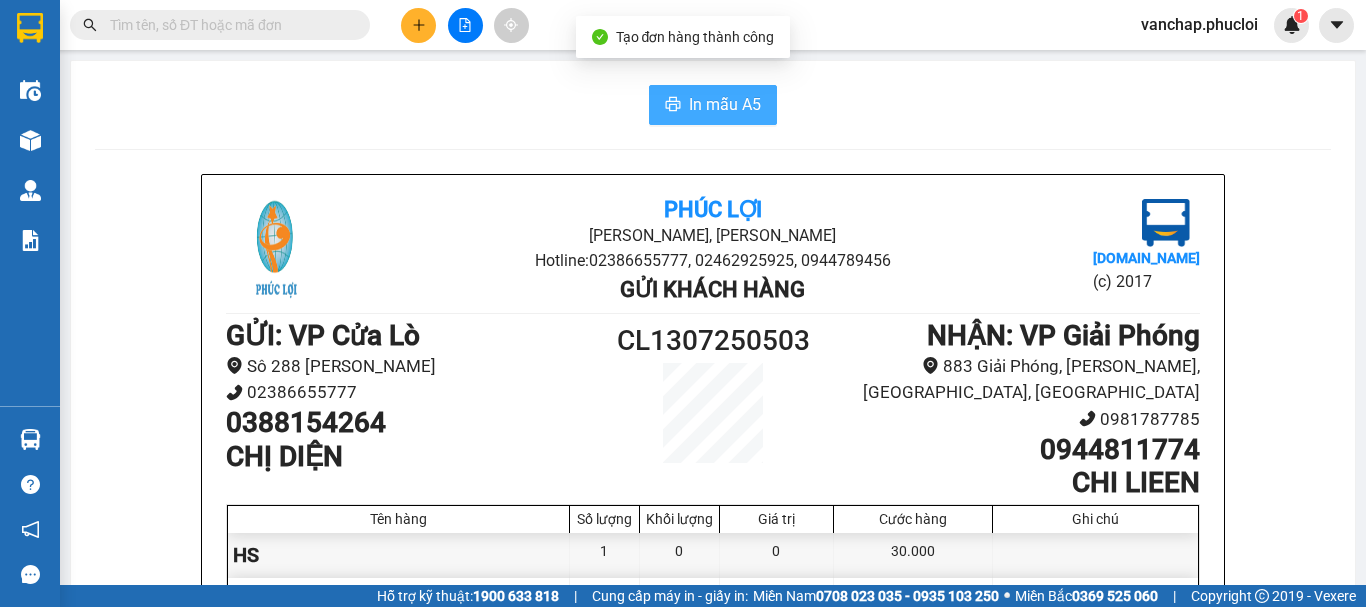 click on "In mẫu A5" at bounding box center [725, 104] 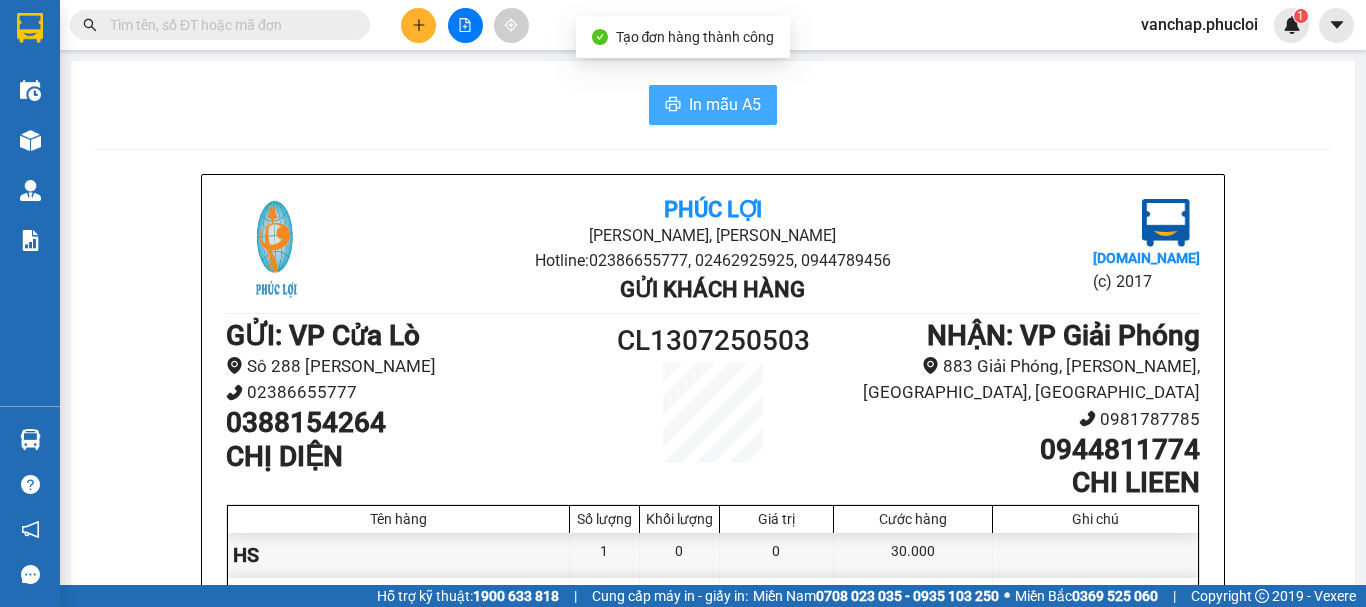 scroll, scrollTop: 0, scrollLeft: 0, axis: both 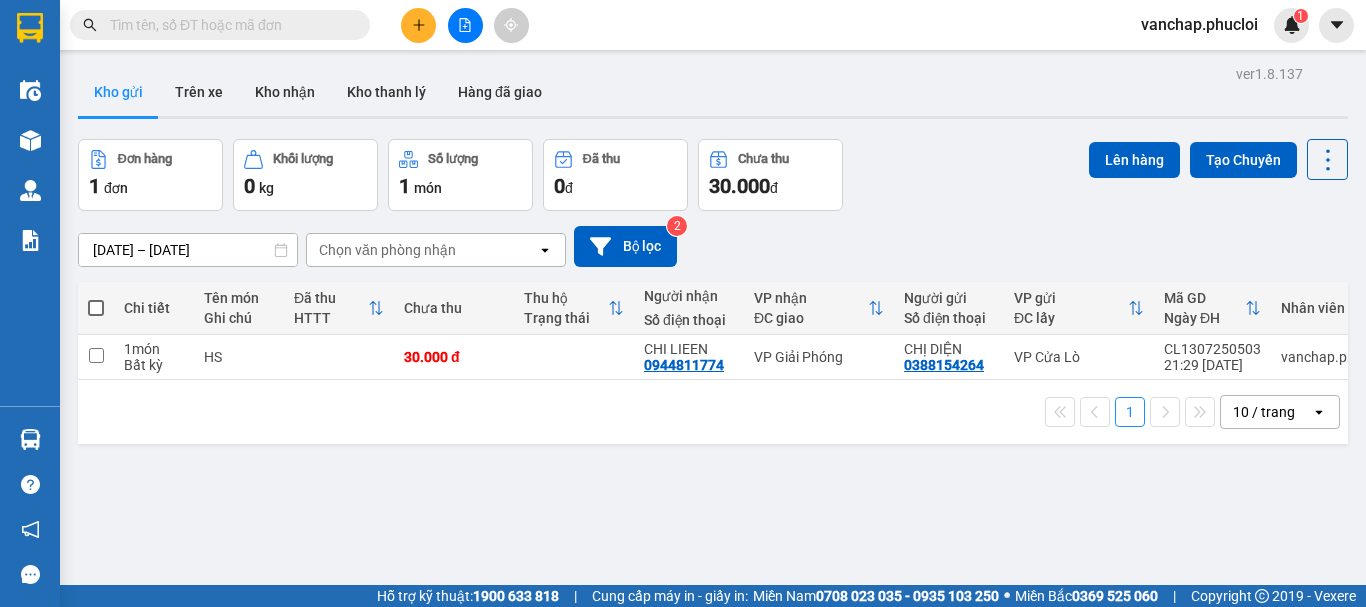 click at bounding box center (96, 308) 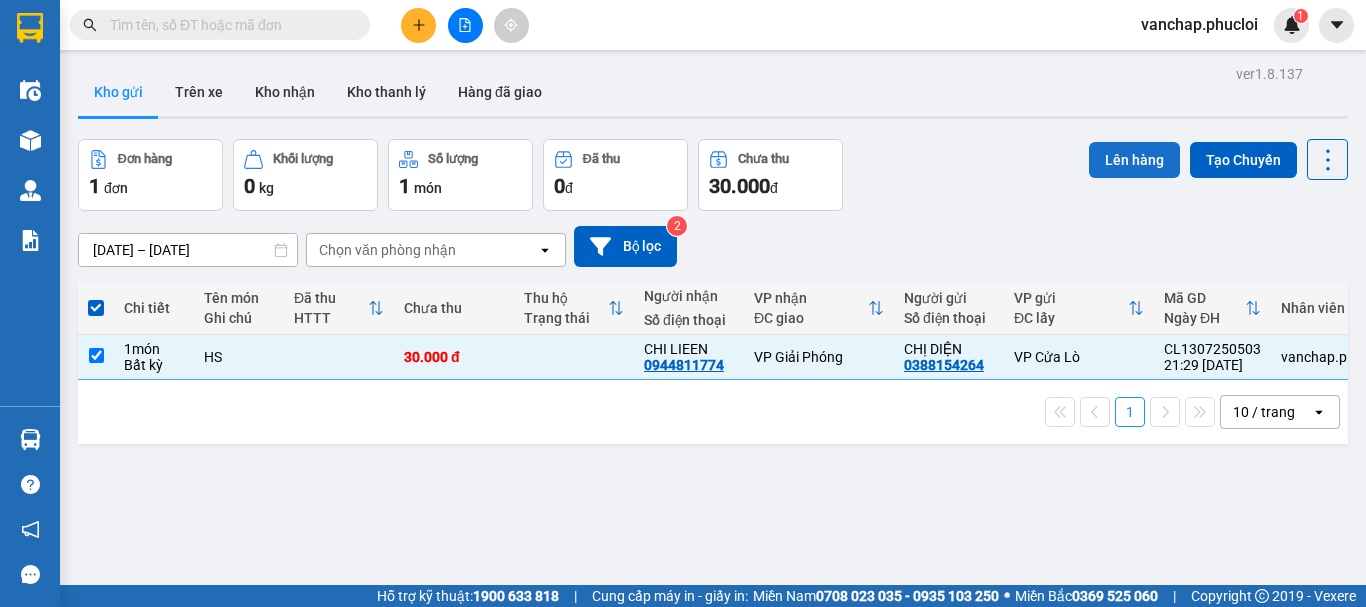 drag, startPoint x: 1100, startPoint y: 162, endPoint x: 1089, endPoint y: 165, distance: 11.401754 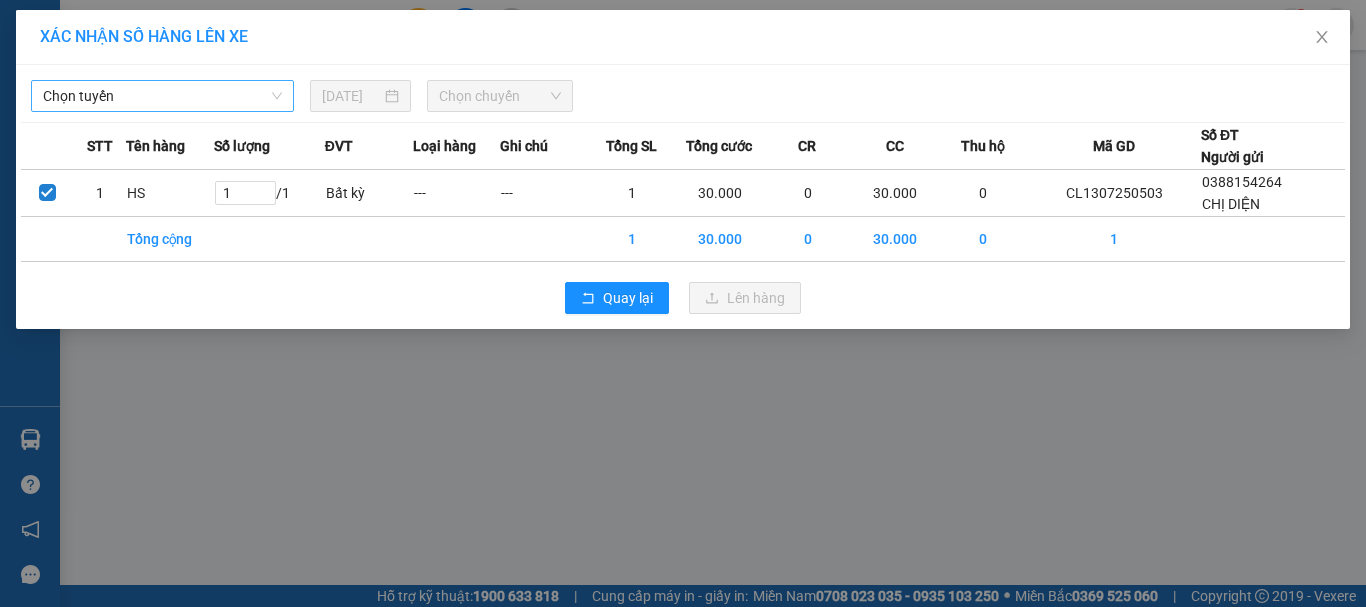 click on "Chọn tuyến" at bounding box center (162, 96) 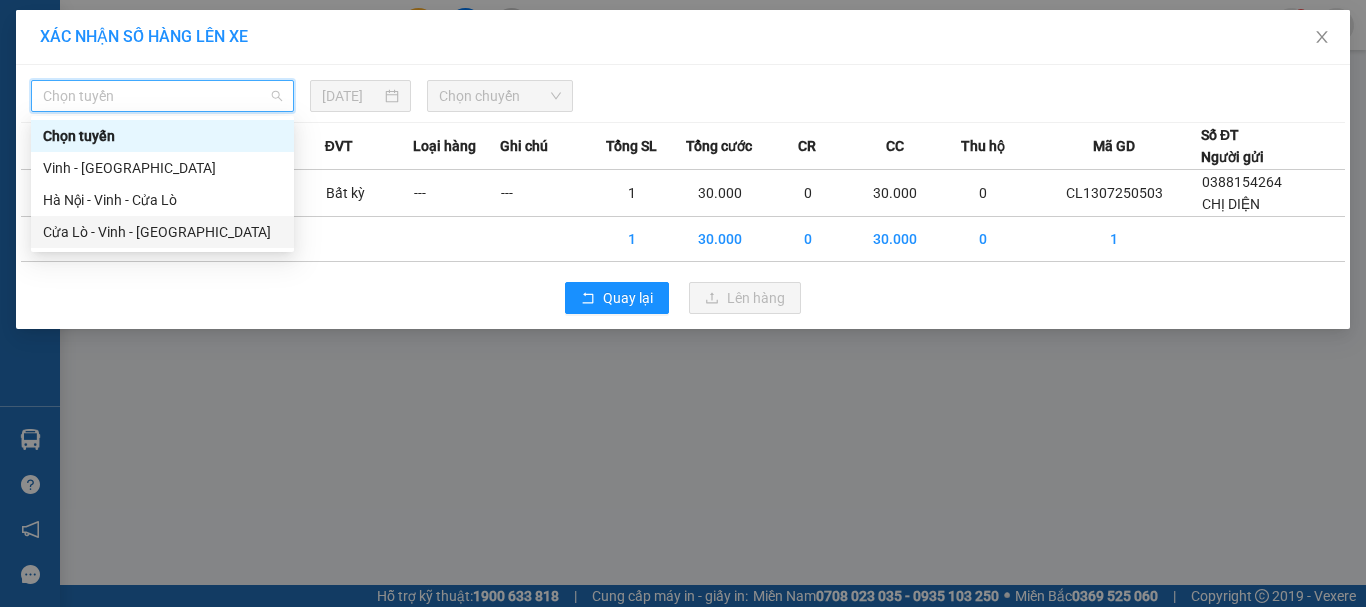 click on "Cửa Lò - Vinh - [GEOGRAPHIC_DATA]" at bounding box center (162, 232) 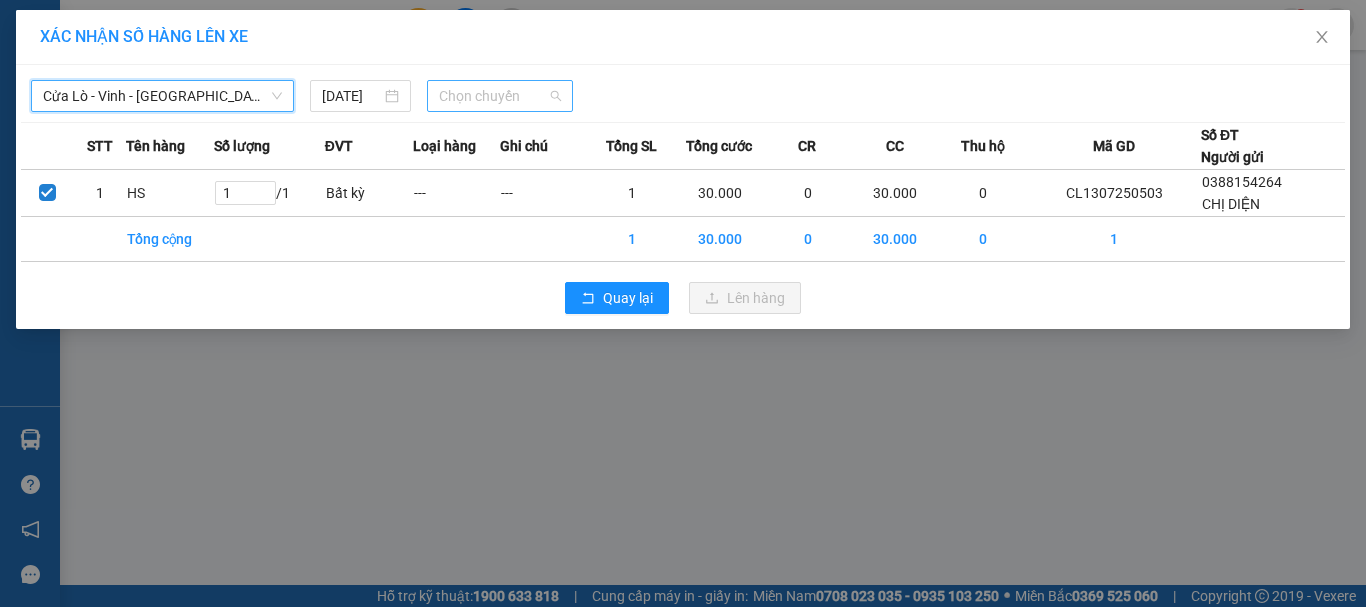 click on "Chọn chuyến" at bounding box center (500, 96) 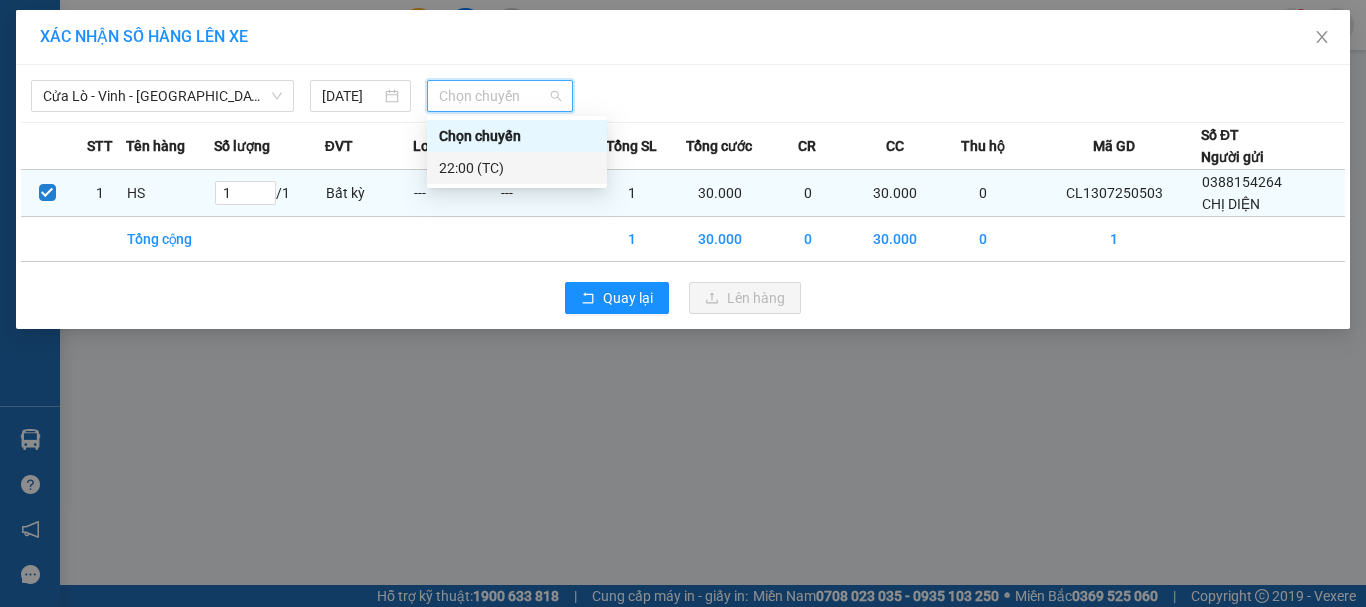 drag, startPoint x: 507, startPoint y: 162, endPoint x: 522, endPoint y: 186, distance: 28.301943 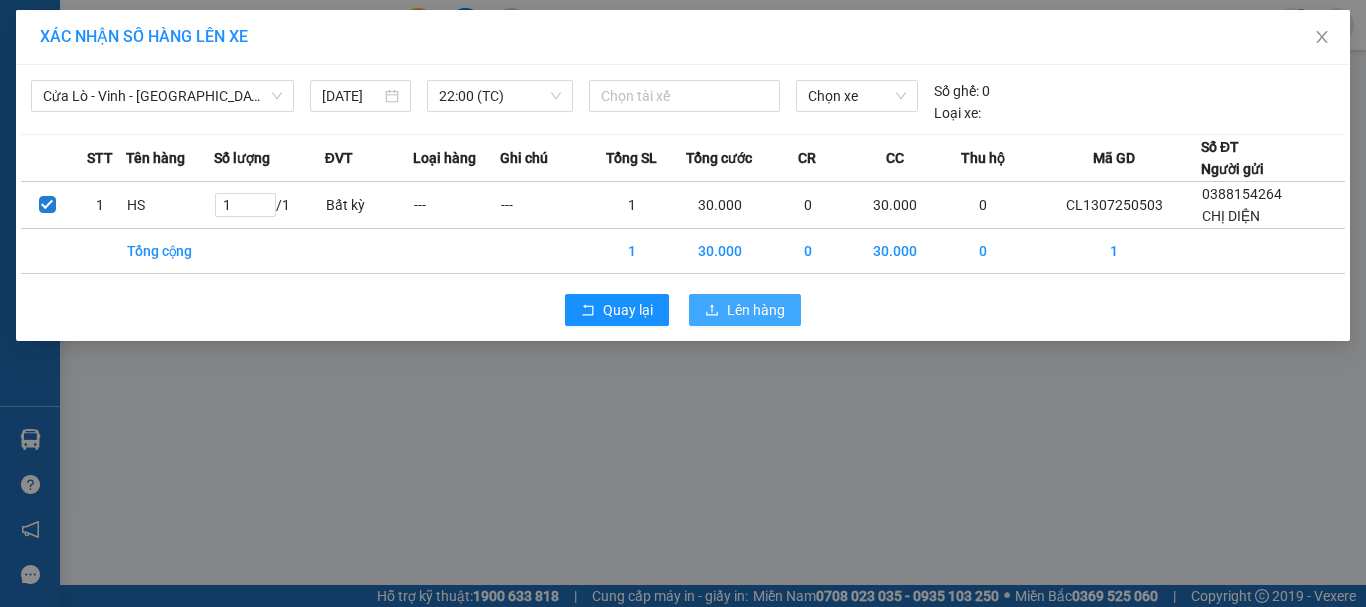 drag, startPoint x: 732, startPoint y: 301, endPoint x: 739, endPoint y: 316, distance: 16.552946 